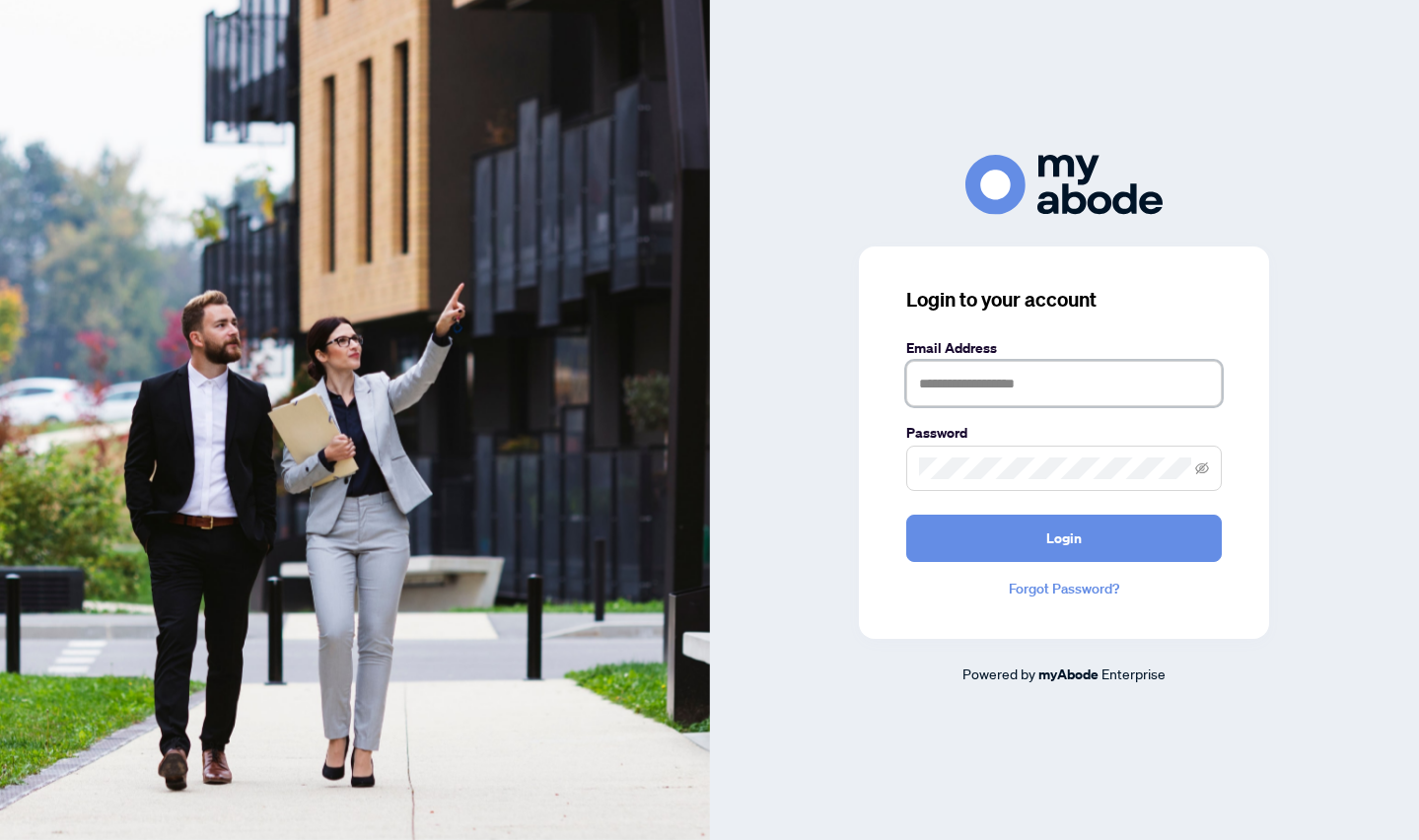 scroll, scrollTop: 0, scrollLeft: 0, axis: both 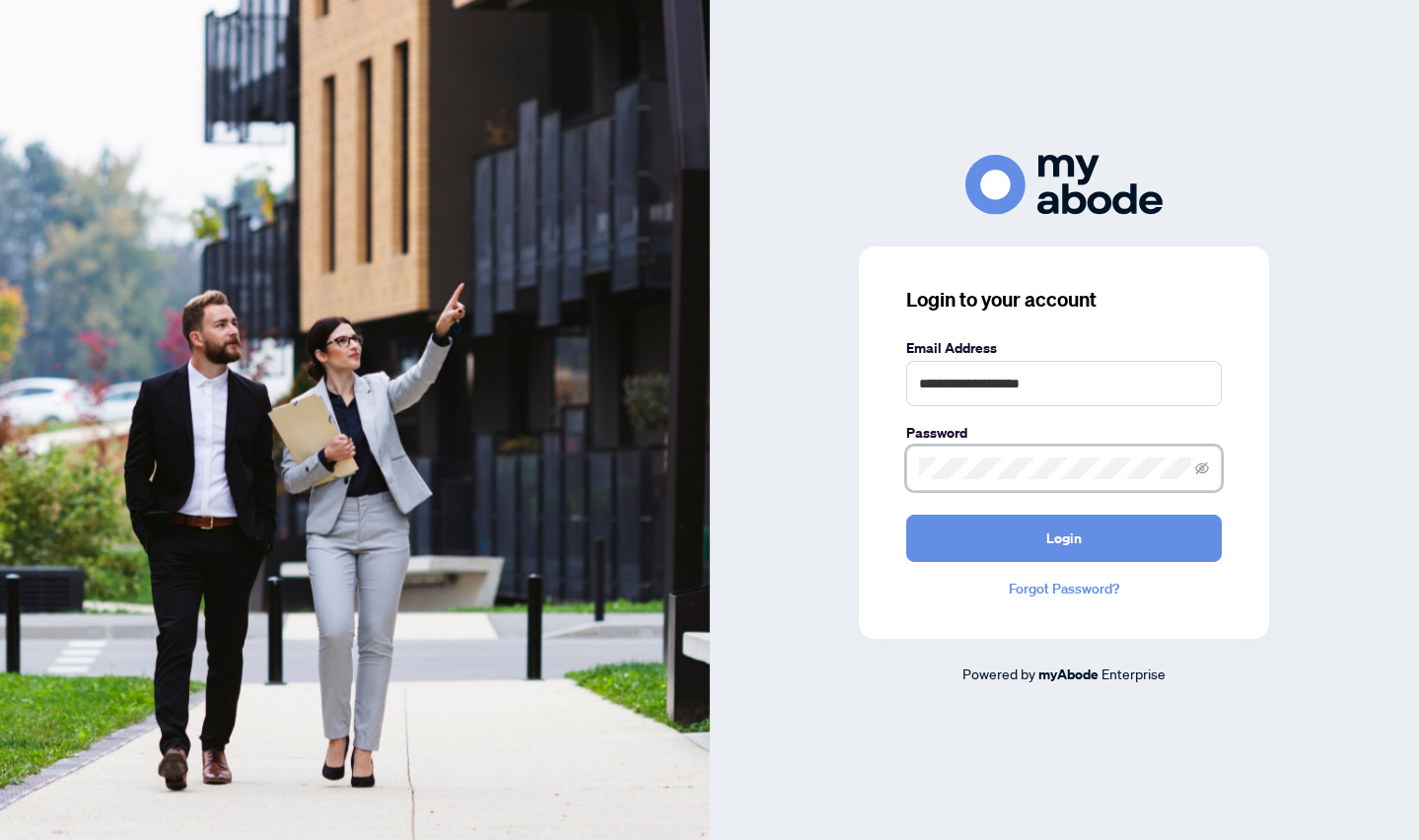 click on "Login" at bounding box center [1064, 538] 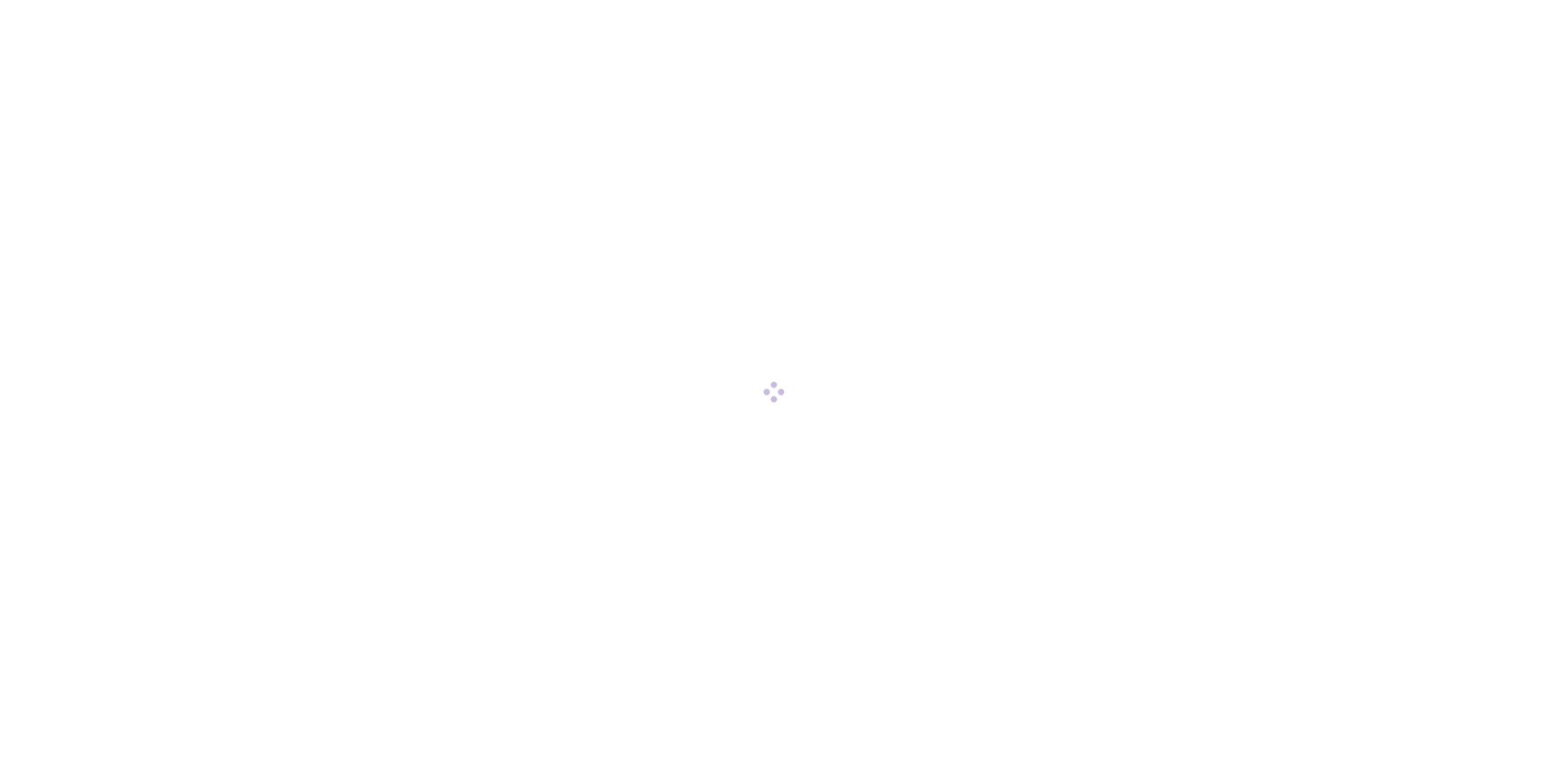 scroll, scrollTop: 0, scrollLeft: 0, axis: both 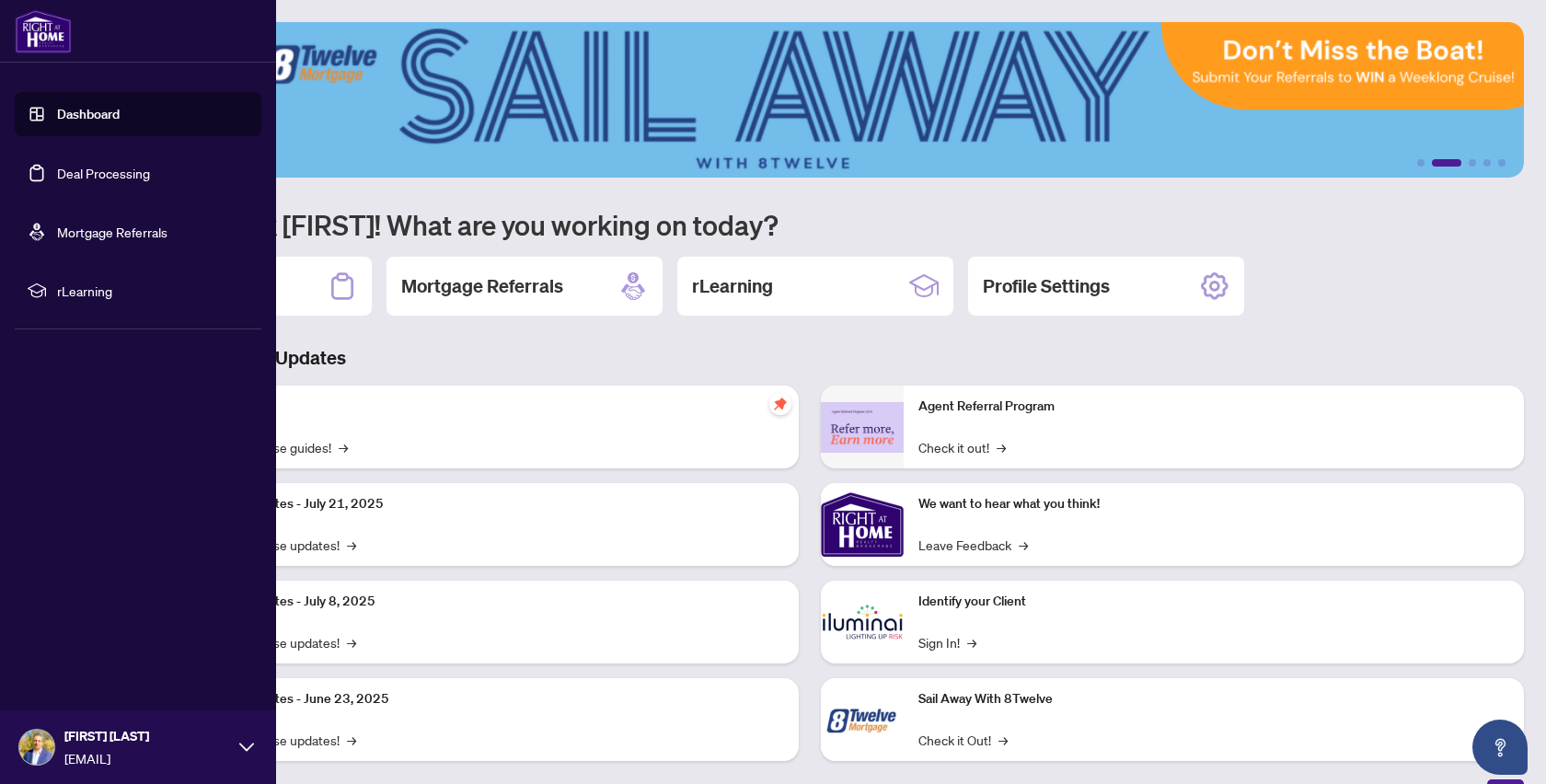 click on "Deal Processing" at bounding box center [103, 173] 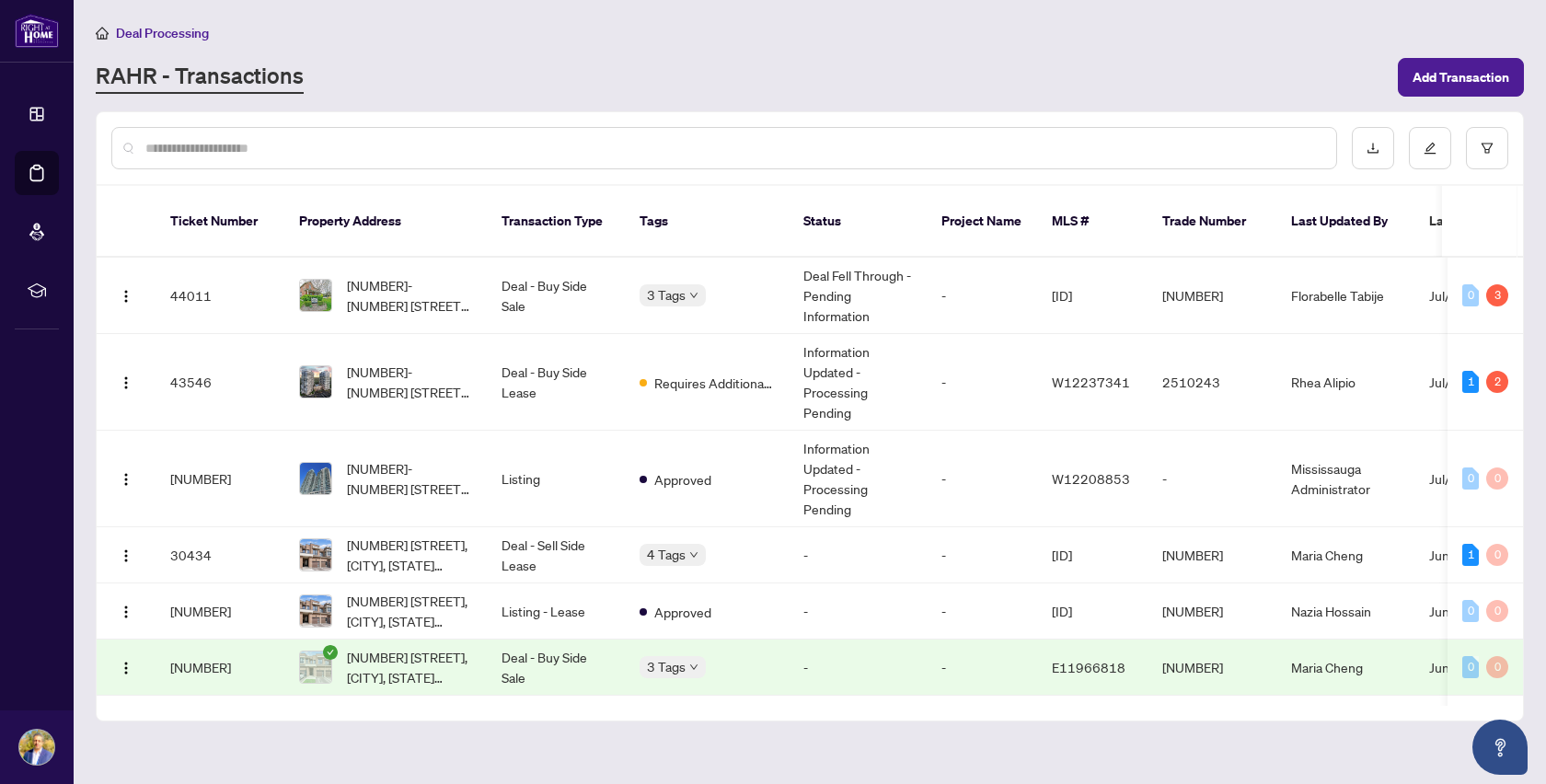 scroll, scrollTop: 0, scrollLeft: 0, axis: both 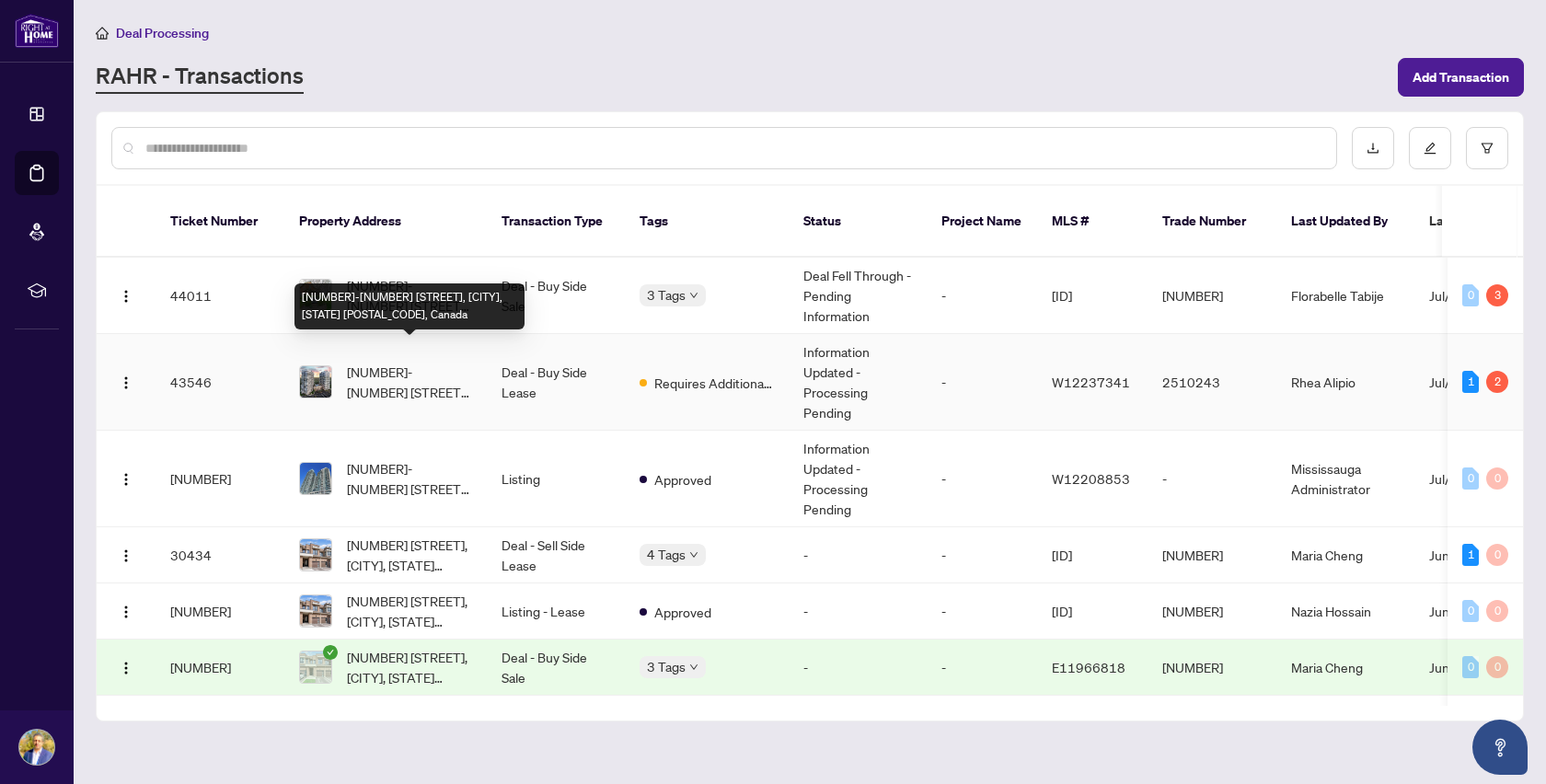 click on "[NUMBER]-[NUMBER] [STREET], [CITY], [STATE] [POSTAL_CODE], Canada" at bounding box center (410, 382) 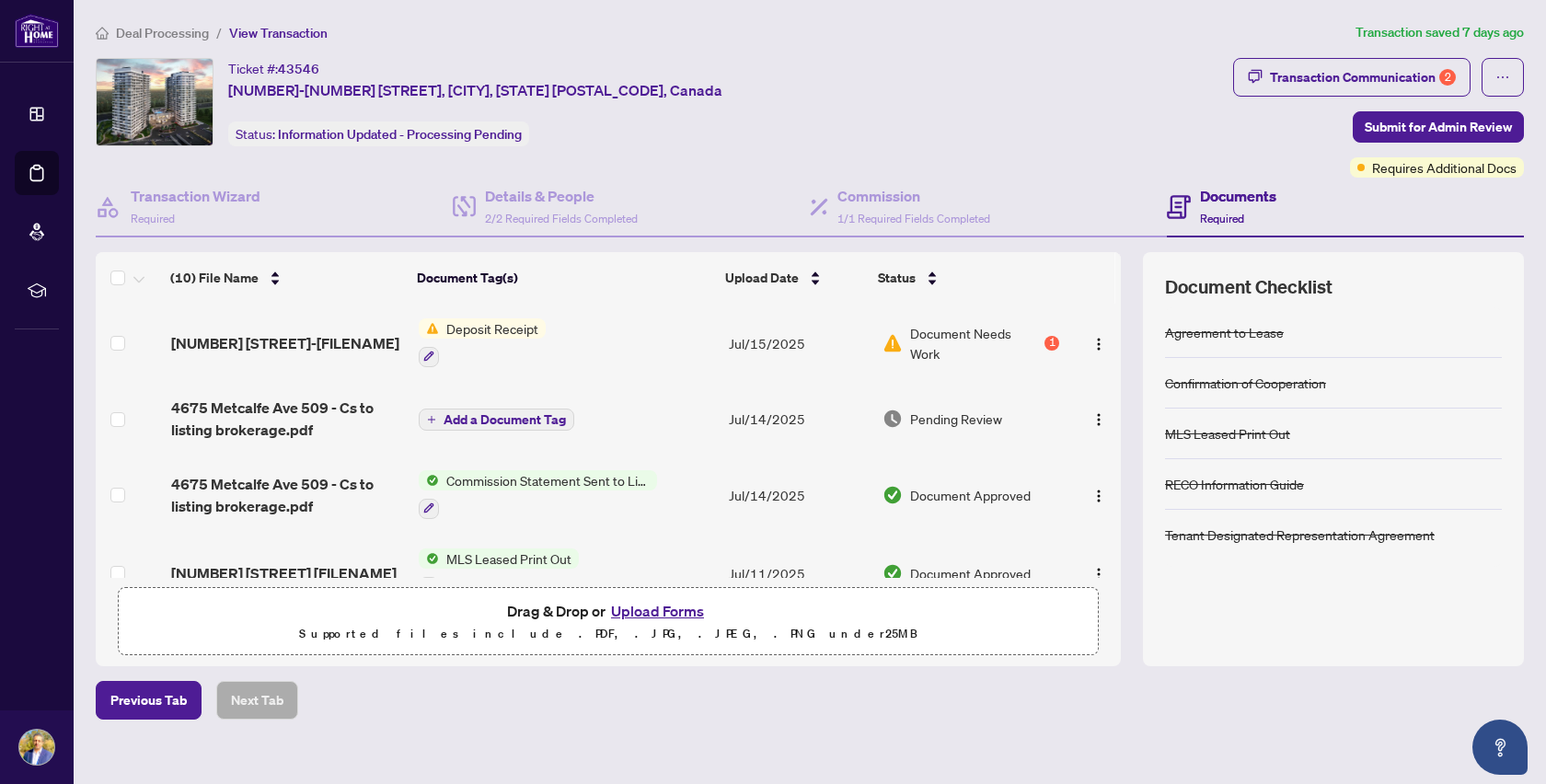 scroll, scrollTop: 0, scrollLeft: 0, axis: both 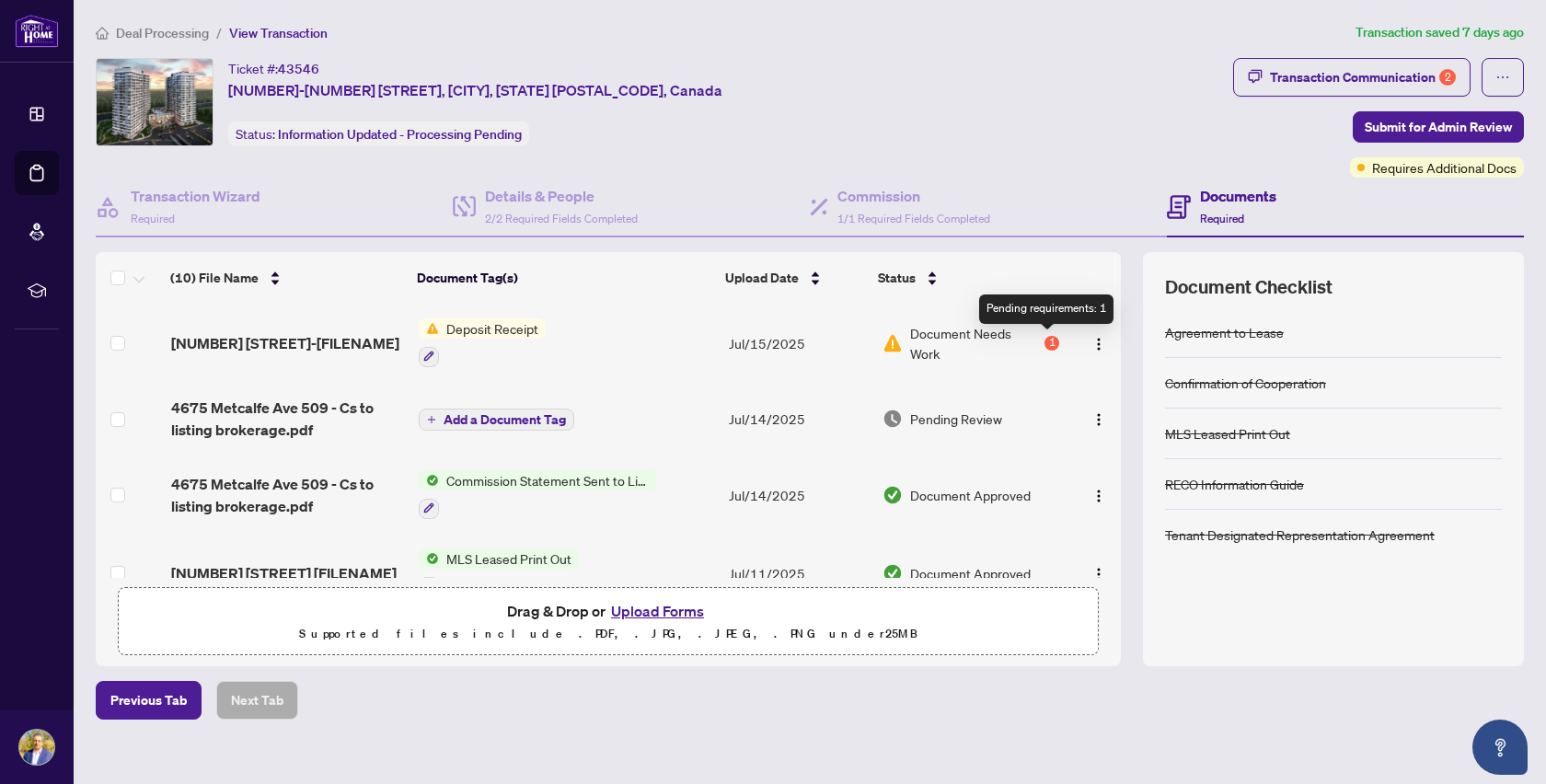 click on "1" at bounding box center (1052, 343) 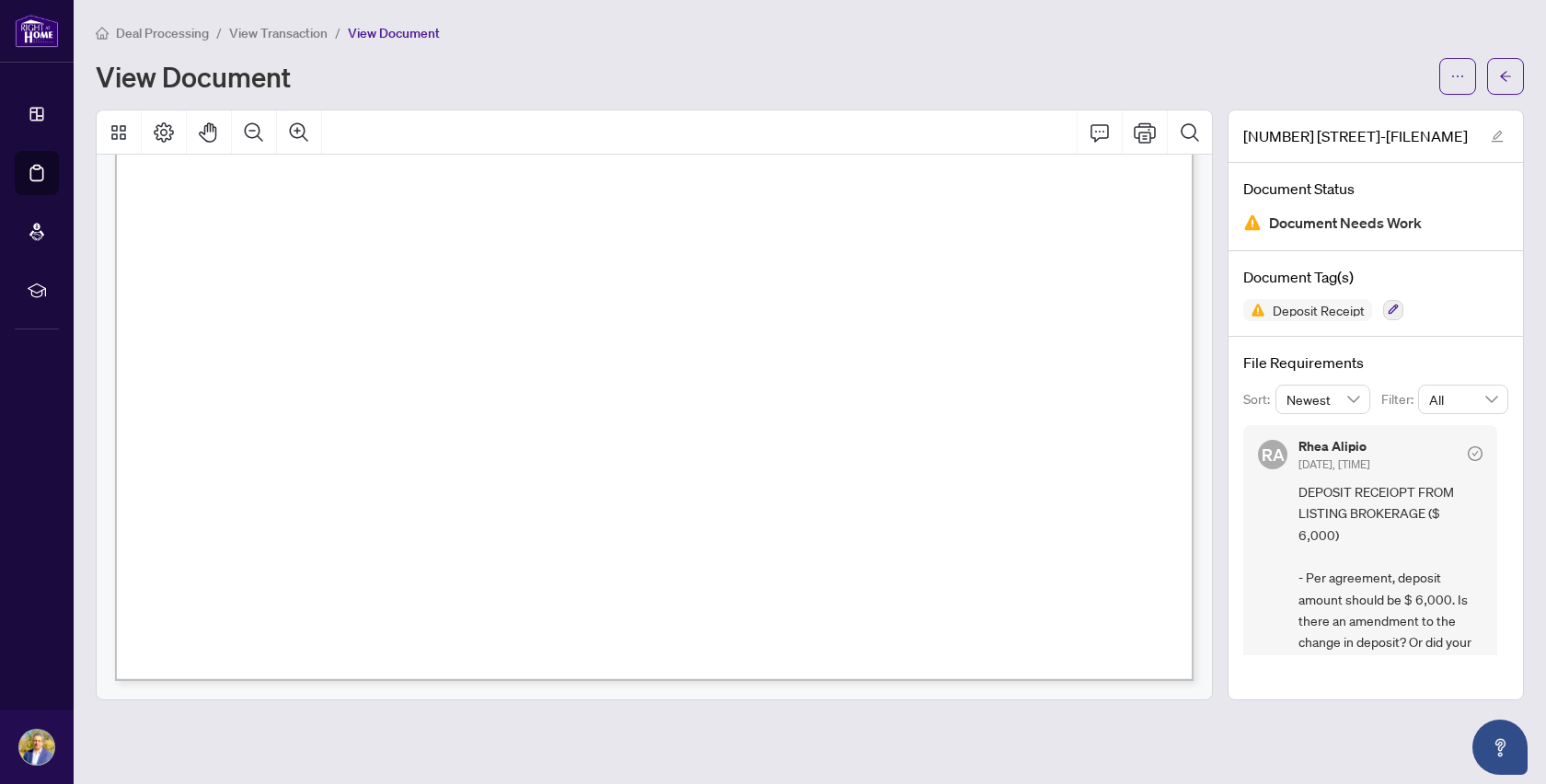 scroll, scrollTop: 888, scrollLeft: 0, axis: vertical 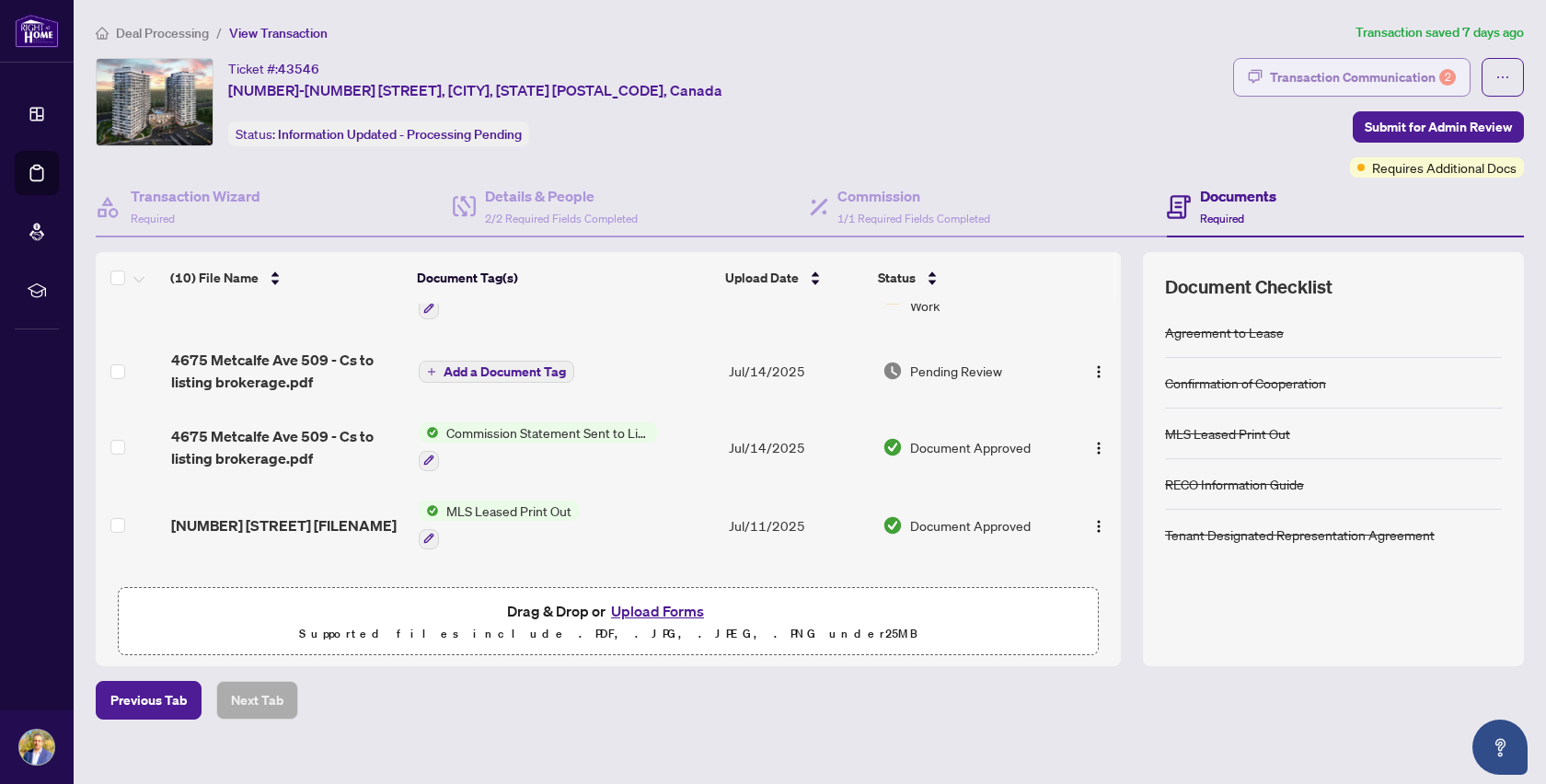 click on "Transaction Communication 2" at bounding box center (1363, 77) 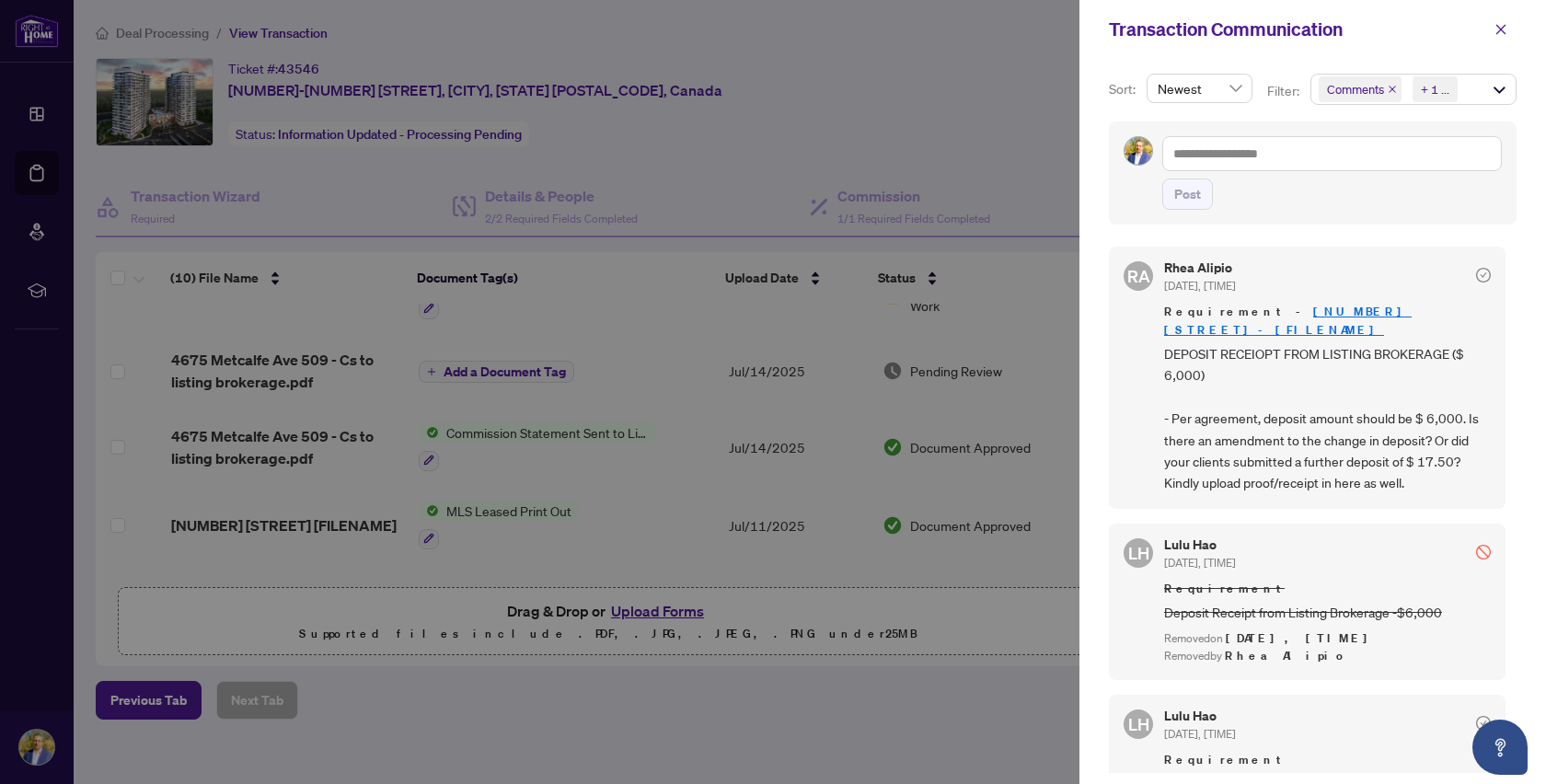scroll, scrollTop: 0, scrollLeft: 0, axis: both 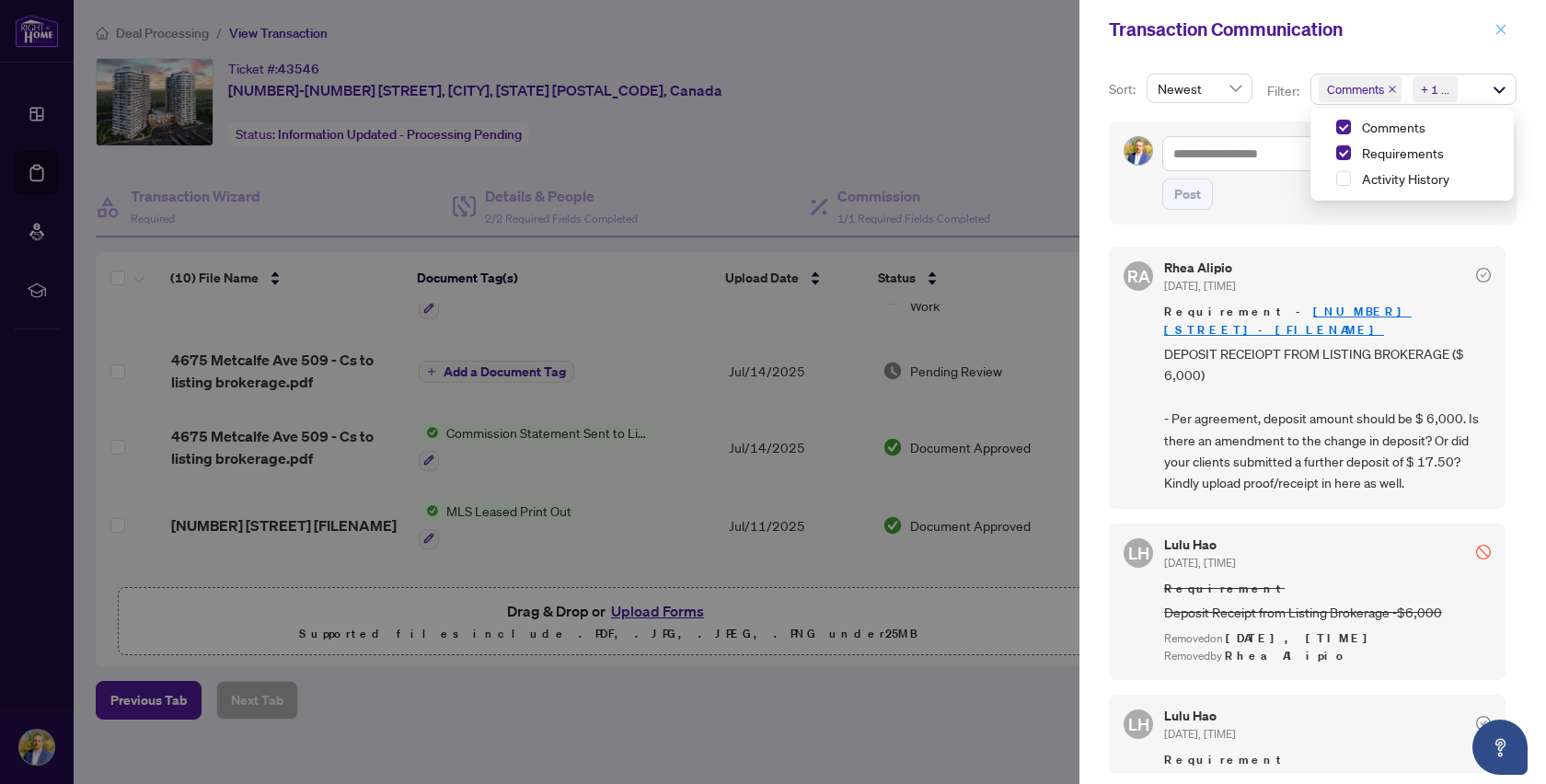 click 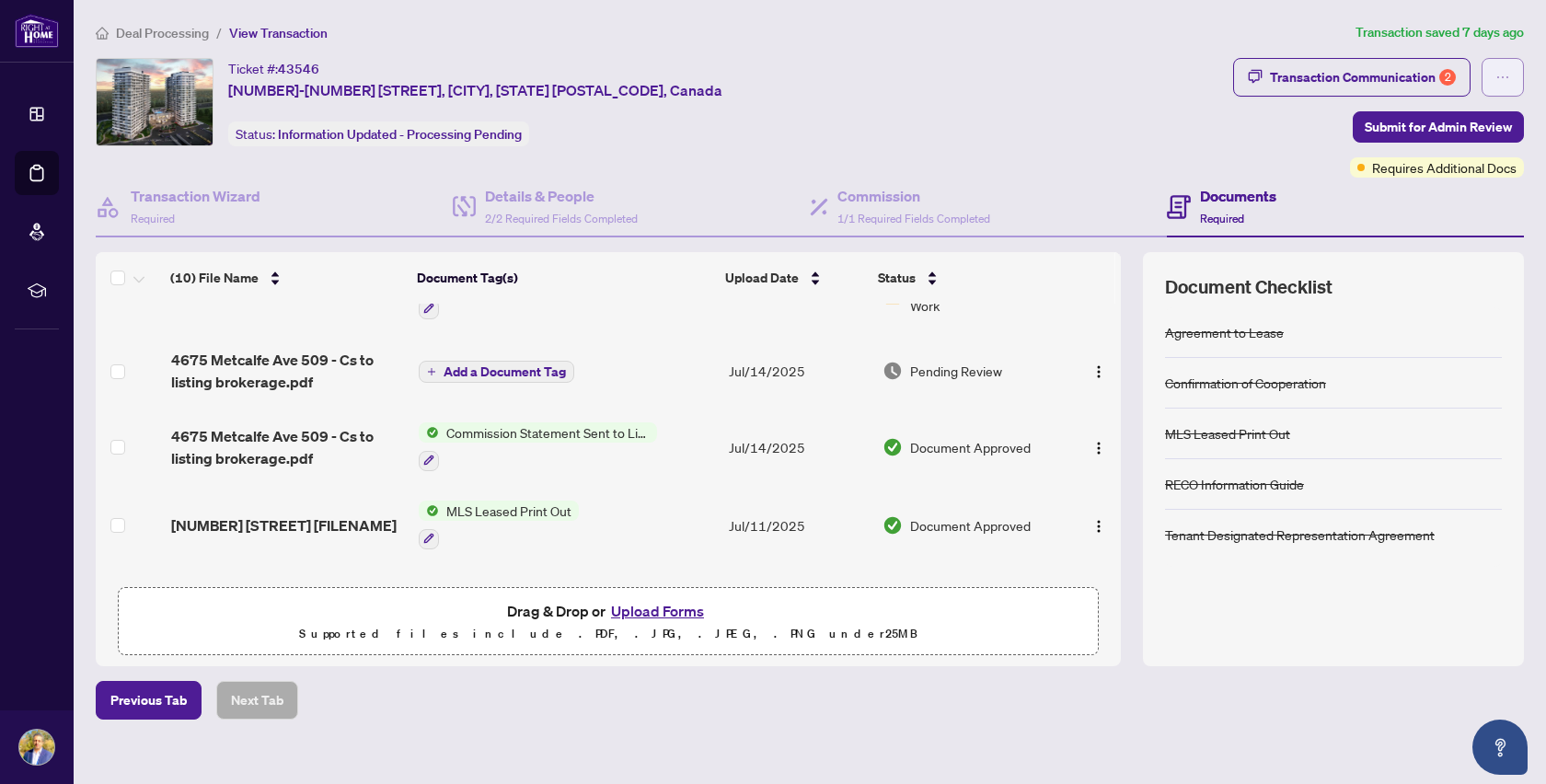 click 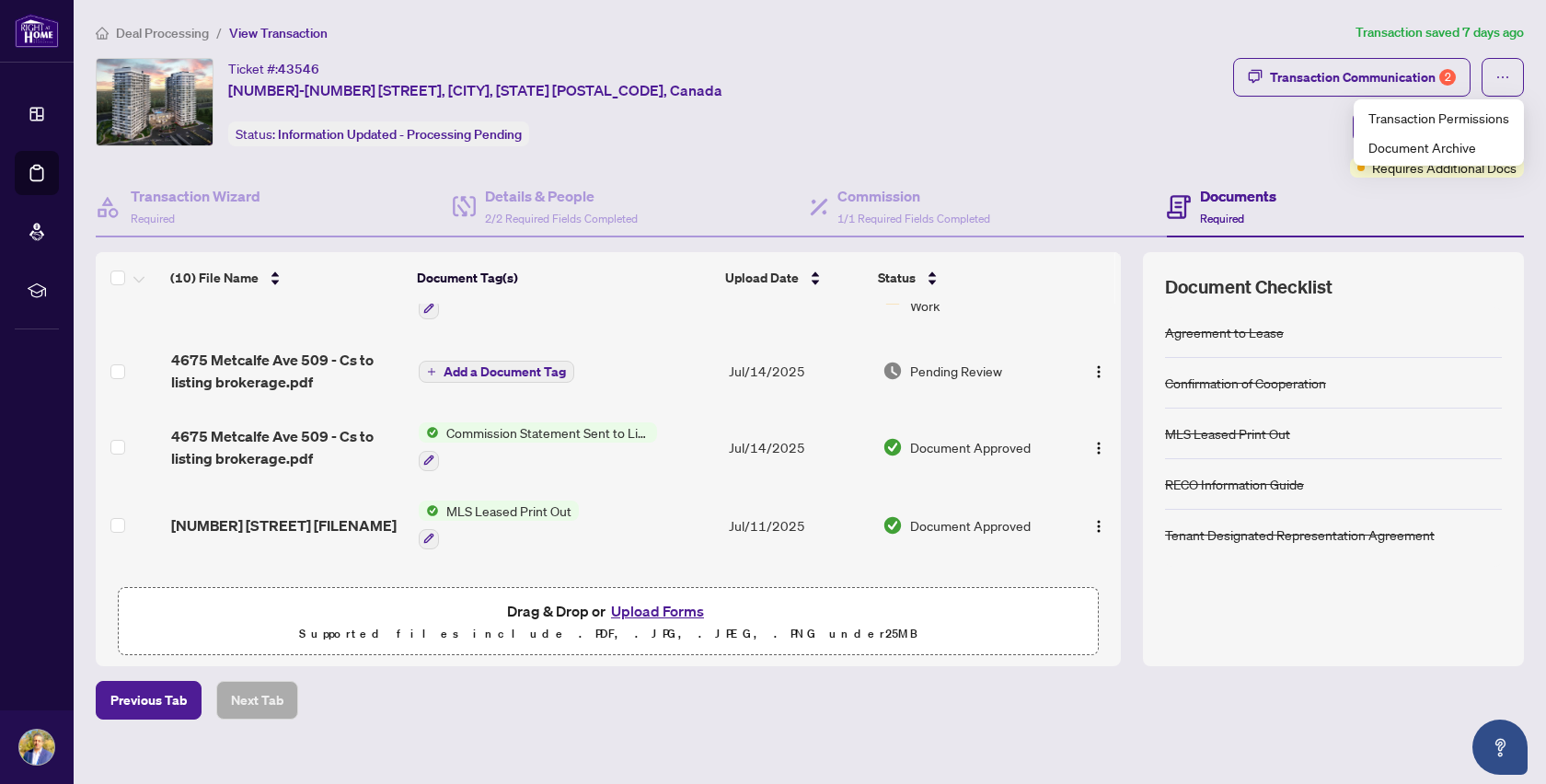 click on "Ticket #:  [NUMBER] 509-[NUMBER] [STREET], [CITY], [STATE] [POSTAL_CODE], Canada Status:   Information Updated - Processing Pending" at bounding box center [661, 102] 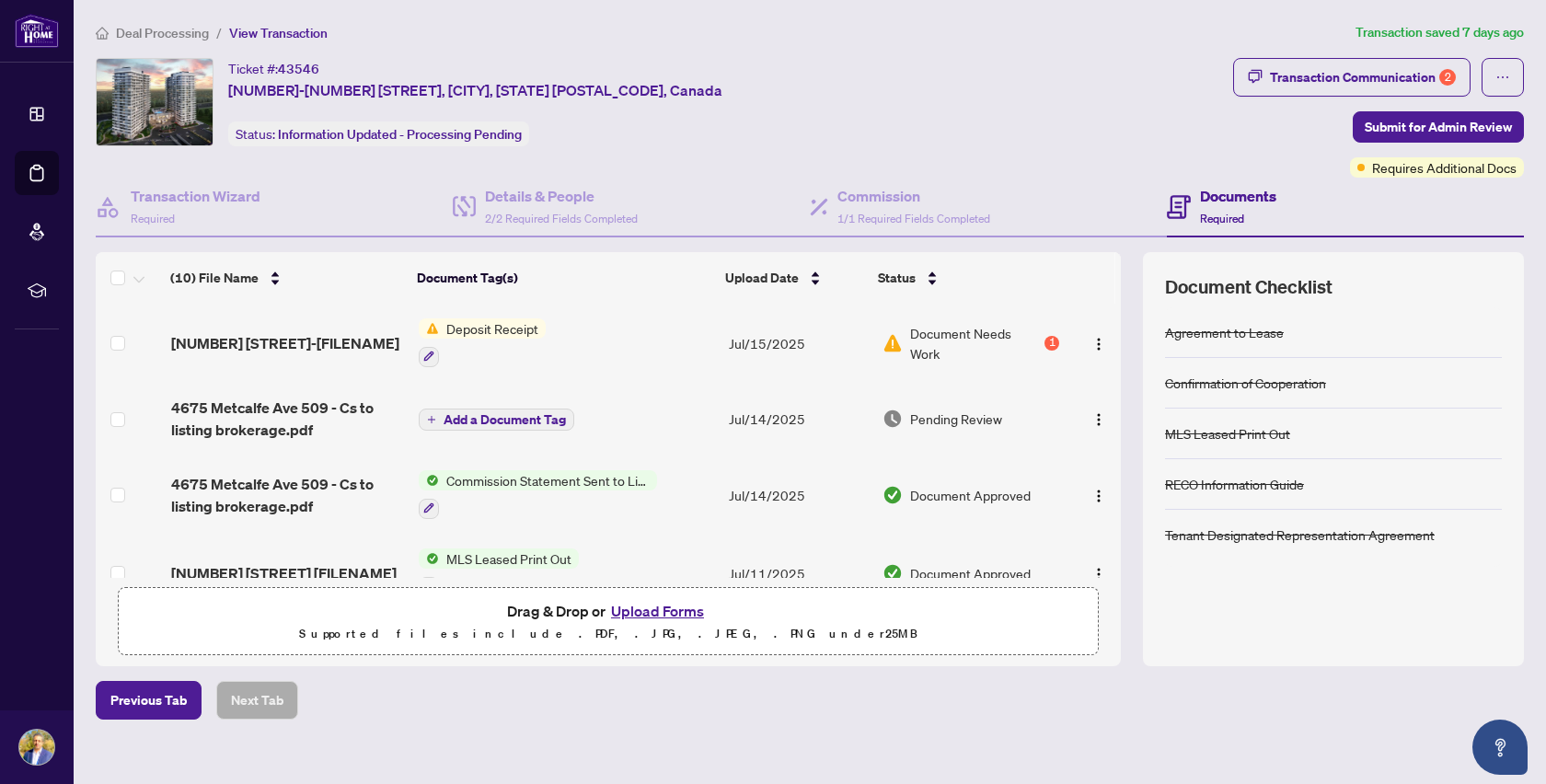 scroll, scrollTop: 0, scrollLeft: 0, axis: both 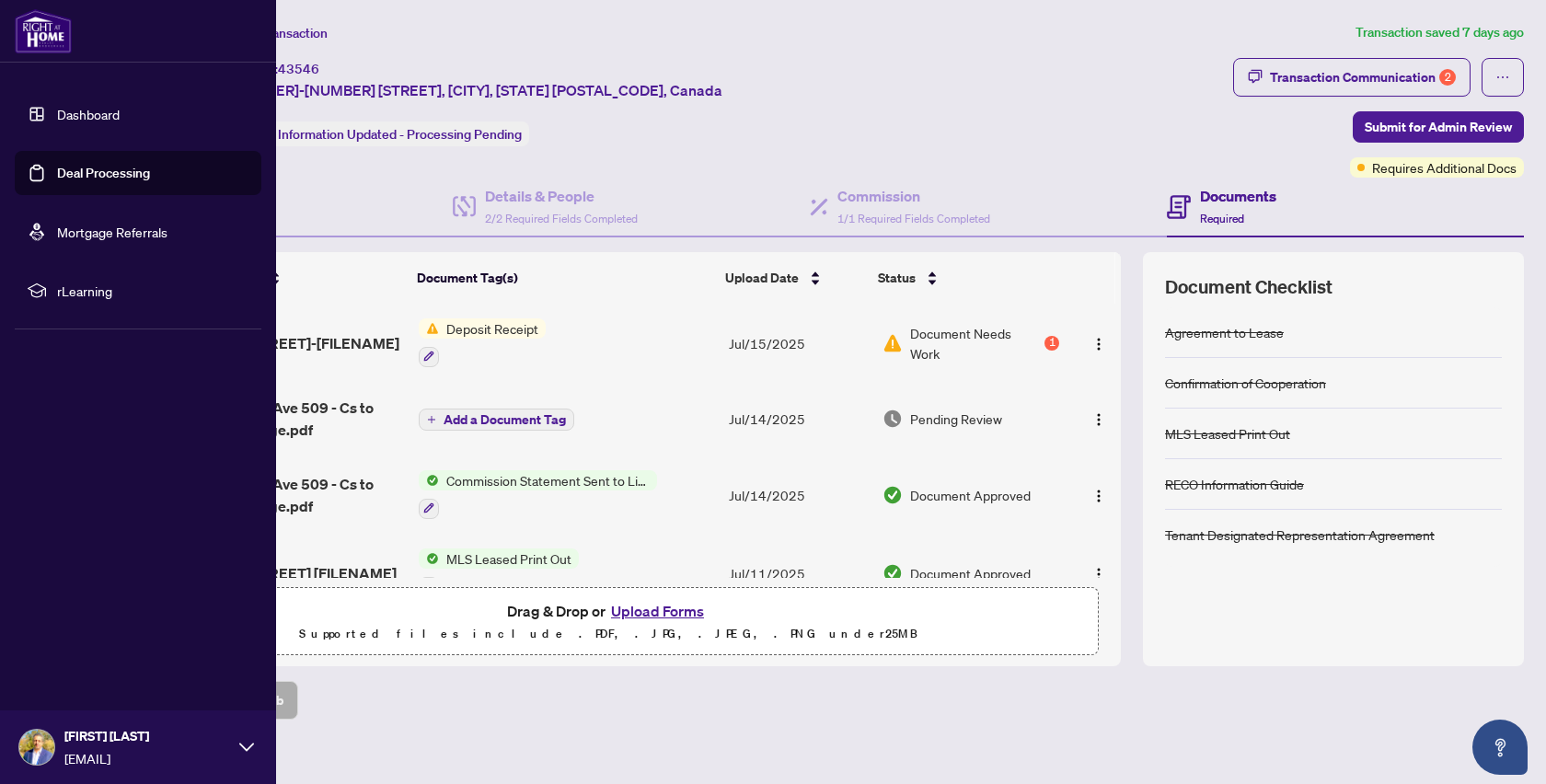 click on "Deal Processing" at bounding box center [103, 173] 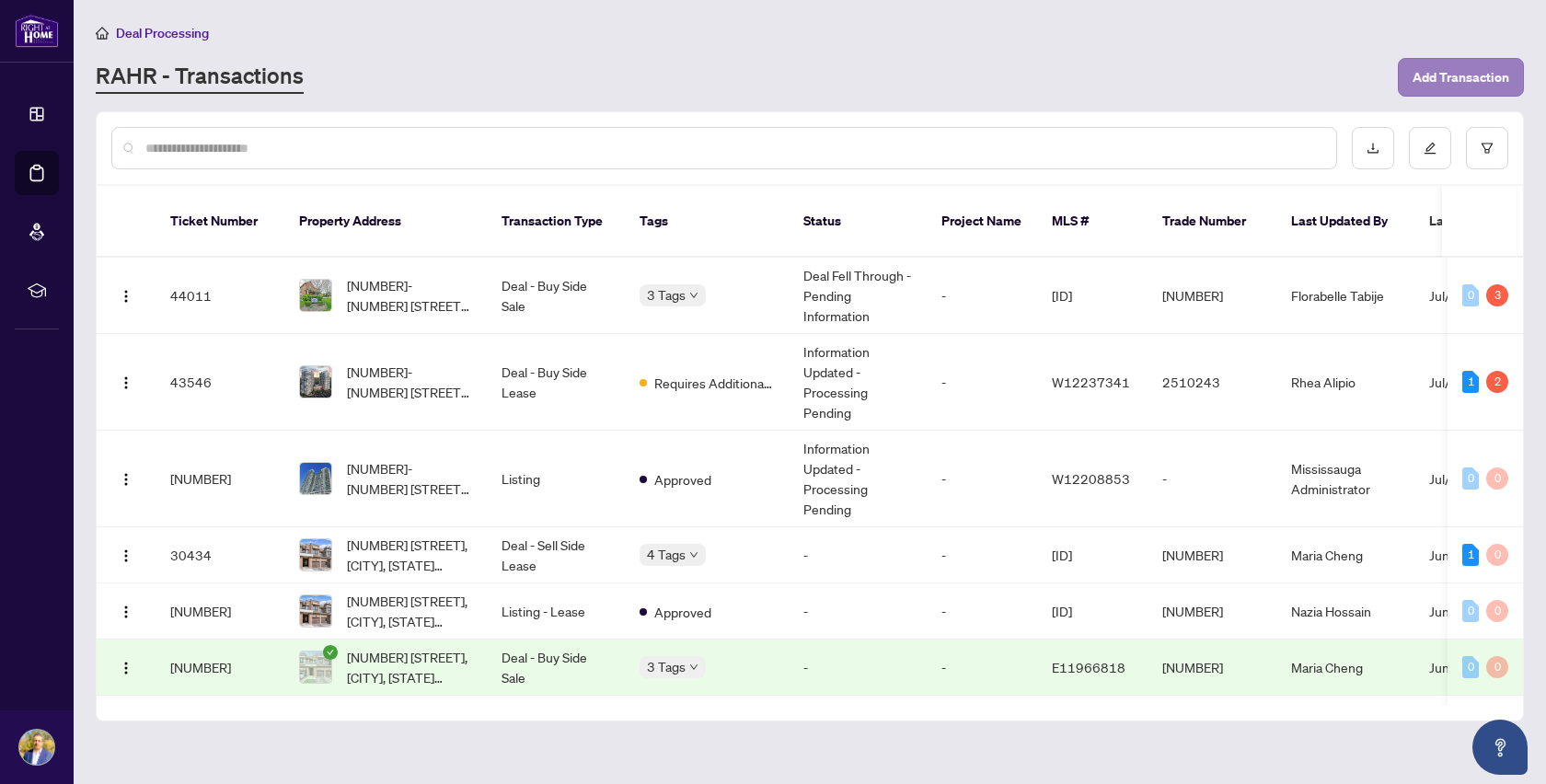 click on "Add Transaction" at bounding box center [1460, 77] 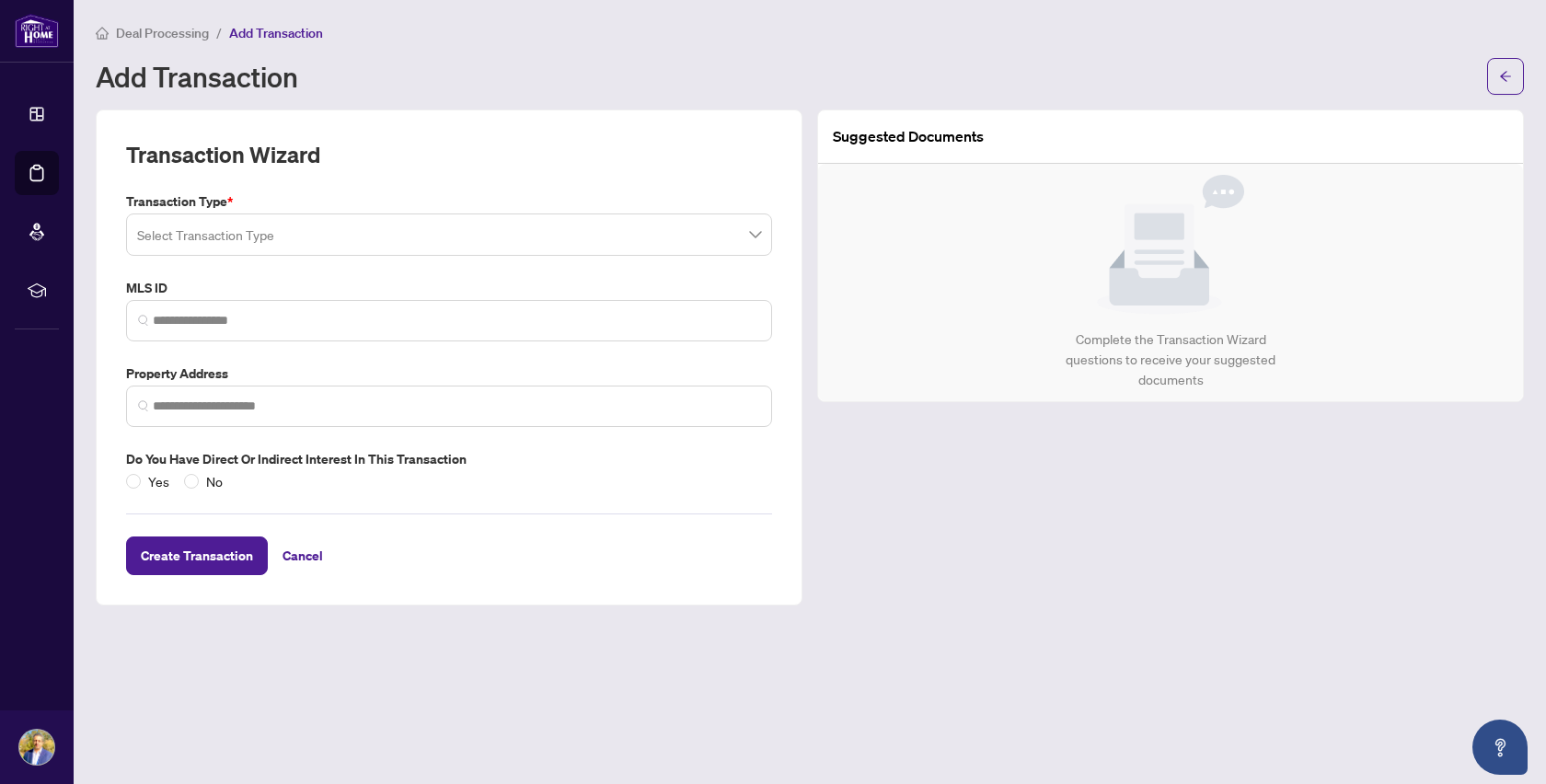 click on "Select Transaction Type" at bounding box center (449, 235) 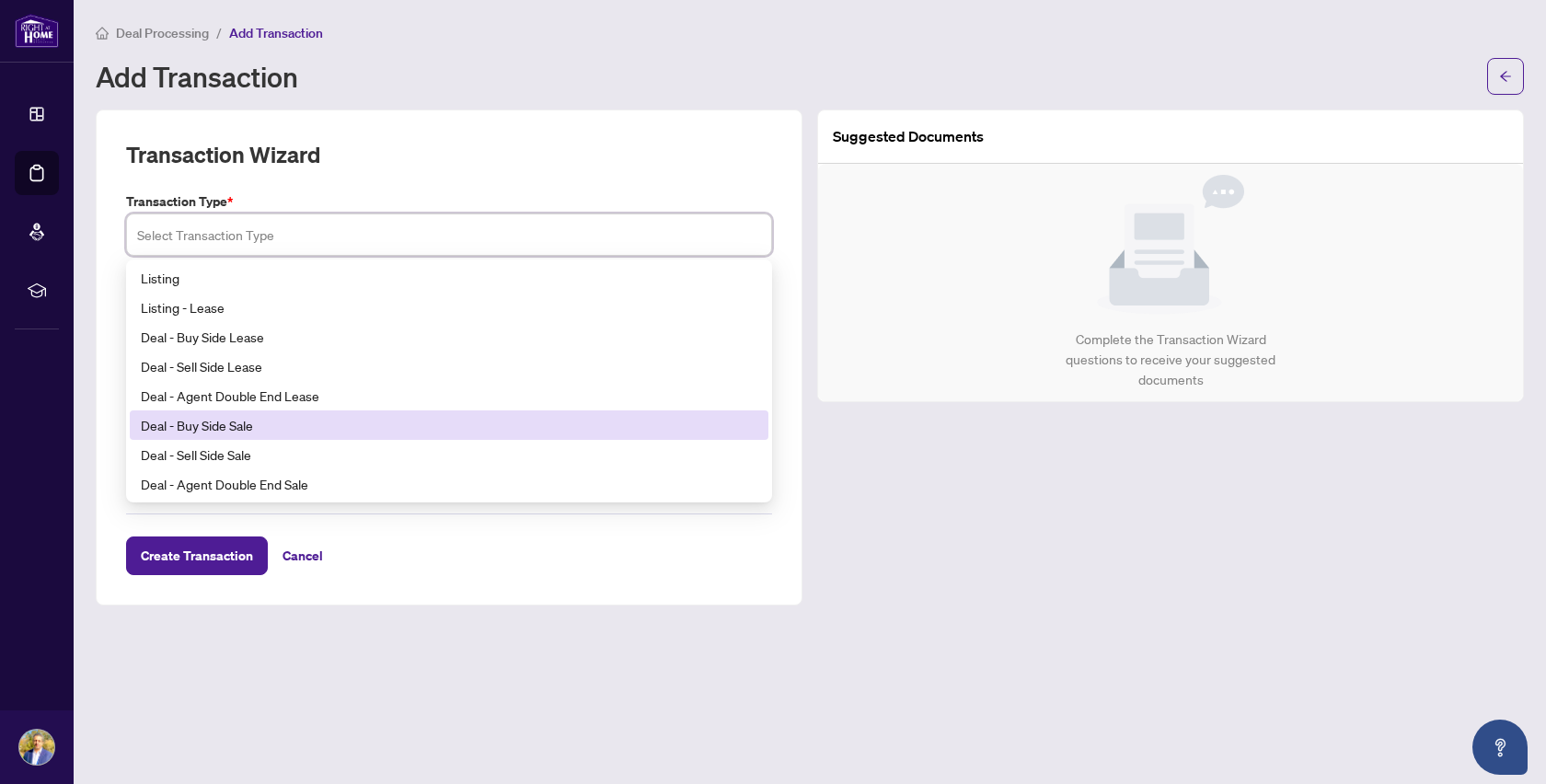 click on "Deal - Buy Side Sale" at bounding box center (449, 425) 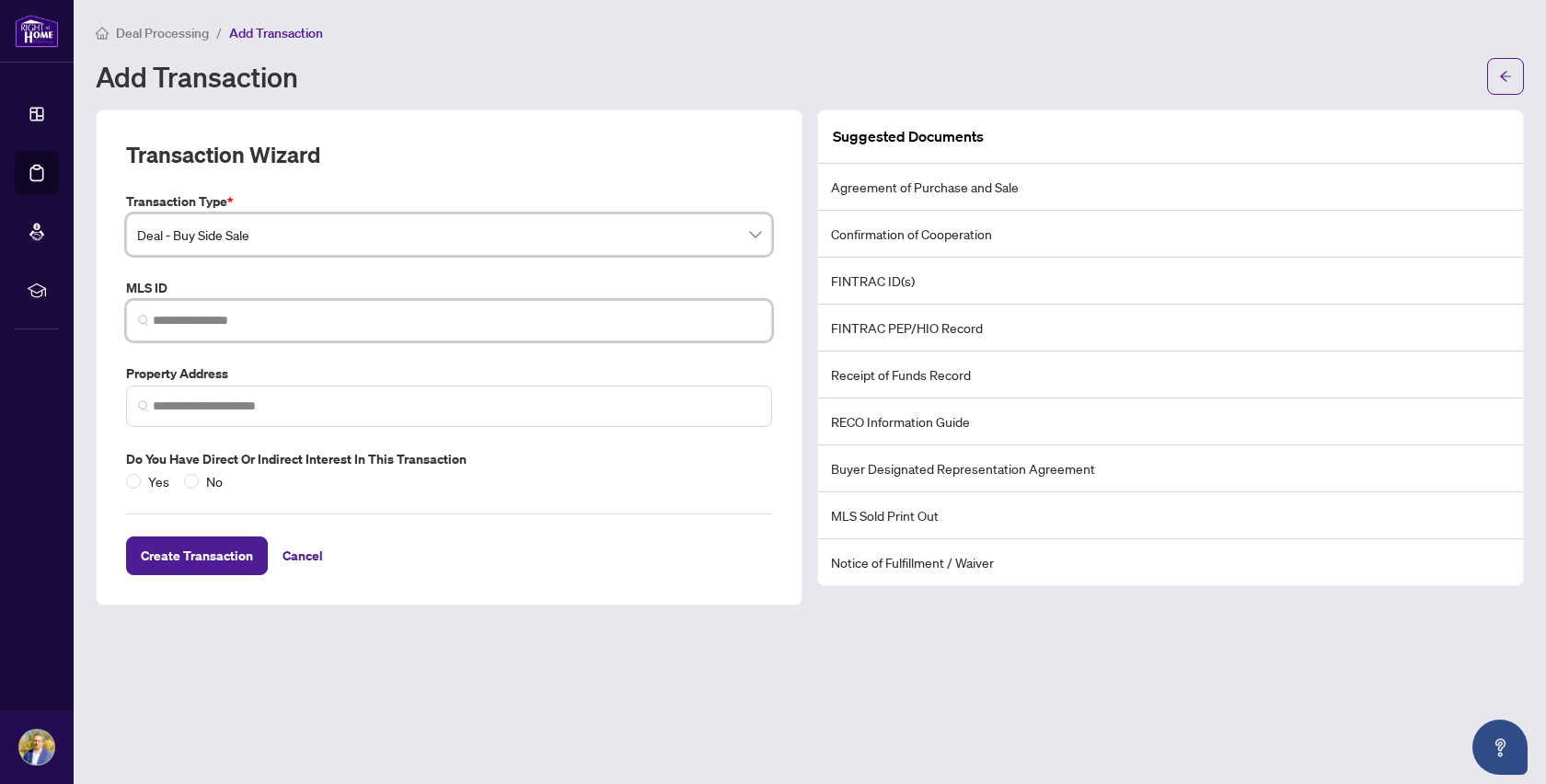 click at bounding box center [456, 320] 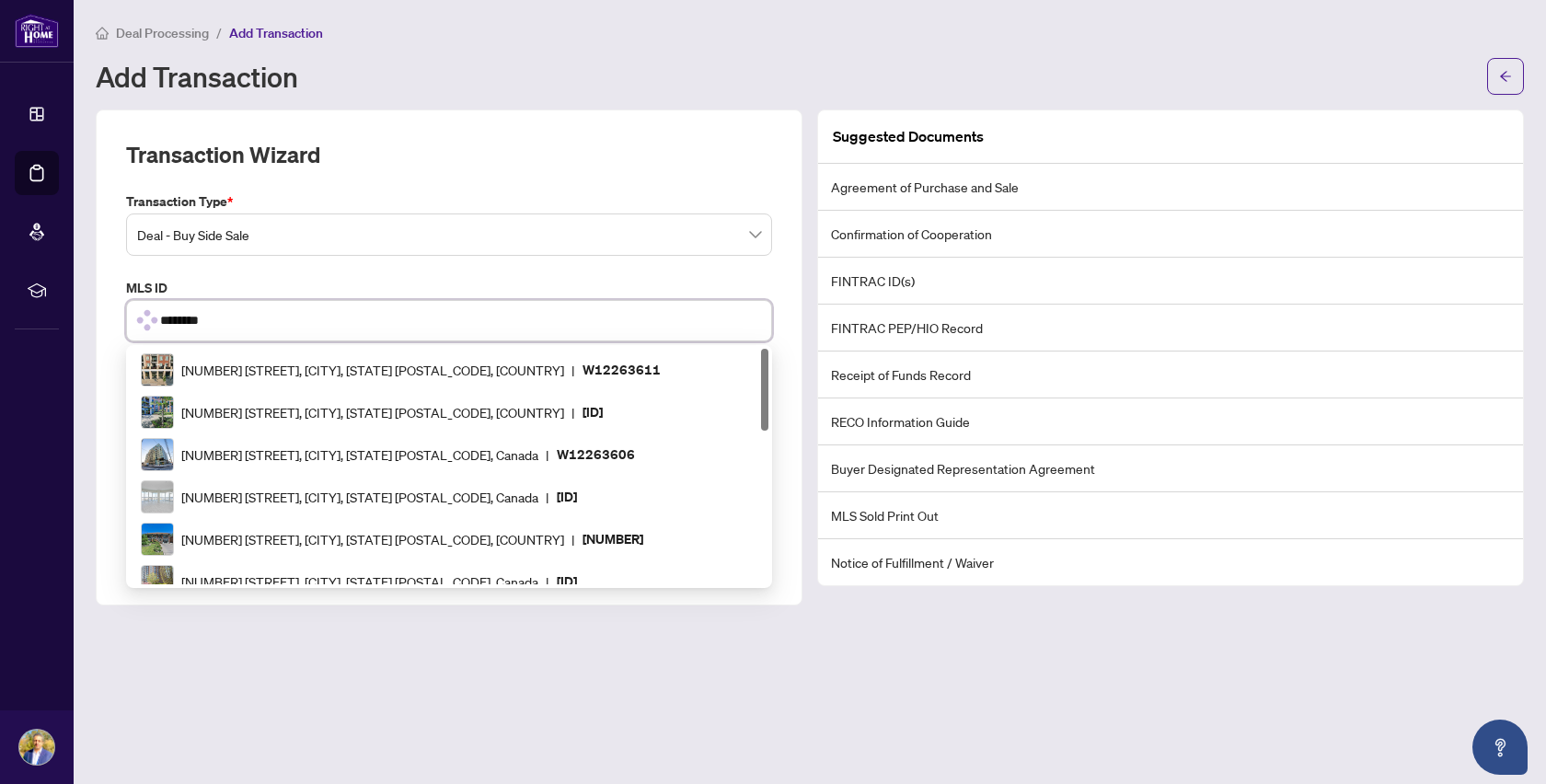 type on "*********" 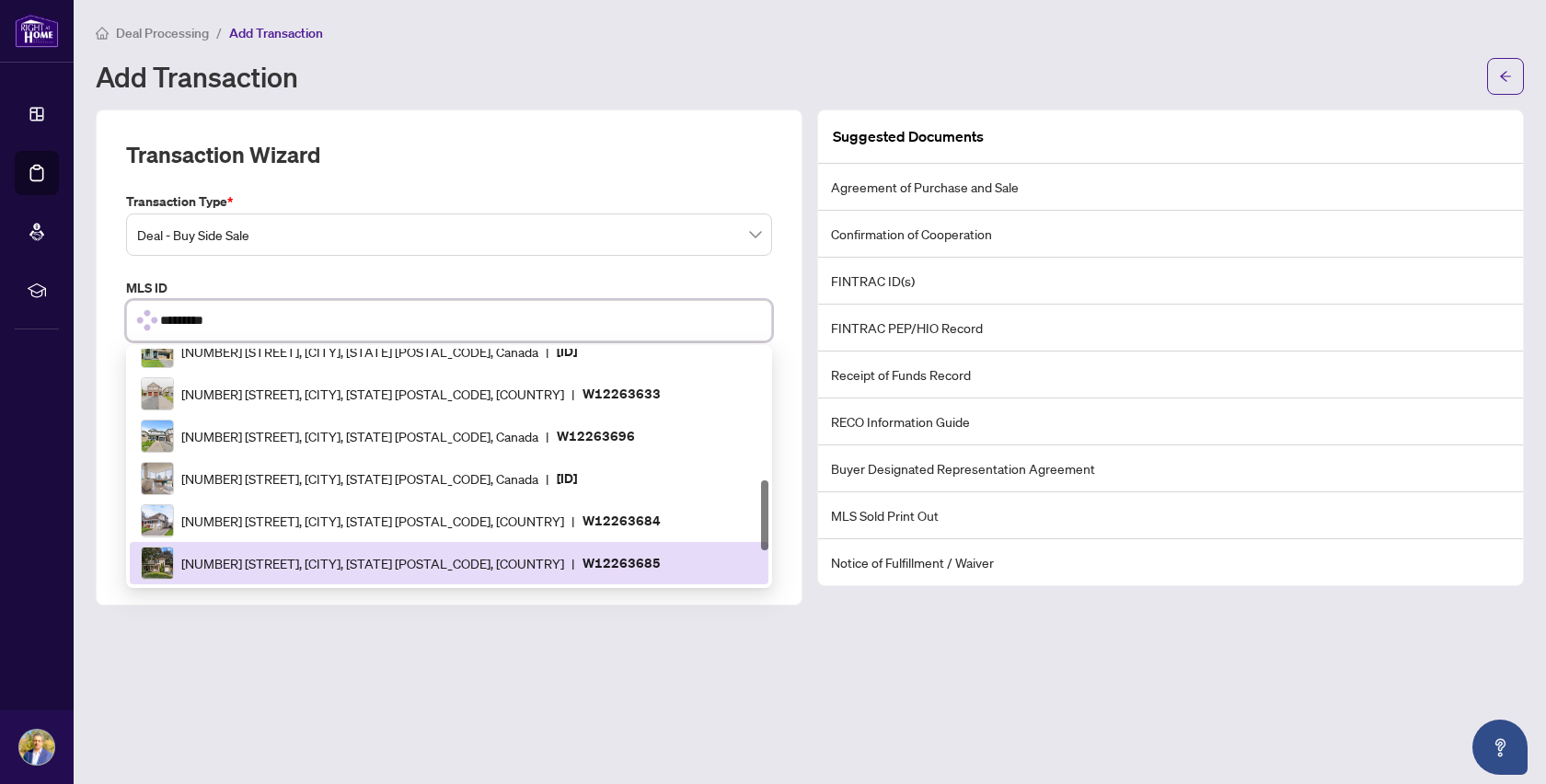scroll, scrollTop: 0, scrollLeft: 0, axis: both 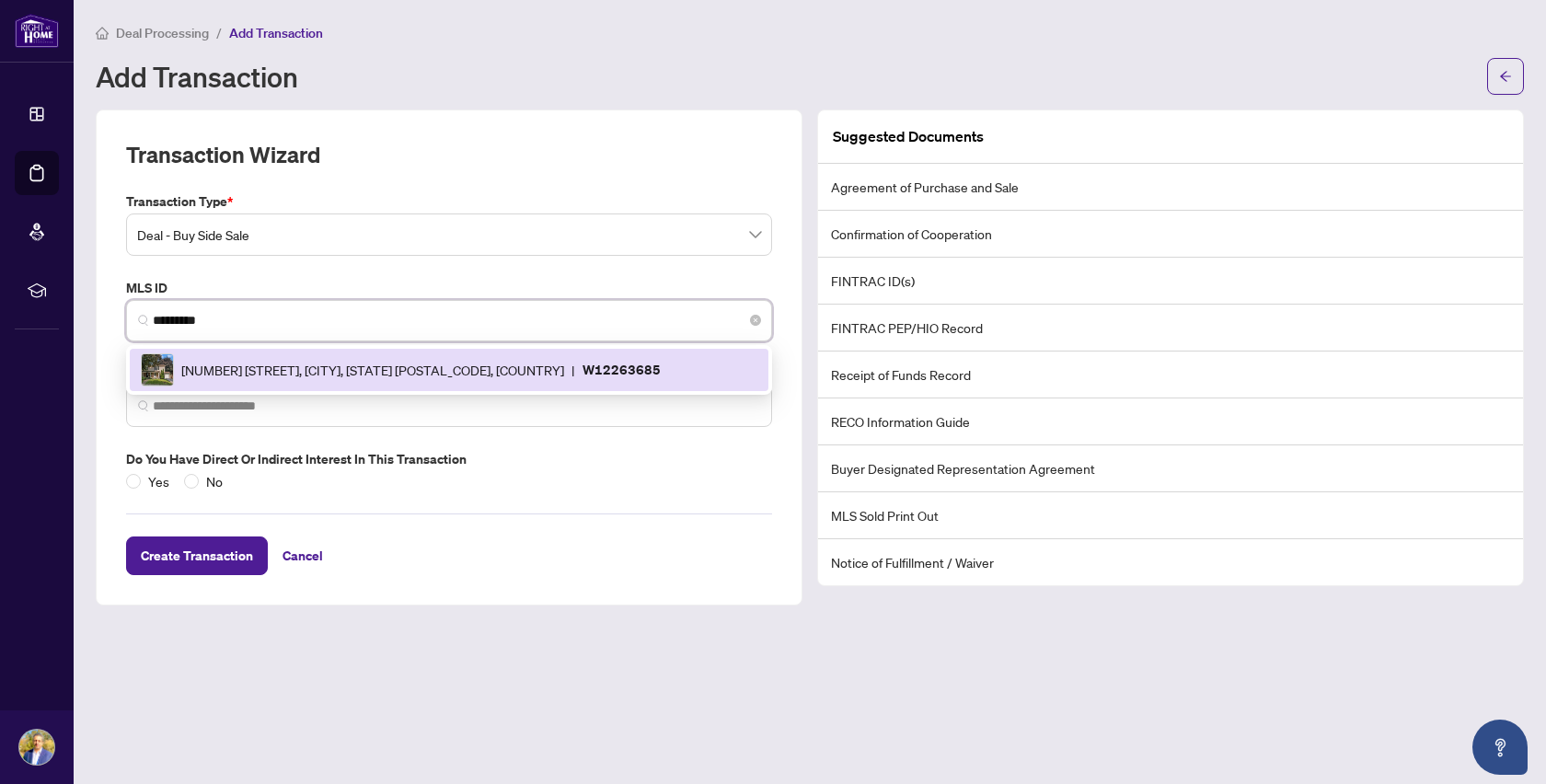 click on "[NUMBER] [STREET], [CITY], [STATE] [POSTAL_CODE], [COUNTRY]" at bounding box center (373, 370) 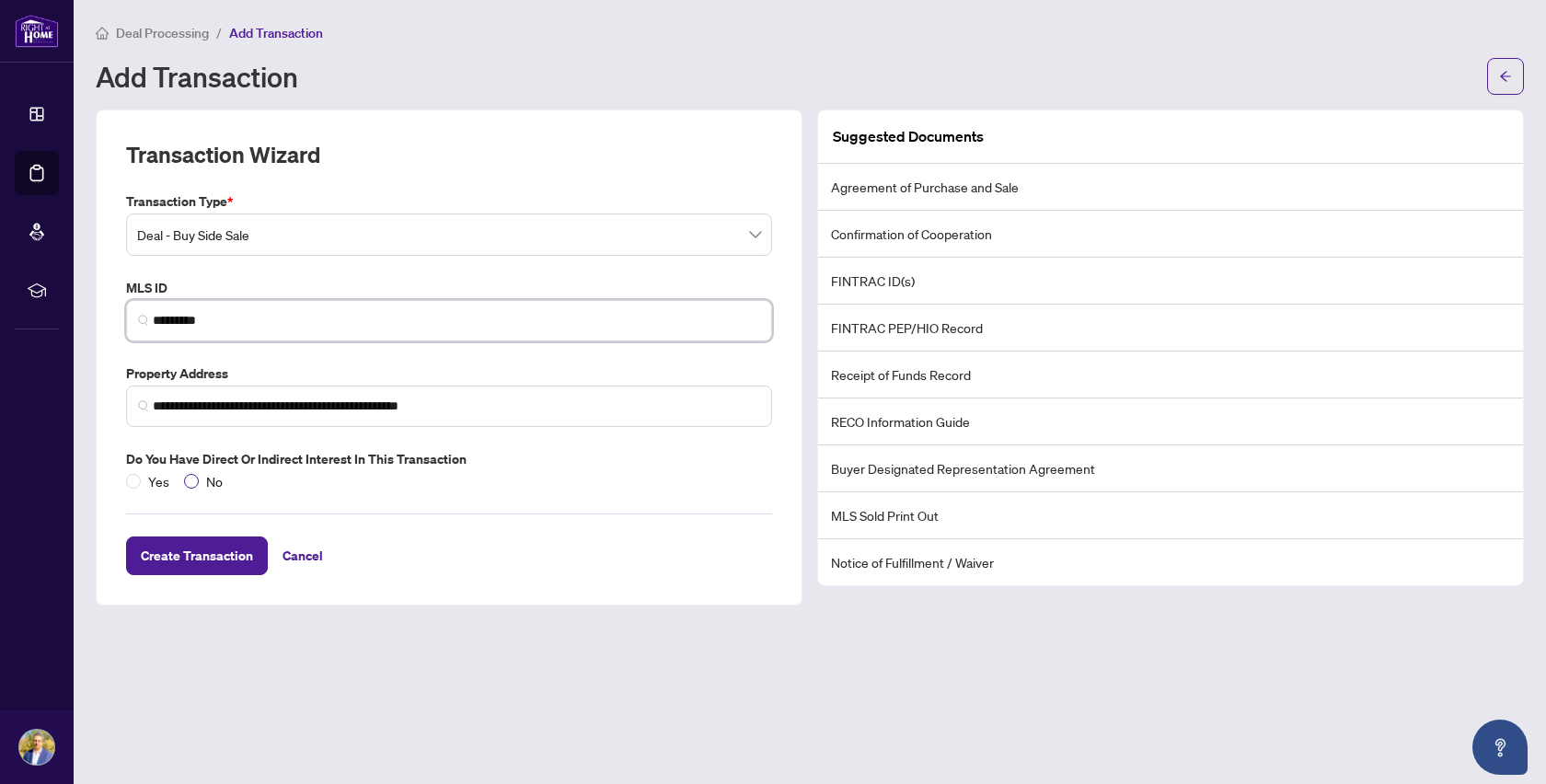 type on "*********" 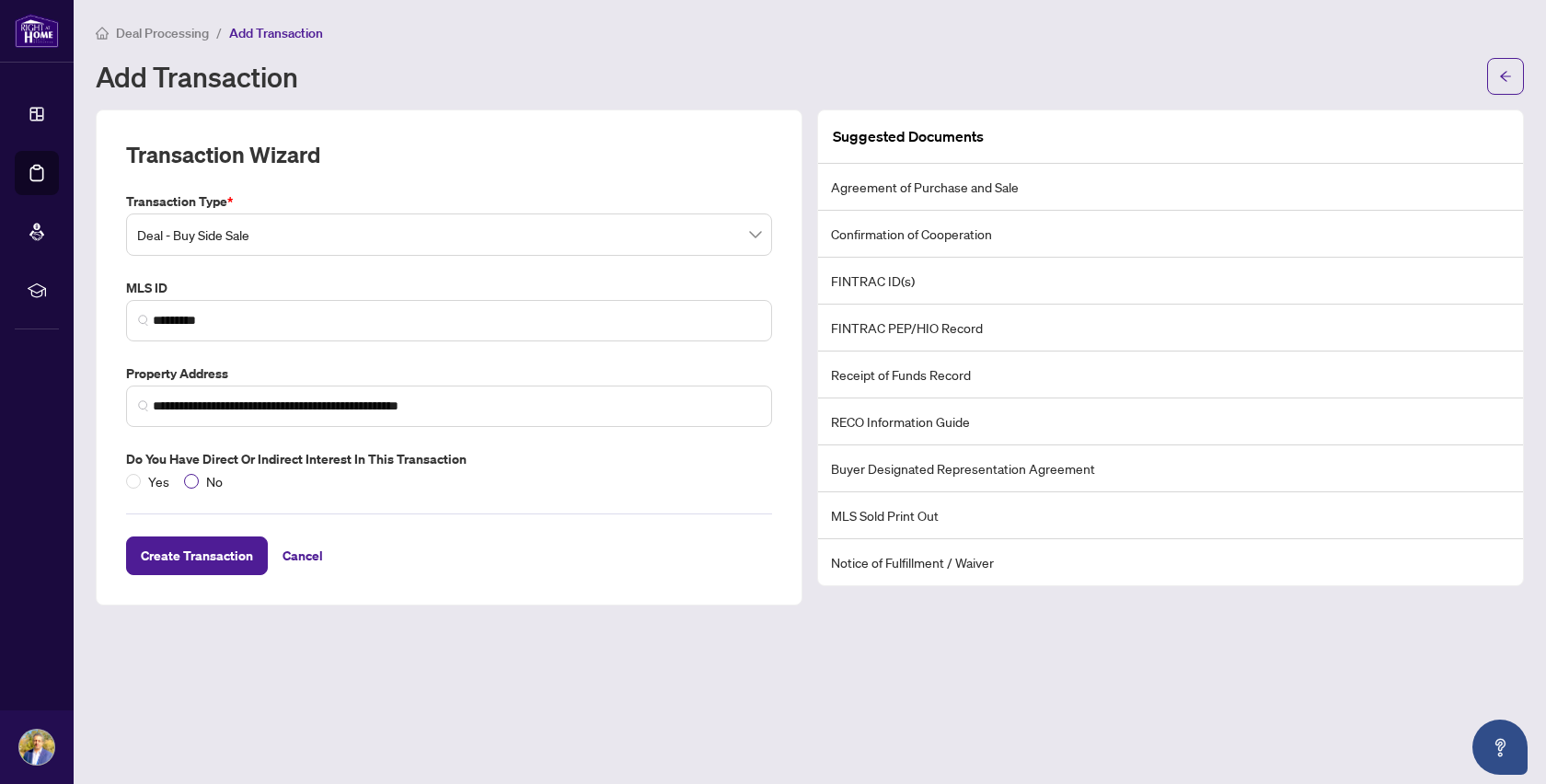 click at bounding box center [191, 481] 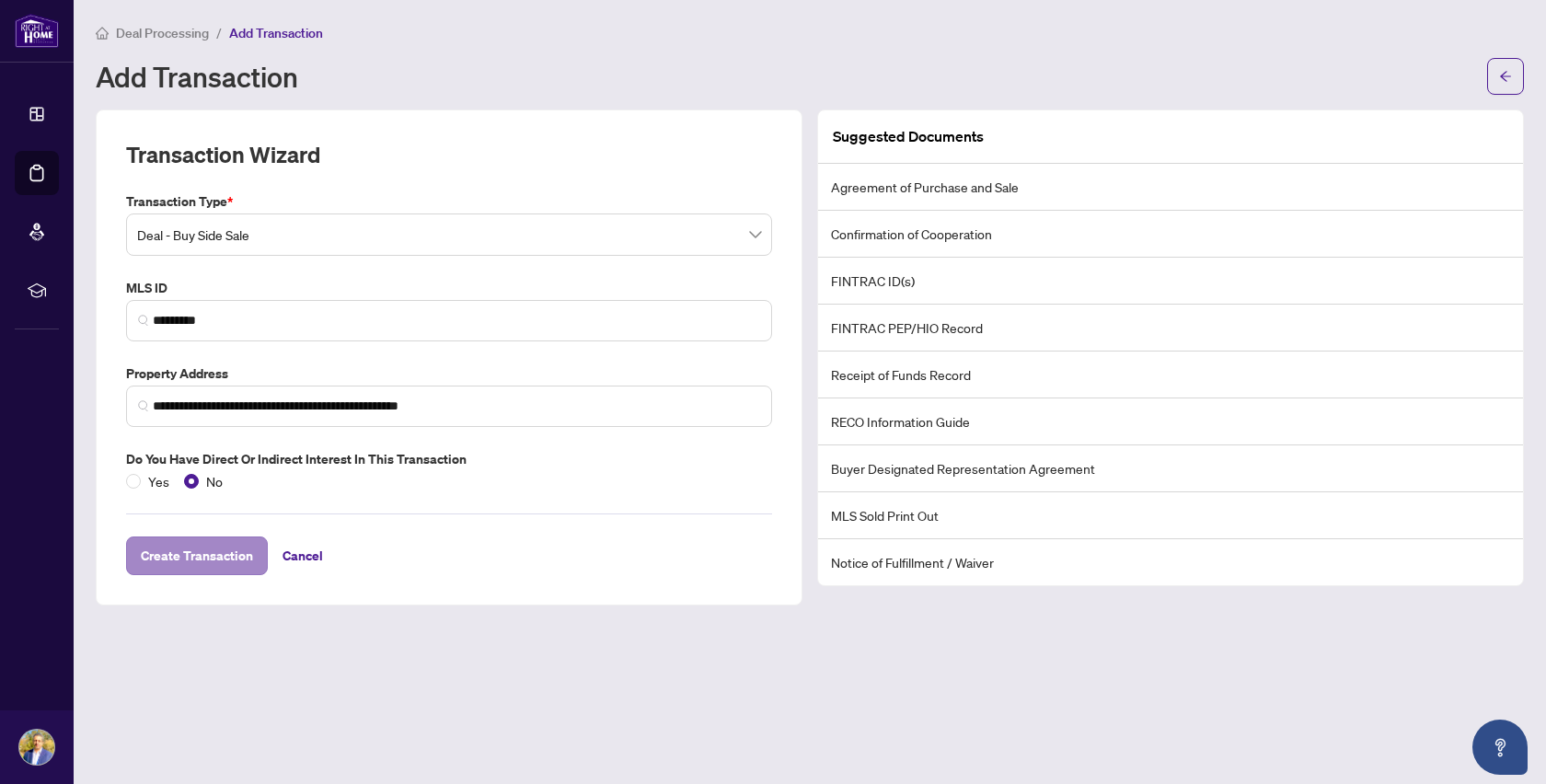 click on "Create Transaction" at bounding box center [197, 556] 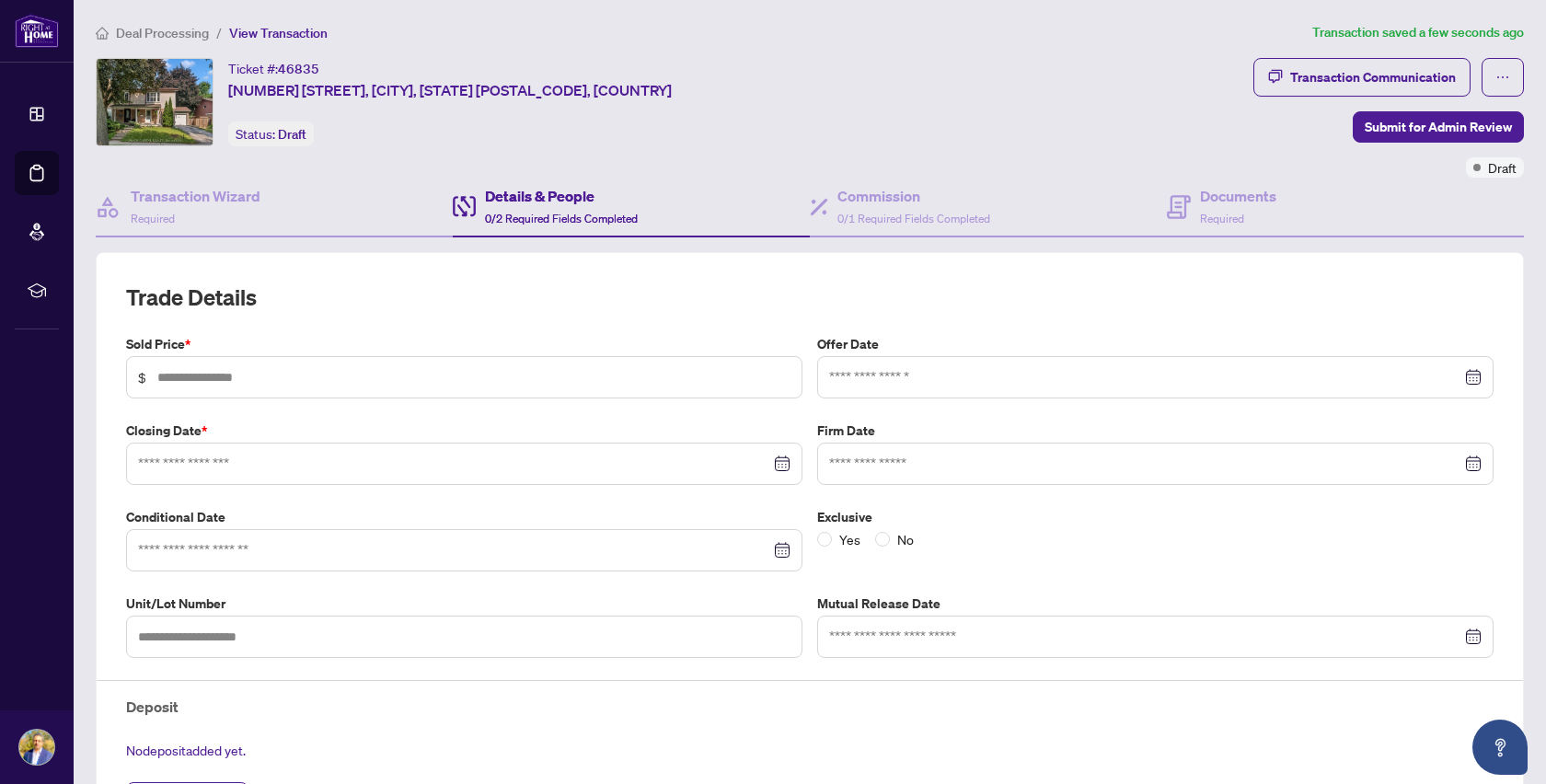 type on "**********" 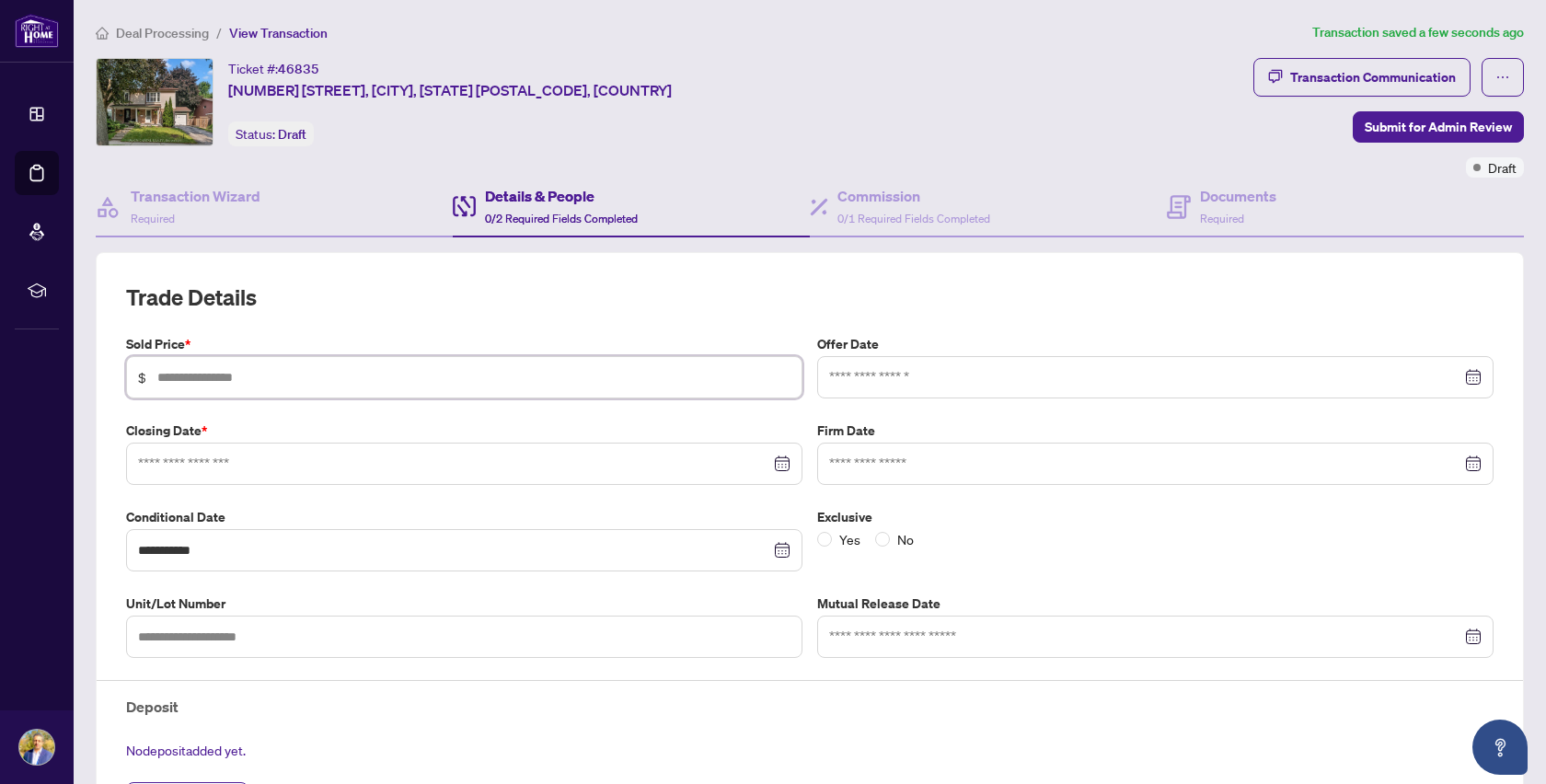 click at bounding box center [474, 377] 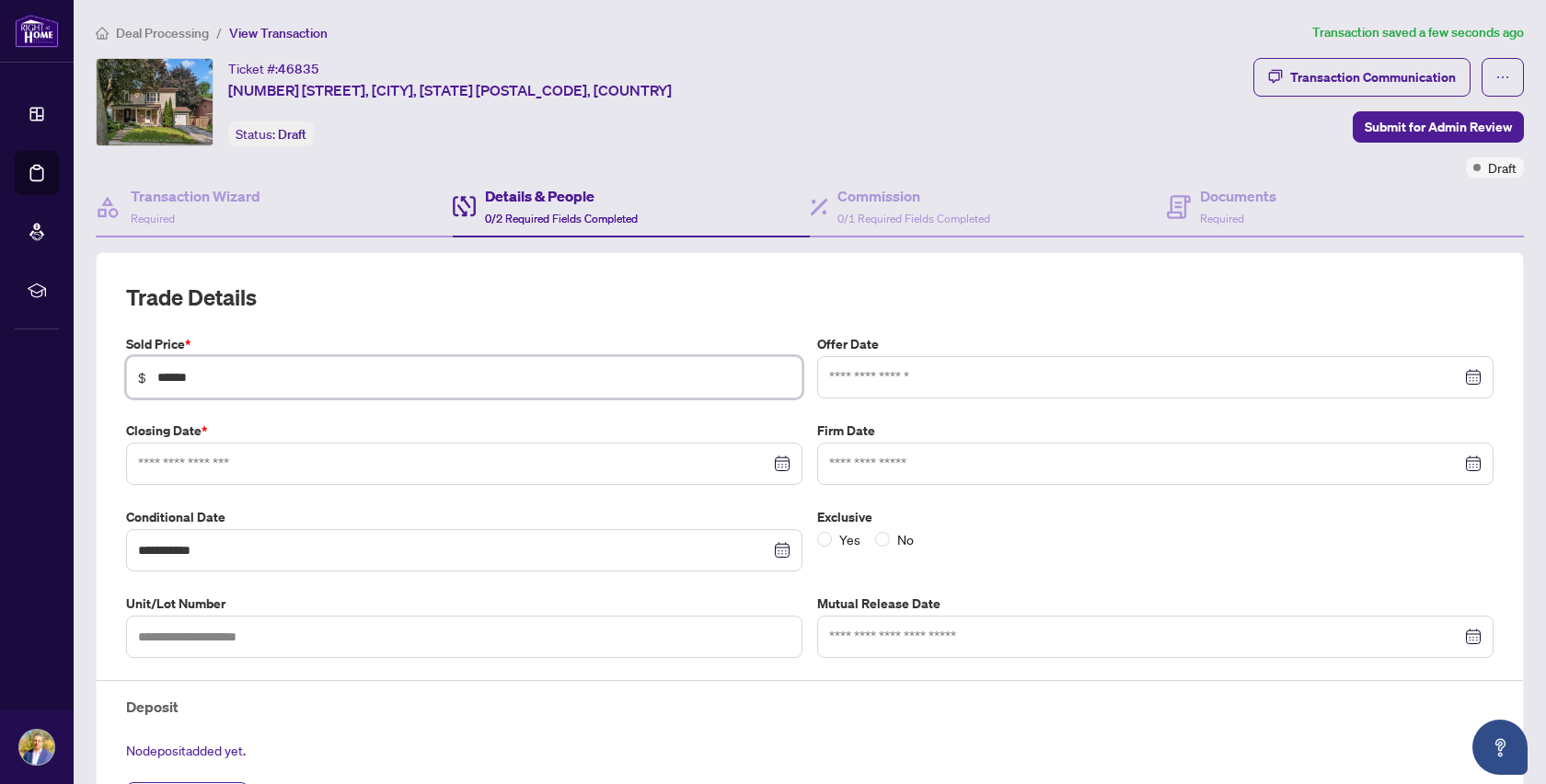 type on "*******" 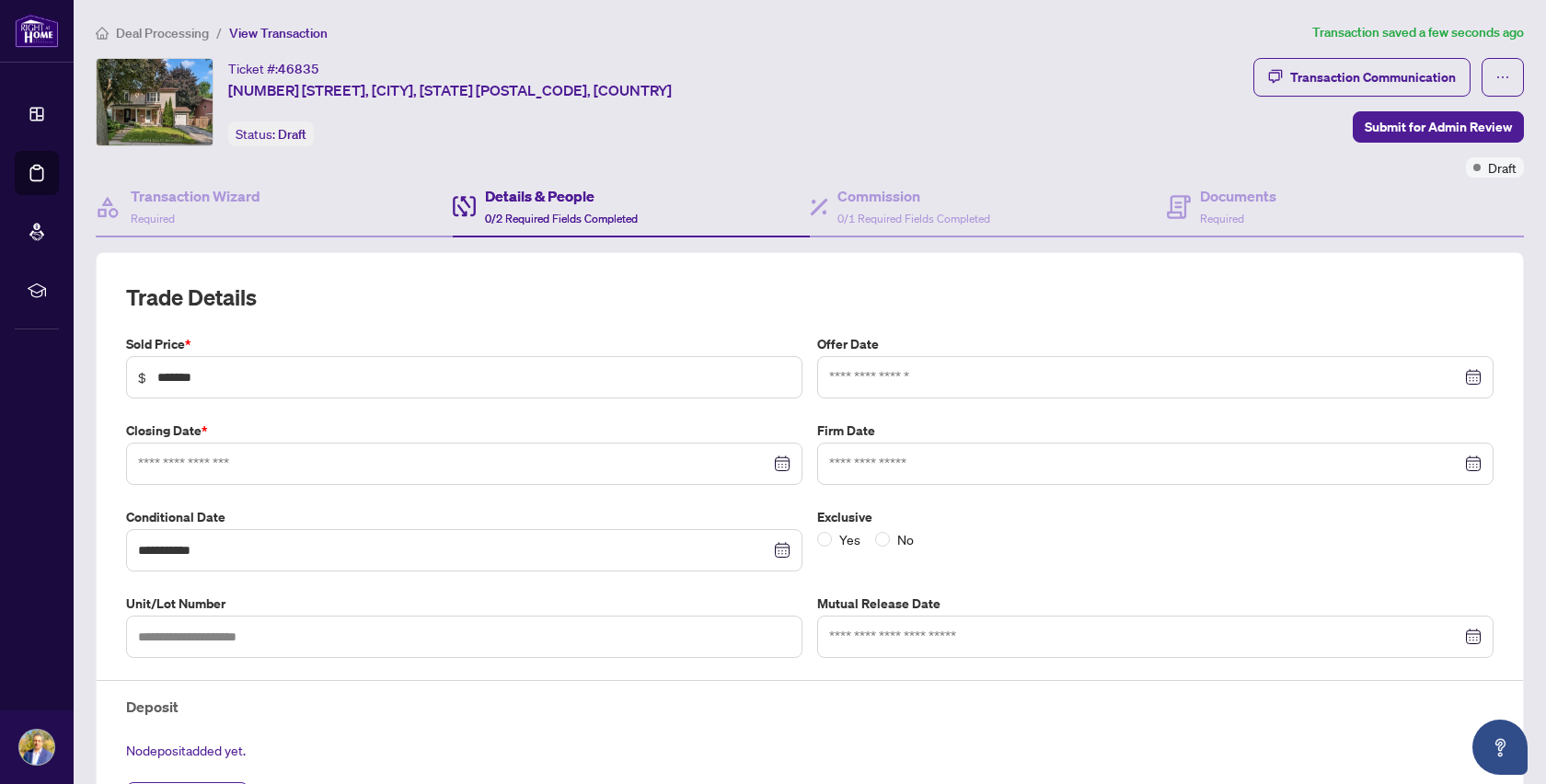 scroll, scrollTop: 0, scrollLeft: 1, axis: horizontal 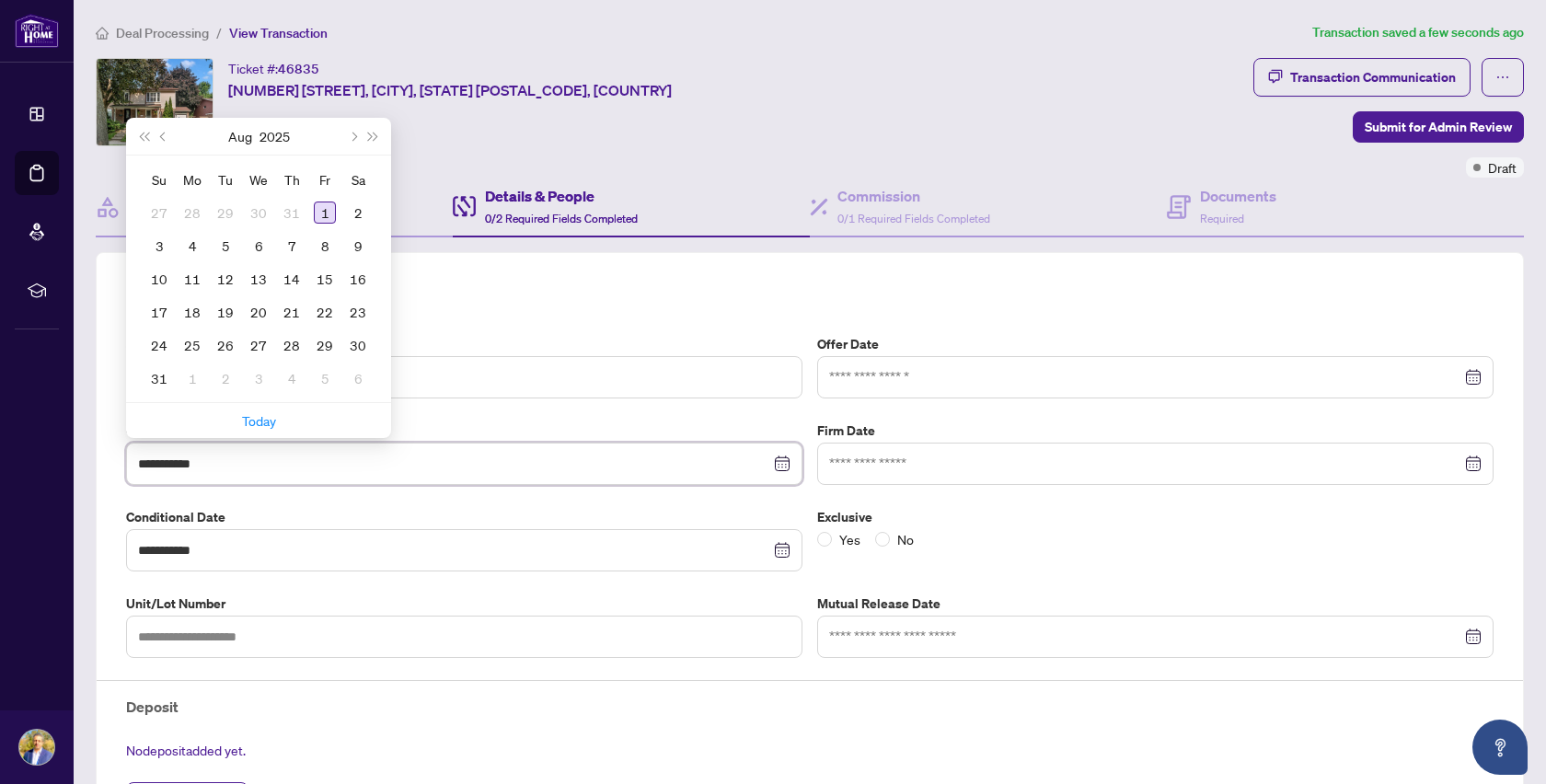type on "**********" 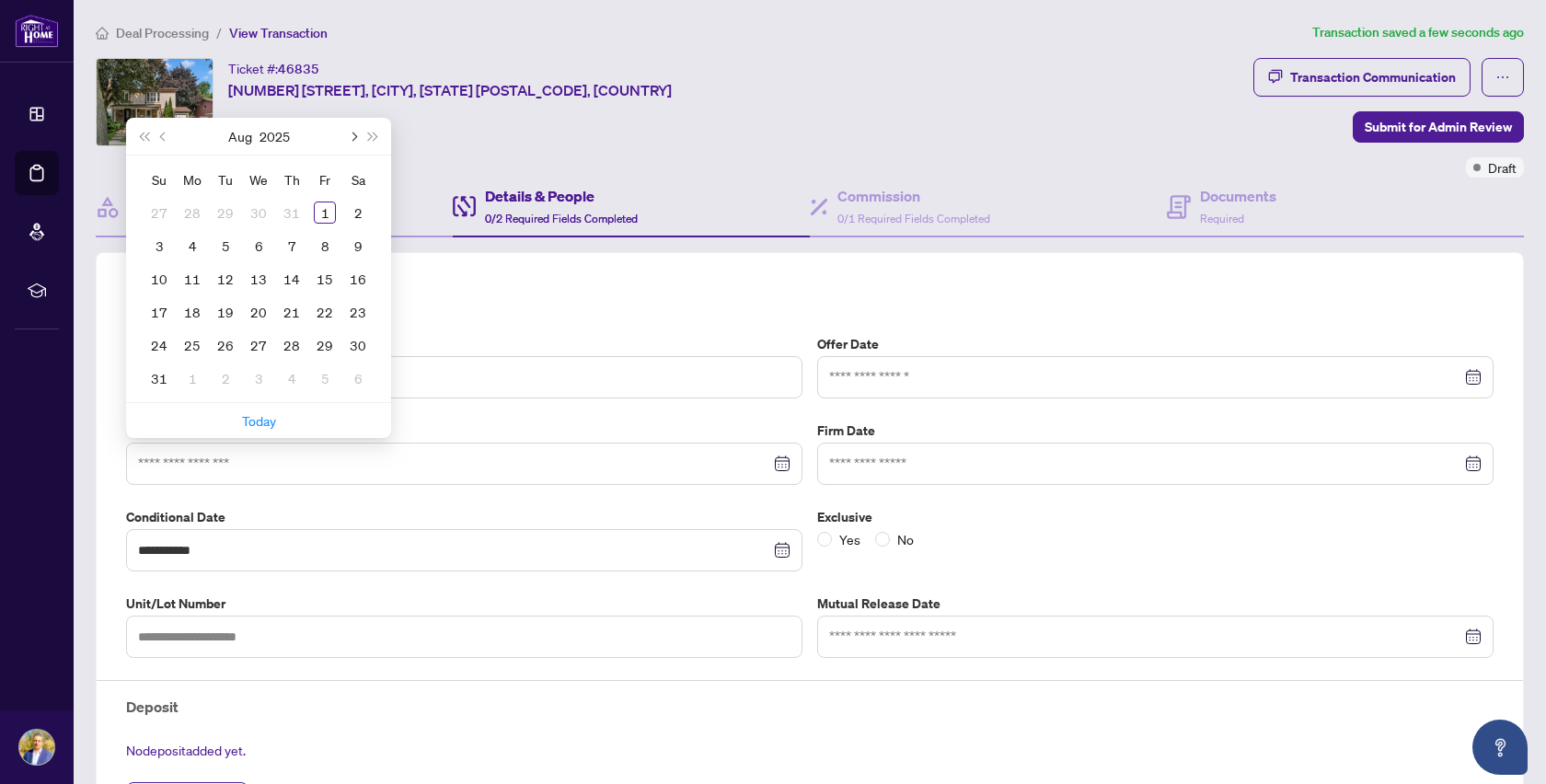 click at bounding box center [352, 136] 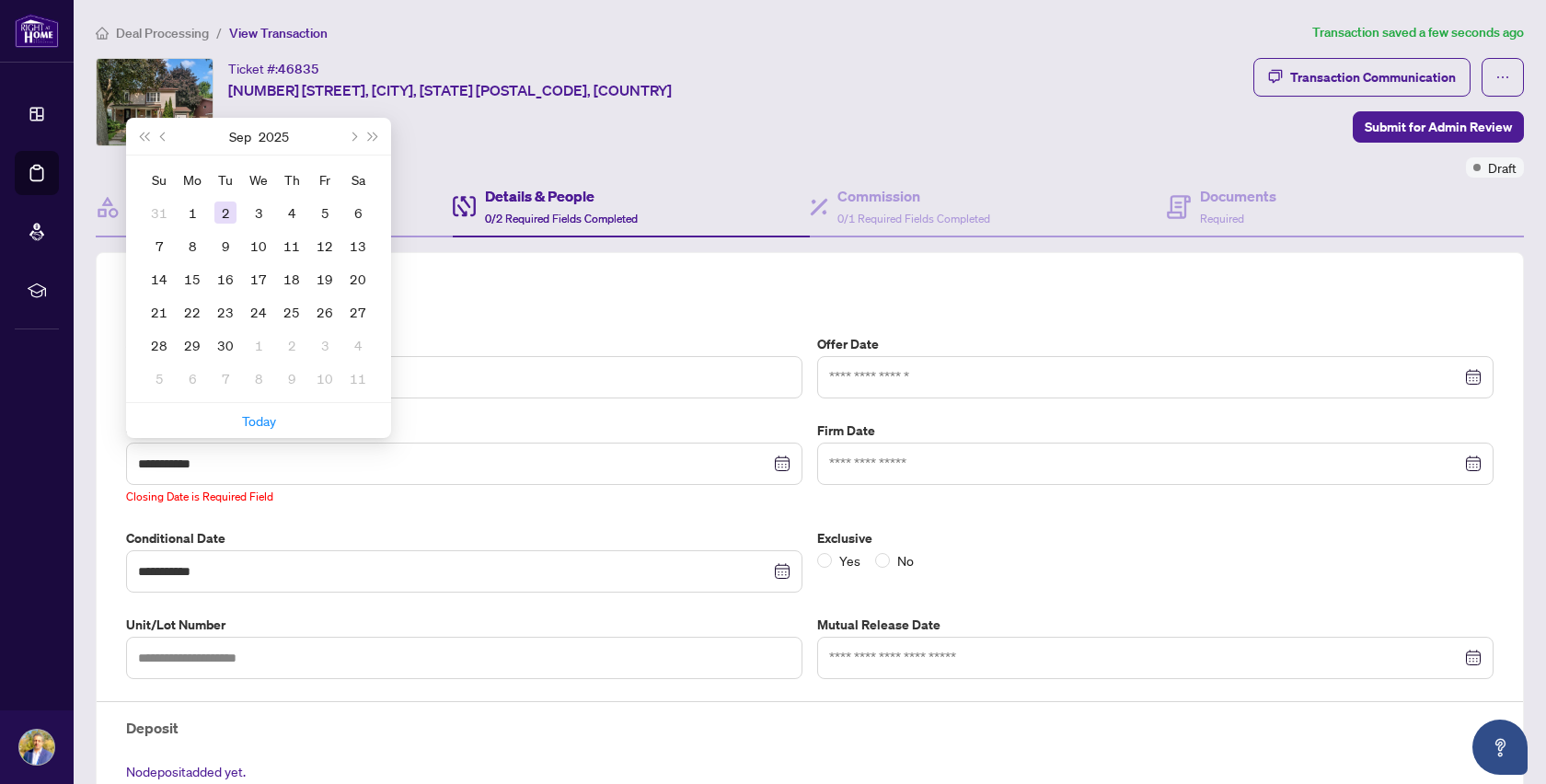 type on "**********" 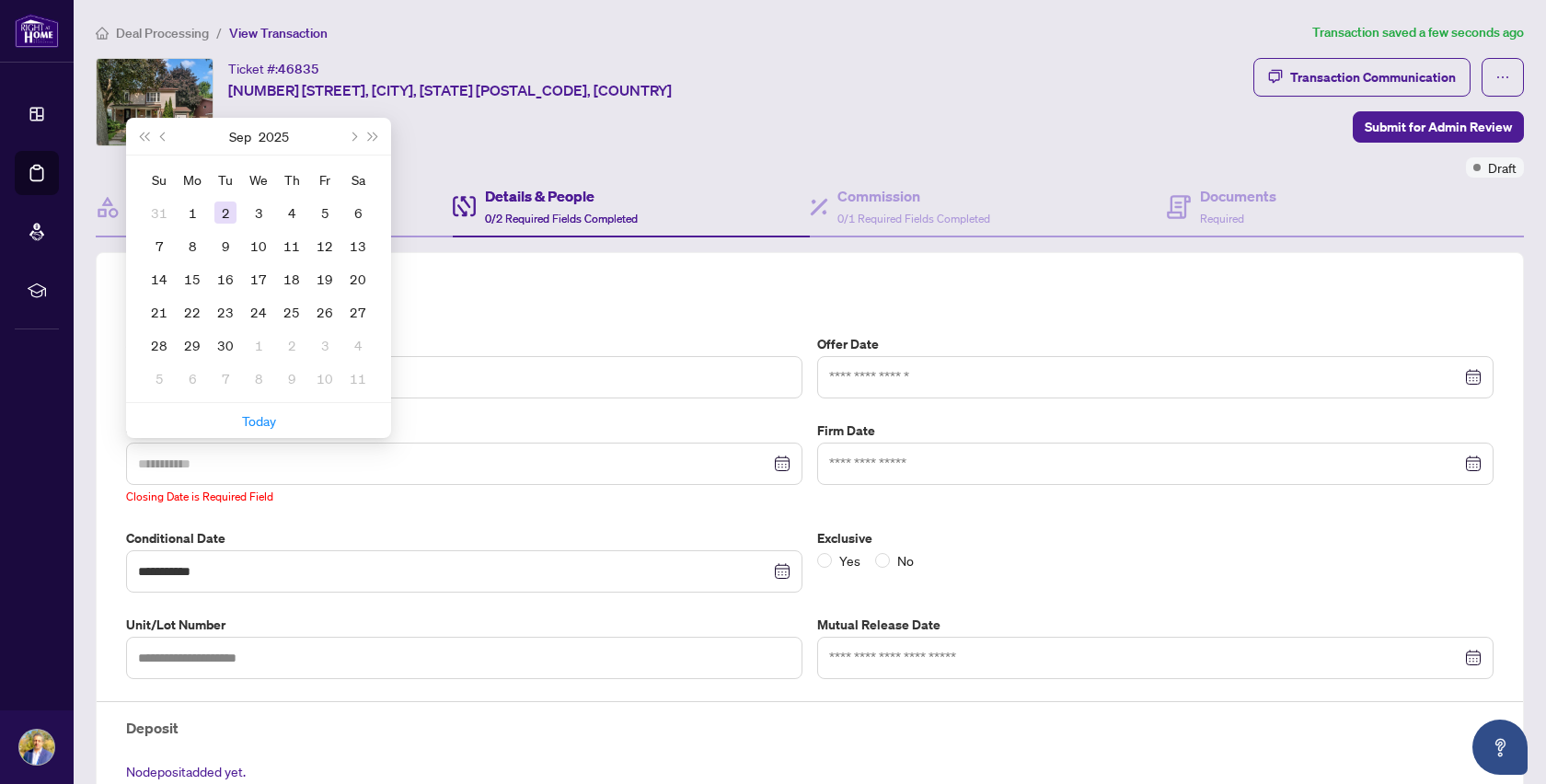 click on "2" at bounding box center (225, 213) 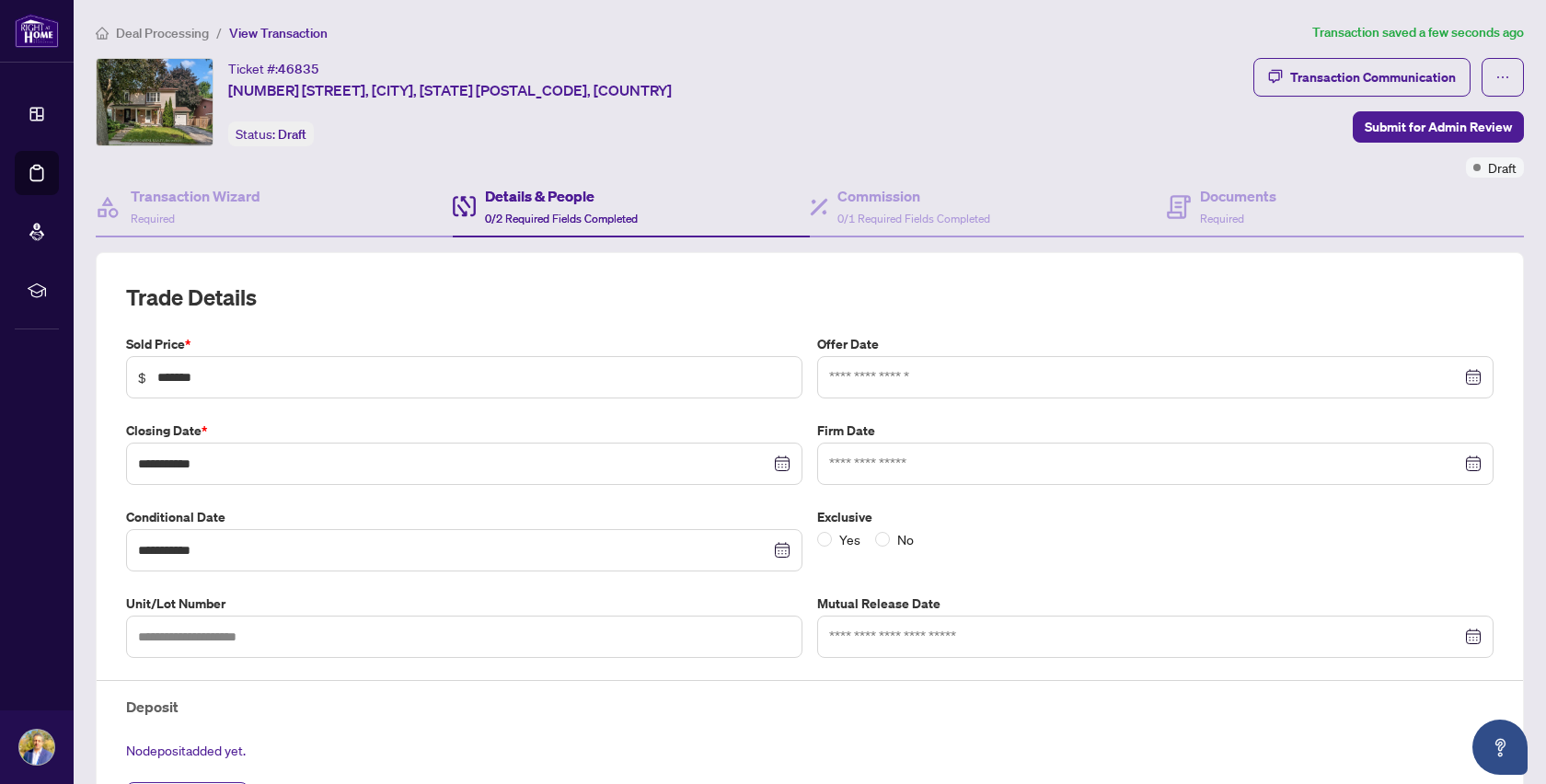 click on "No  deposit  added yet." at bounding box center (810, 750) 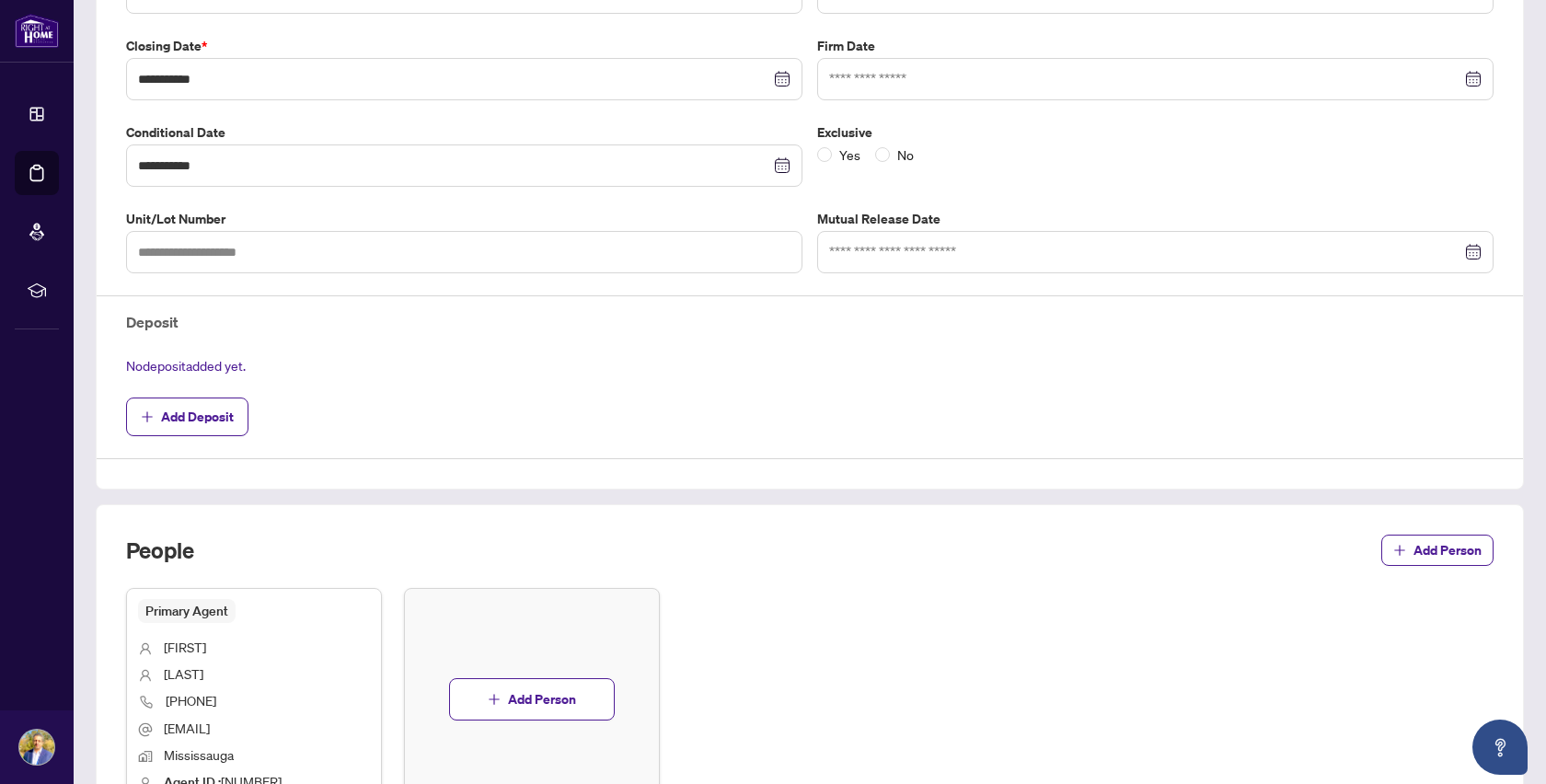 scroll, scrollTop: 449, scrollLeft: 0, axis: vertical 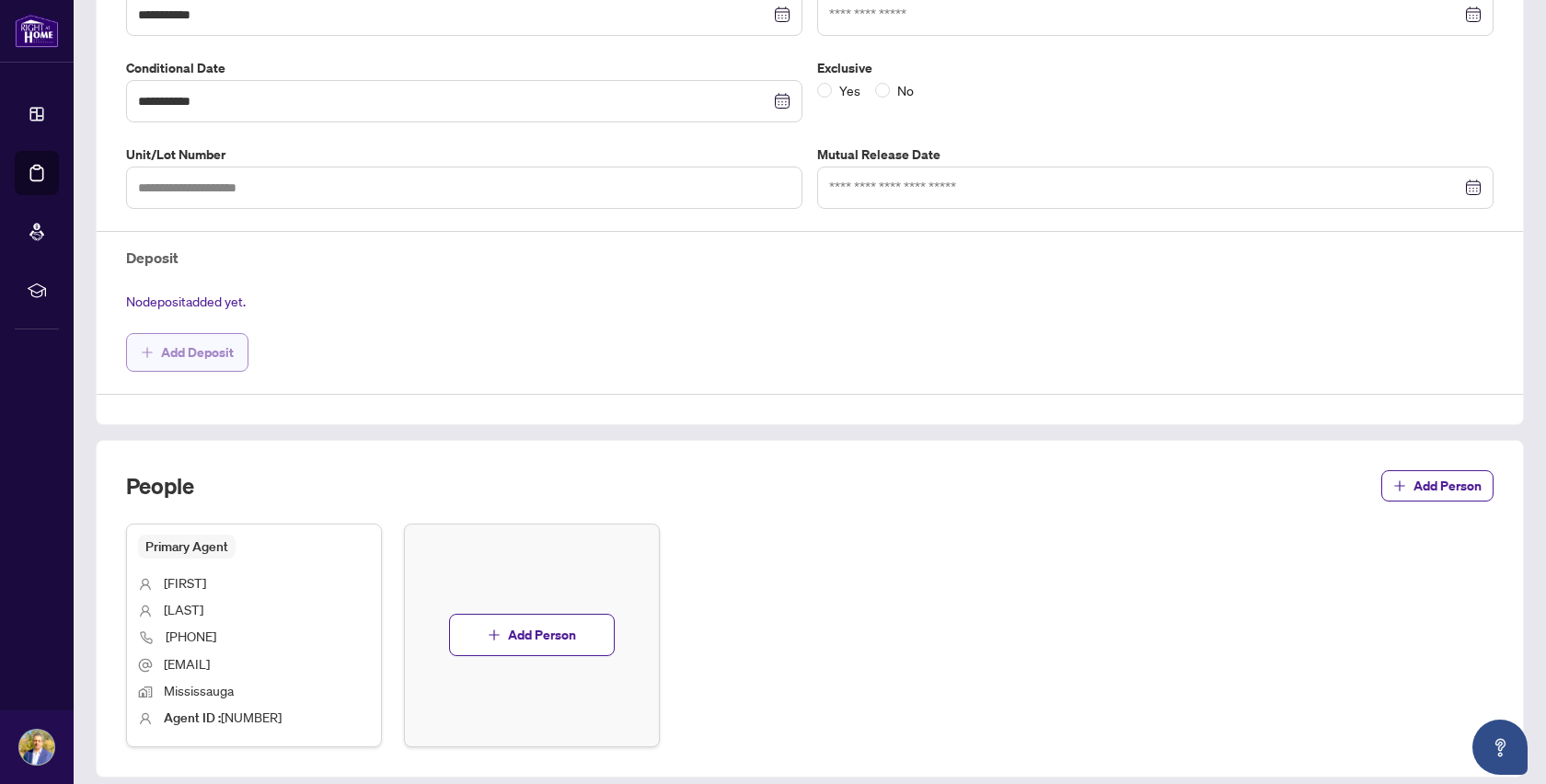 click on "Add Deposit" at bounding box center [197, 352] 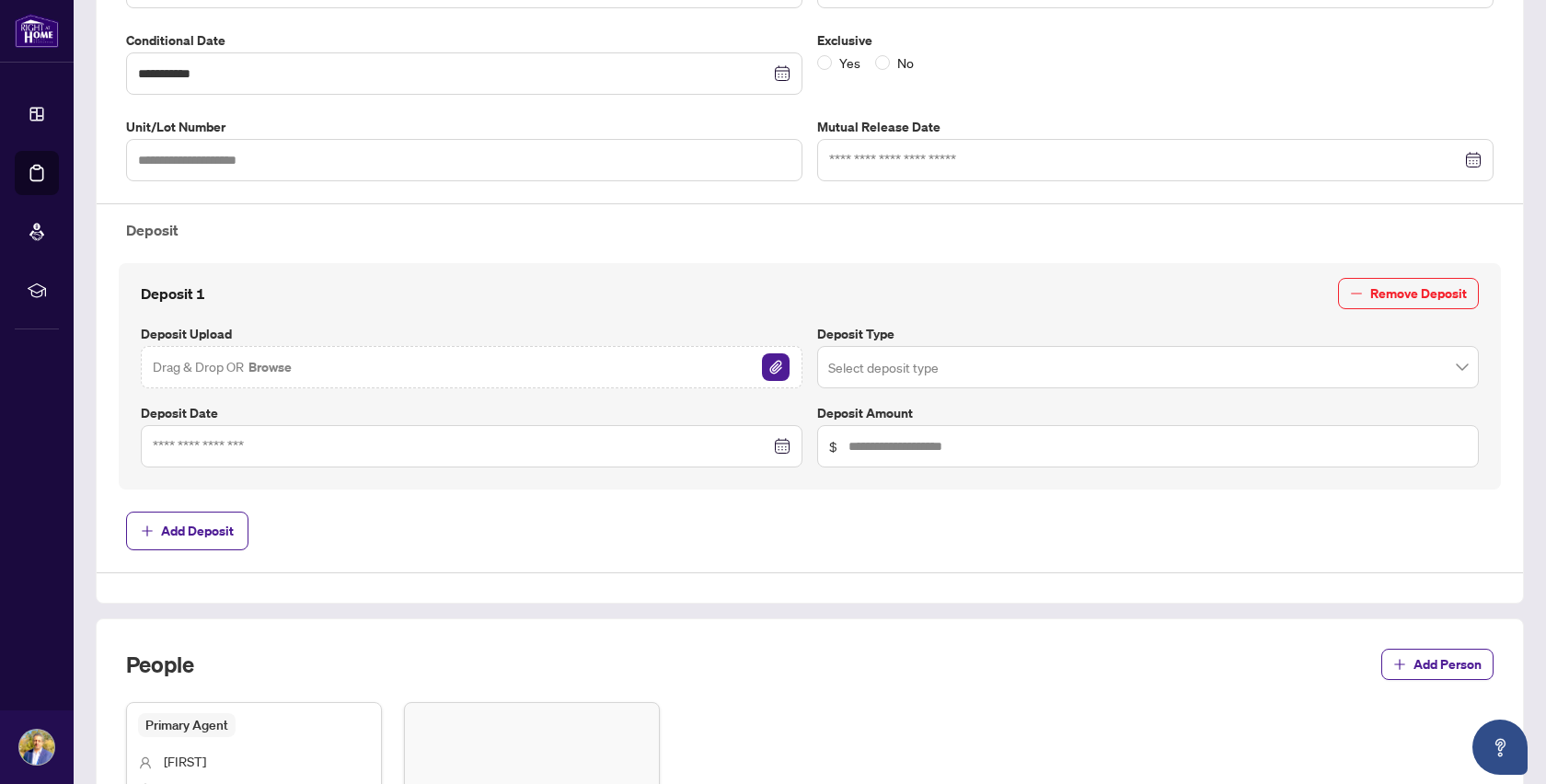 scroll, scrollTop: 478, scrollLeft: 0, axis: vertical 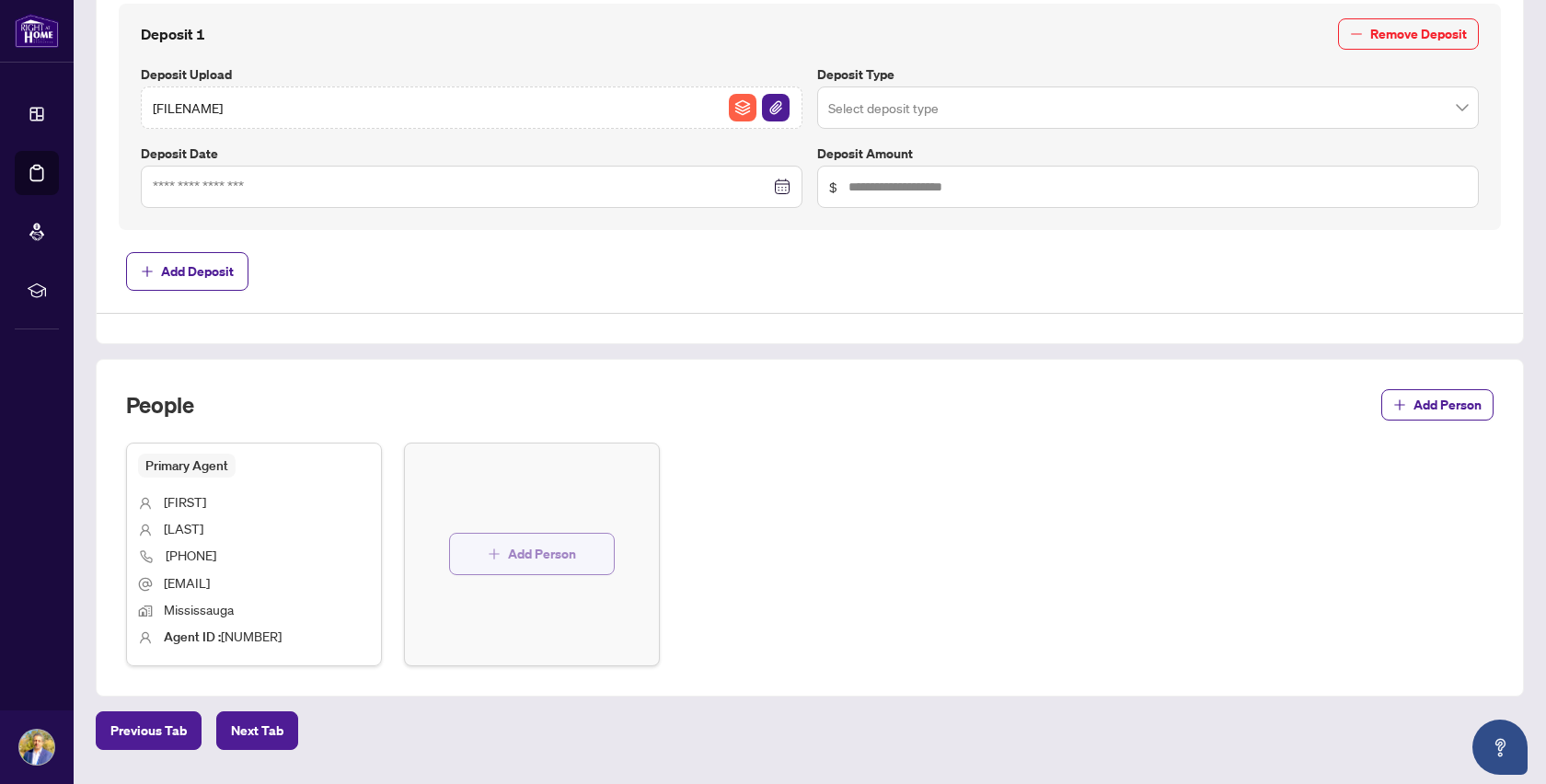 click on "Add Person" at bounding box center [542, 554] 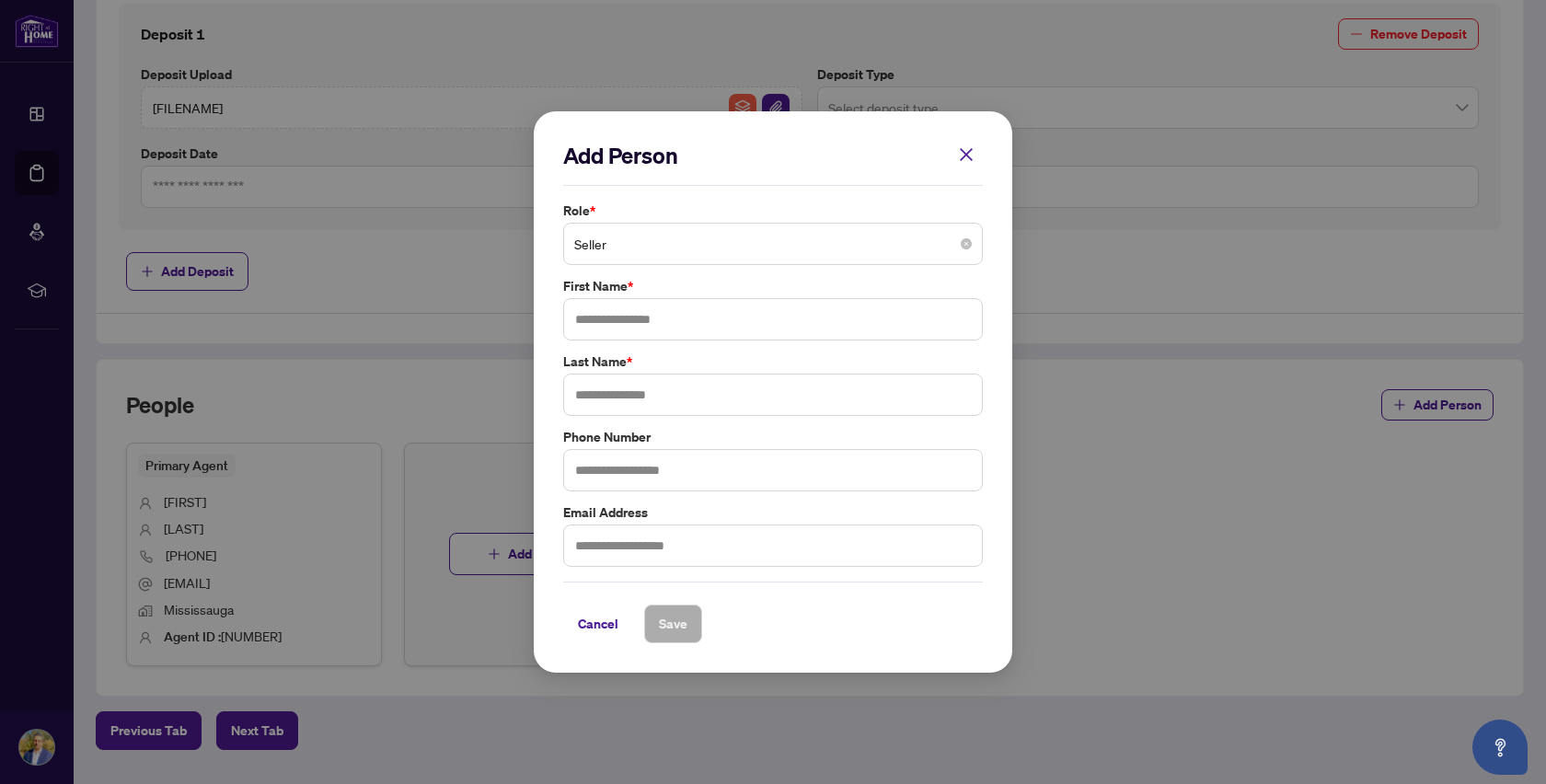 click on "Seller" at bounding box center (773, 244) 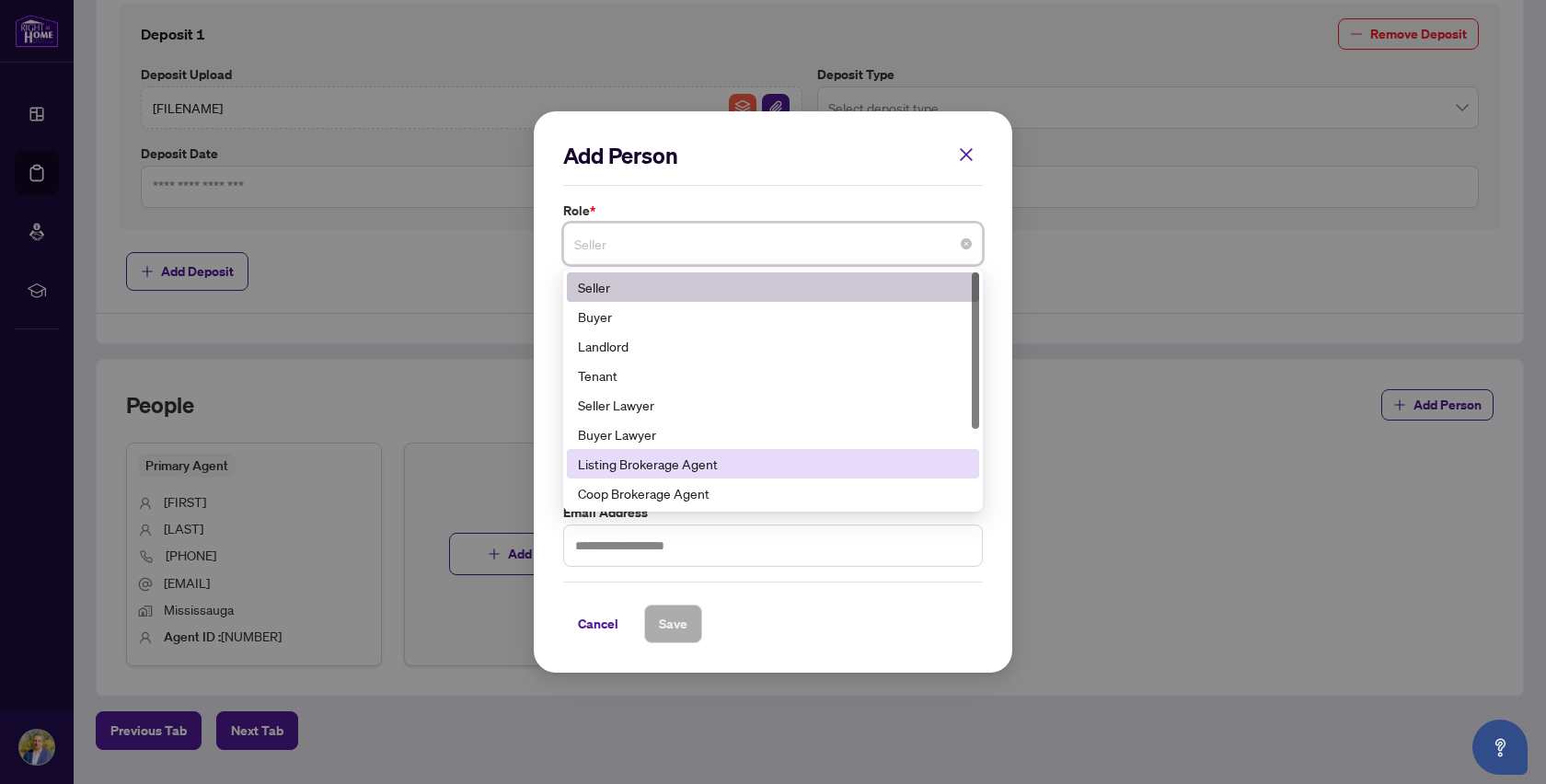 click on "Listing Brokerage Agent" at bounding box center (773, 464) 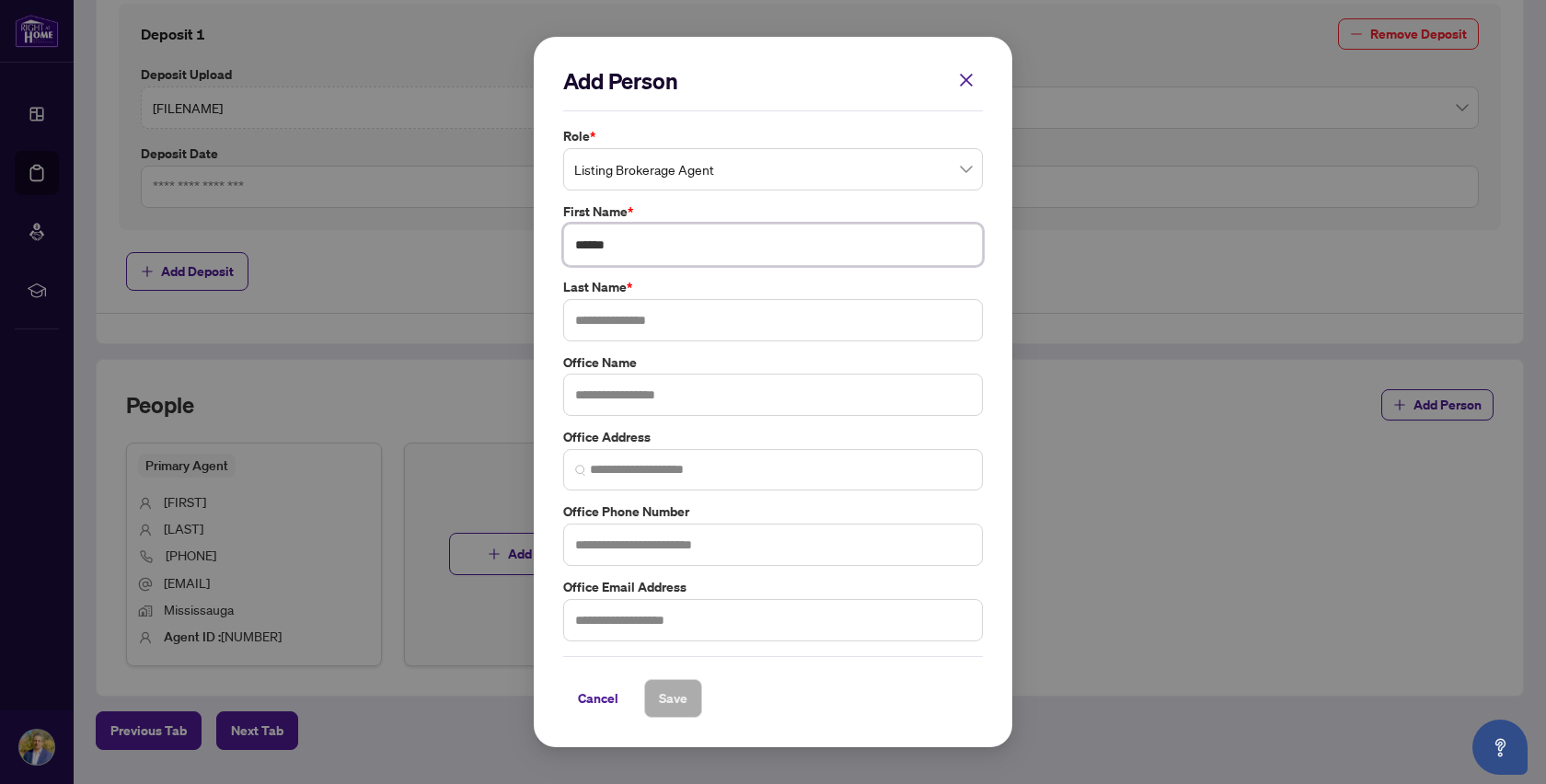 type on "******" 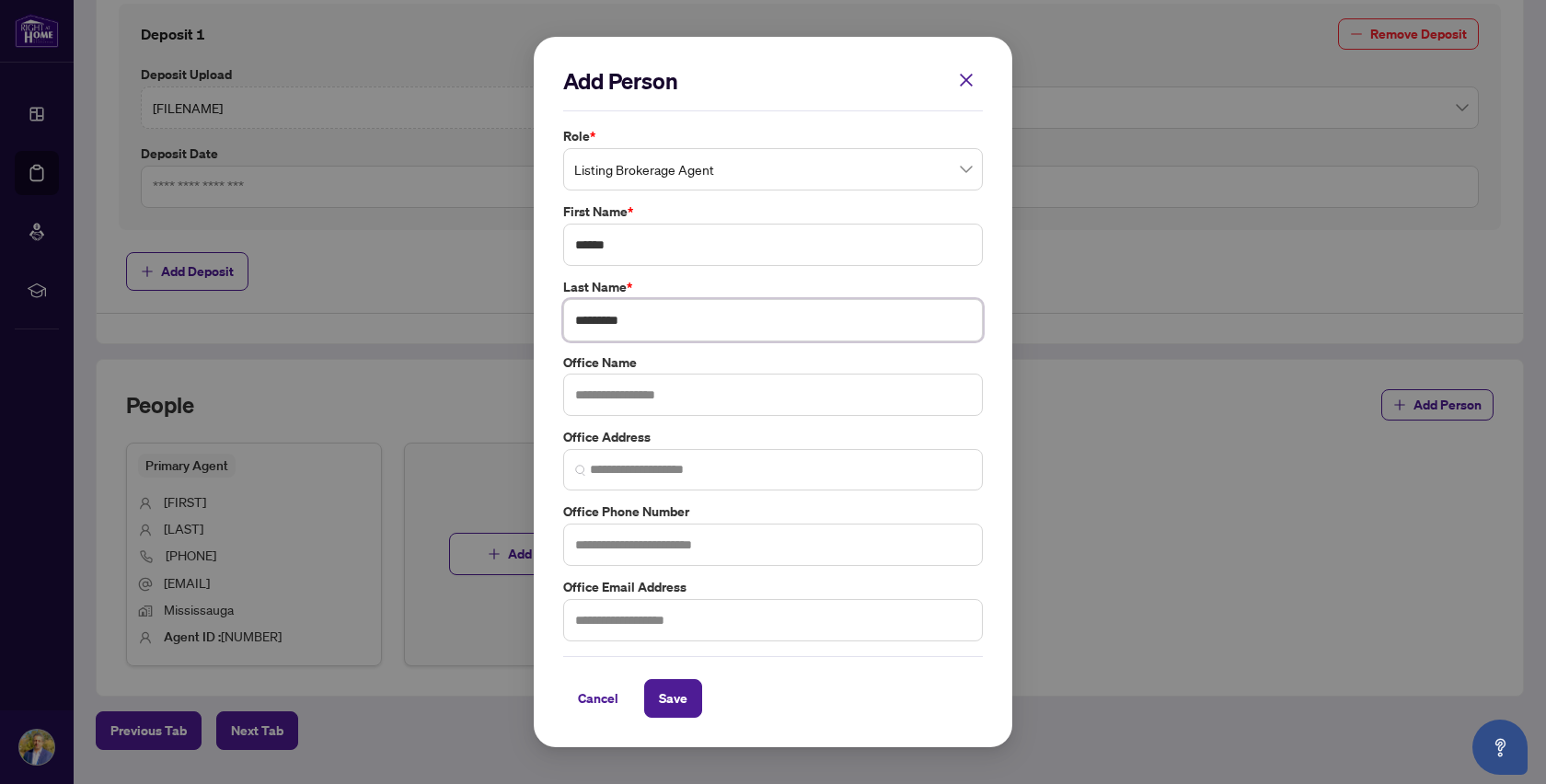 type on "*********" 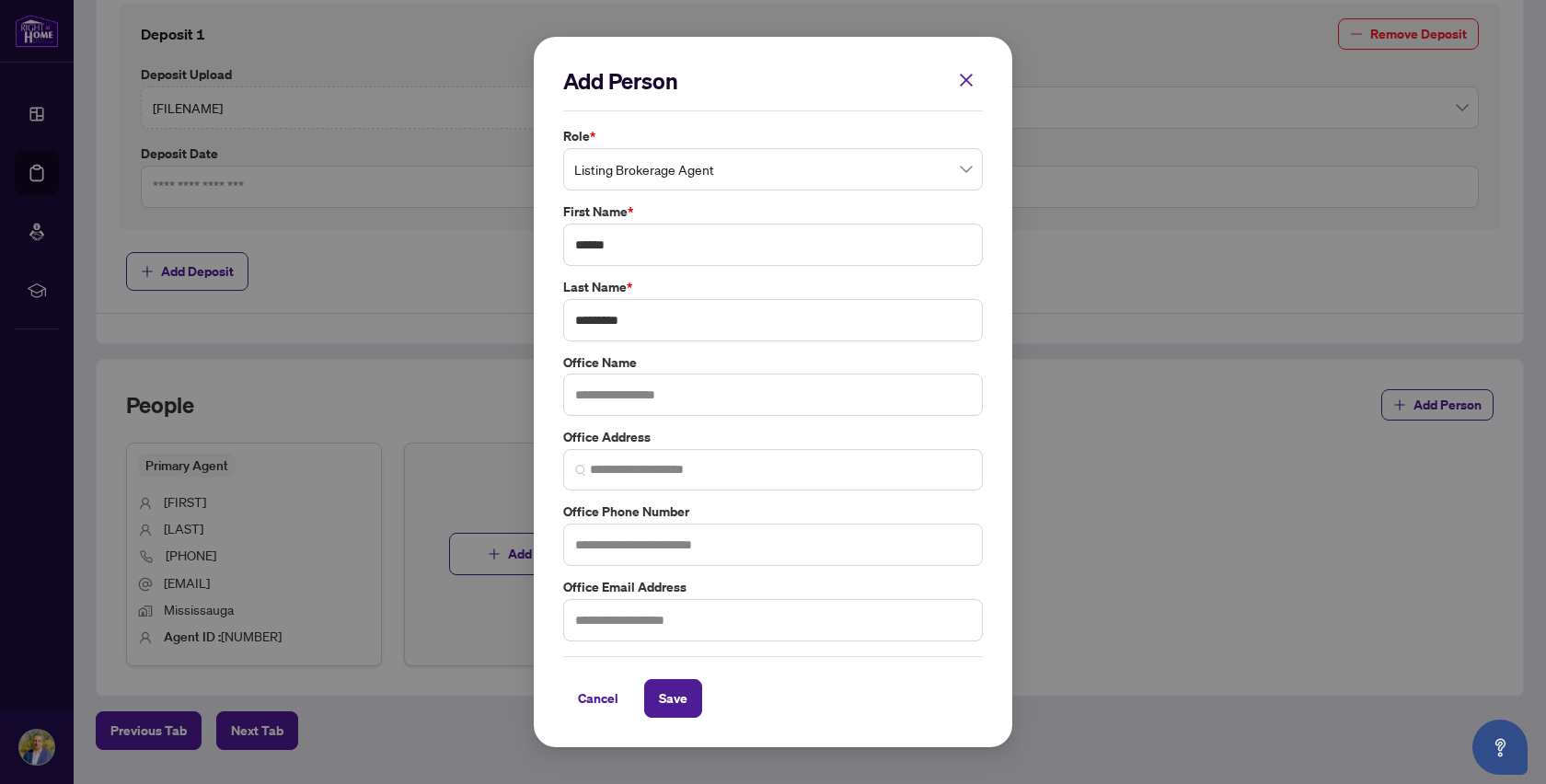 click on "Add Person Role * Listing Brokerage Agent 6 8 9 Seller Buyer Landlord Tenant Seller Lawyer Buyer Lawyer Listing Brokerage Agent Coop Brokerage Agent Additional RAHR agent Corporation Buyer First Name * ****** Last Name * ********* Office Name Office Address Office Phone Number Office Email Address Cancel Save Cancel OK" at bounding box center (773, 392) 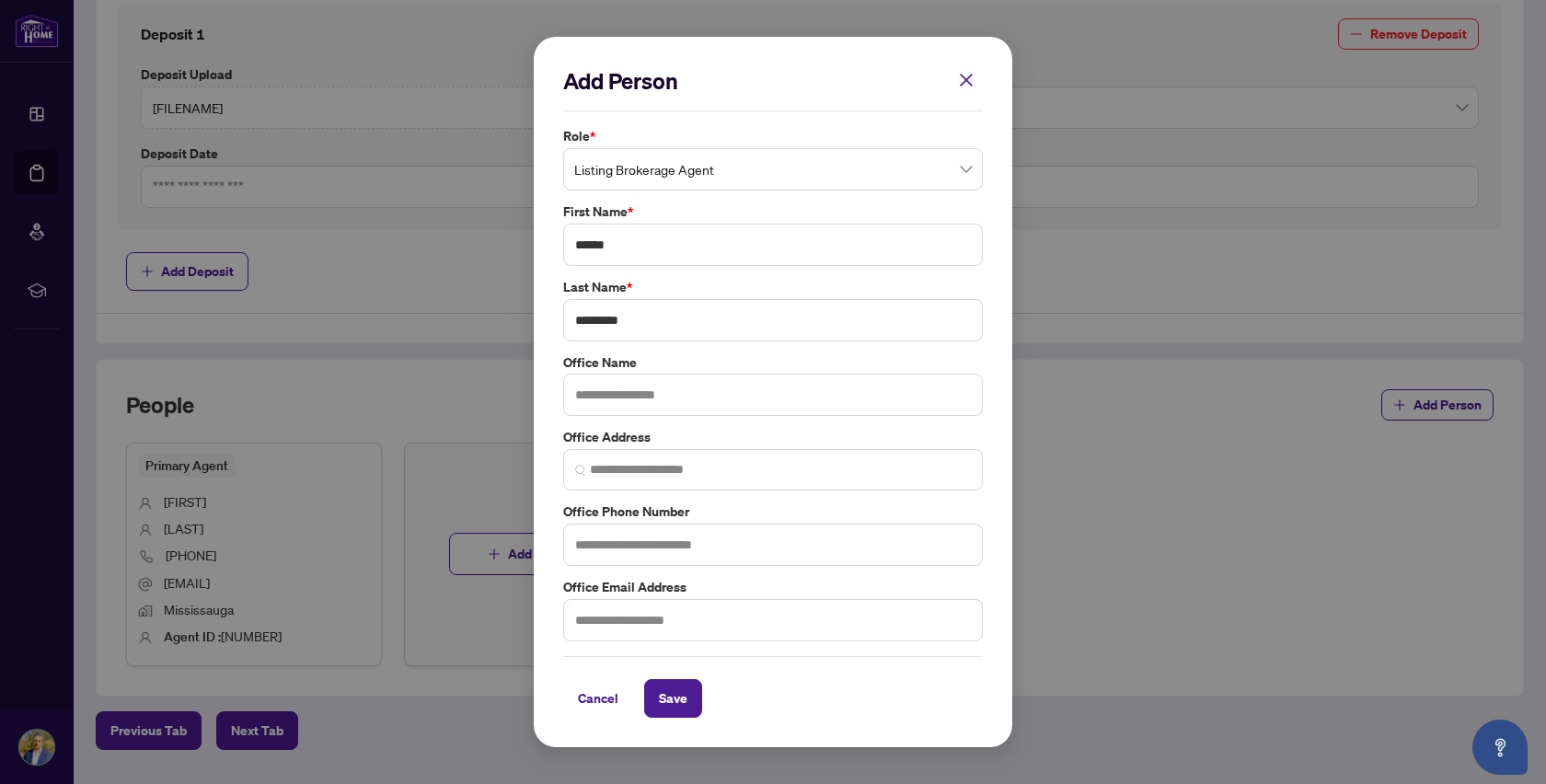 click on "Office Name" at bounding box center [773, 363] 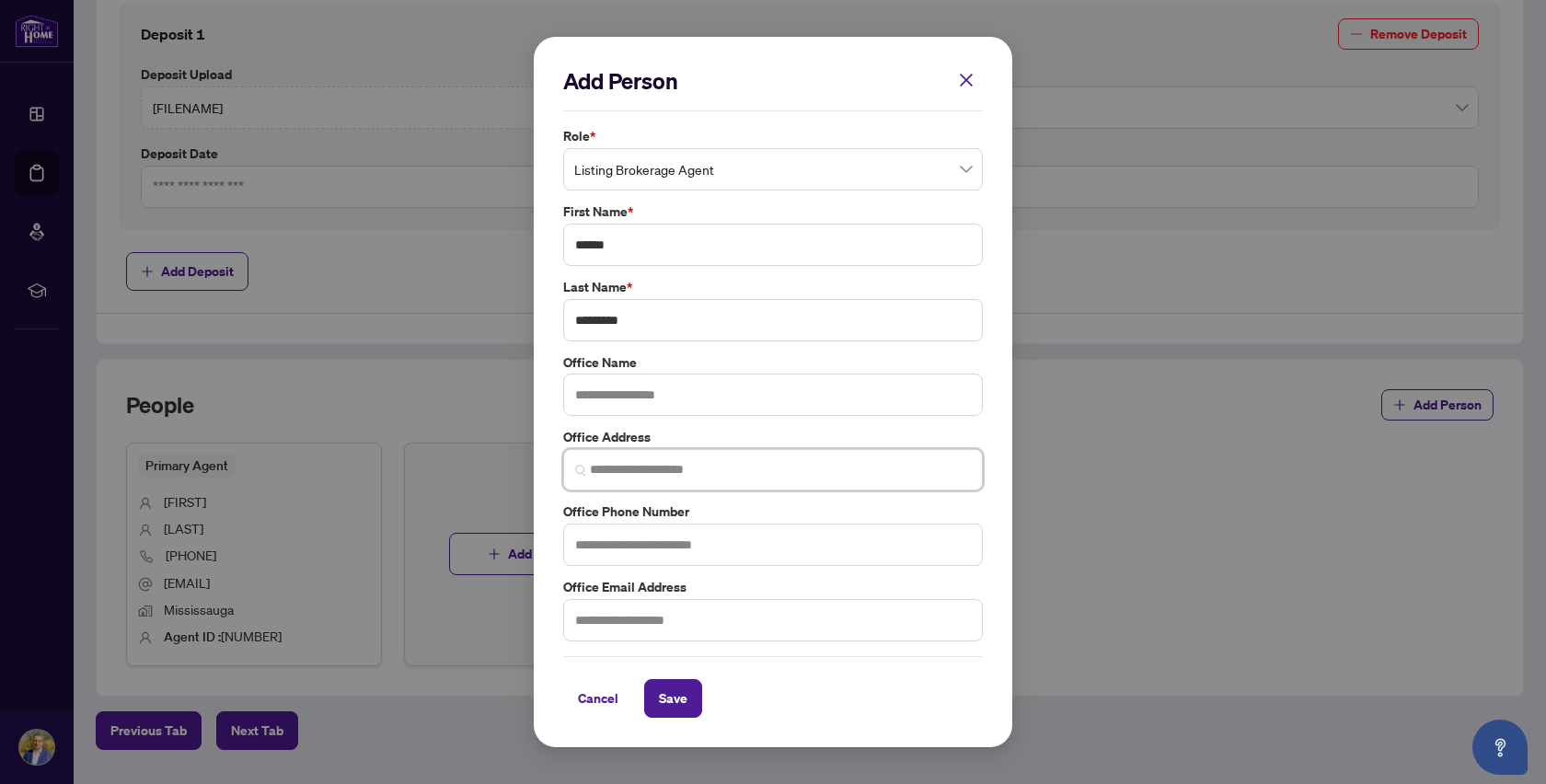 click at bounding box center [780, 469] 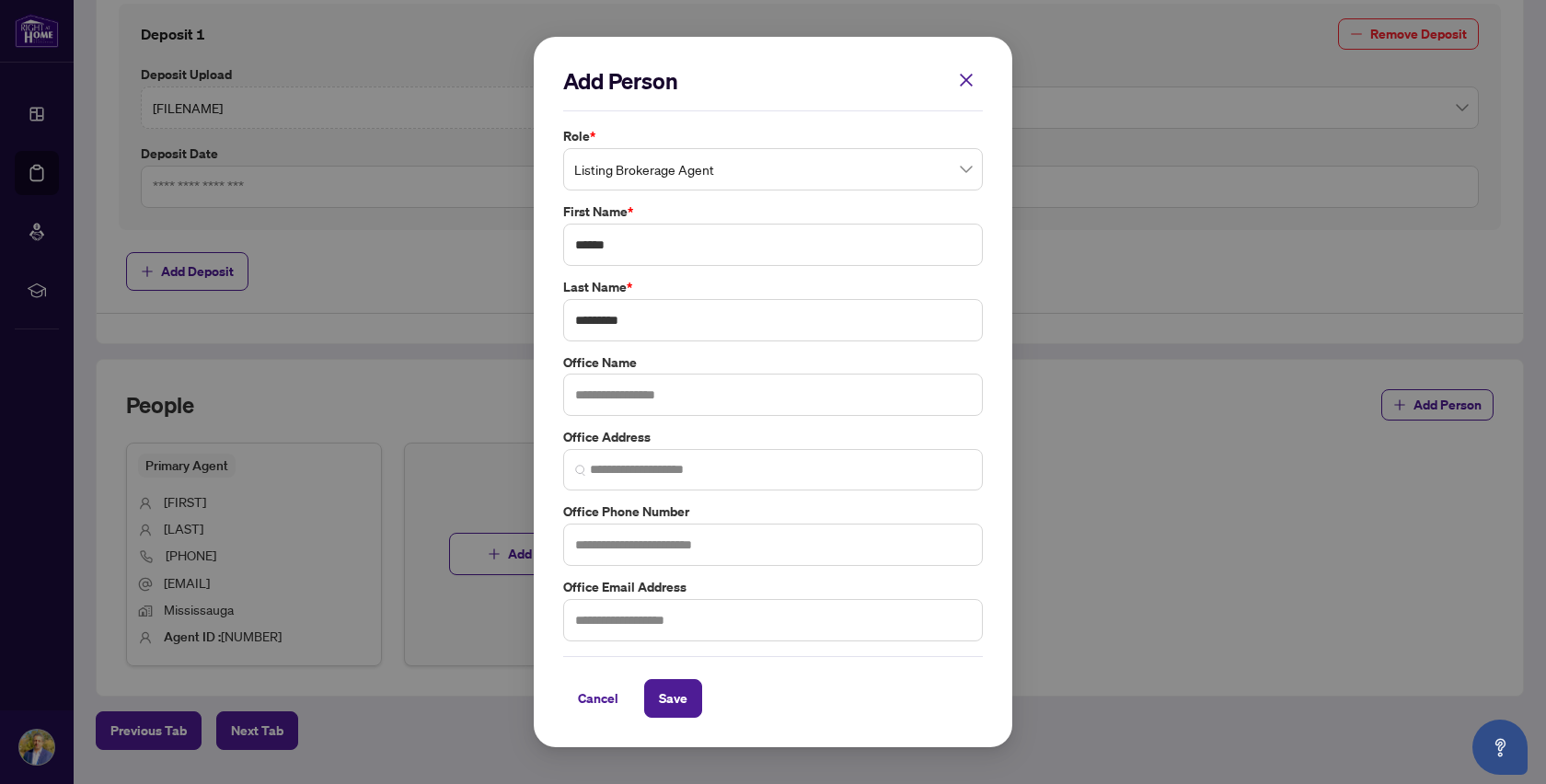 click on "Add Person Role * Listing Brokerage Agent 6 8 9 Seller Buyer Landlord Tenant Seller Lawyer Buyer Lawyer Listing Brokerage Agent Coop Brokerage Agent Additional RAHR agent Corporation Buyer First Name * ****** Last Name * ********* Office Name Office Address Office Phone Number Office Email Address Cancel Save Cancel OK" at bounding box center (773, 392) 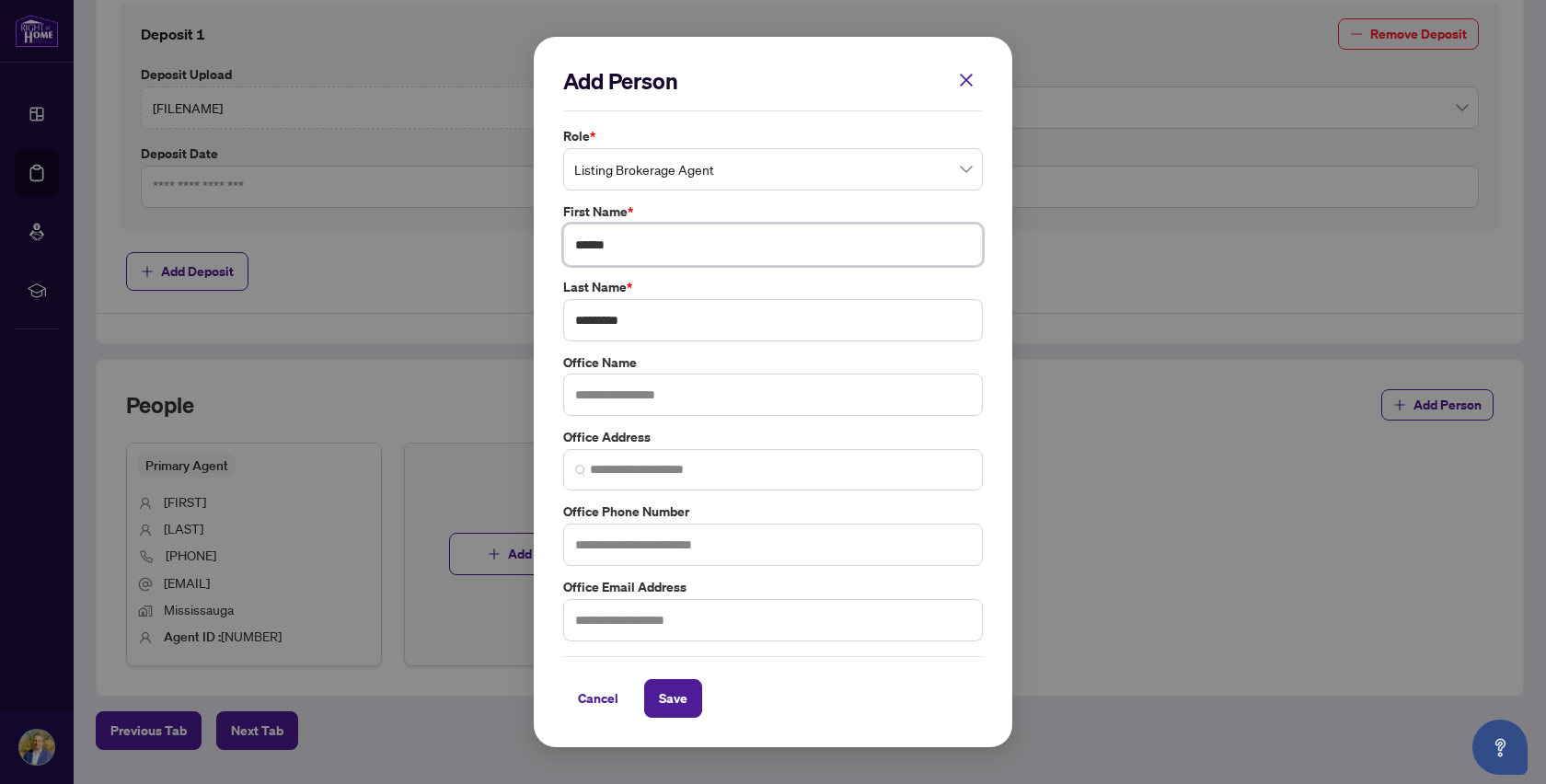 click on "******" at bounding box center (773, 245) 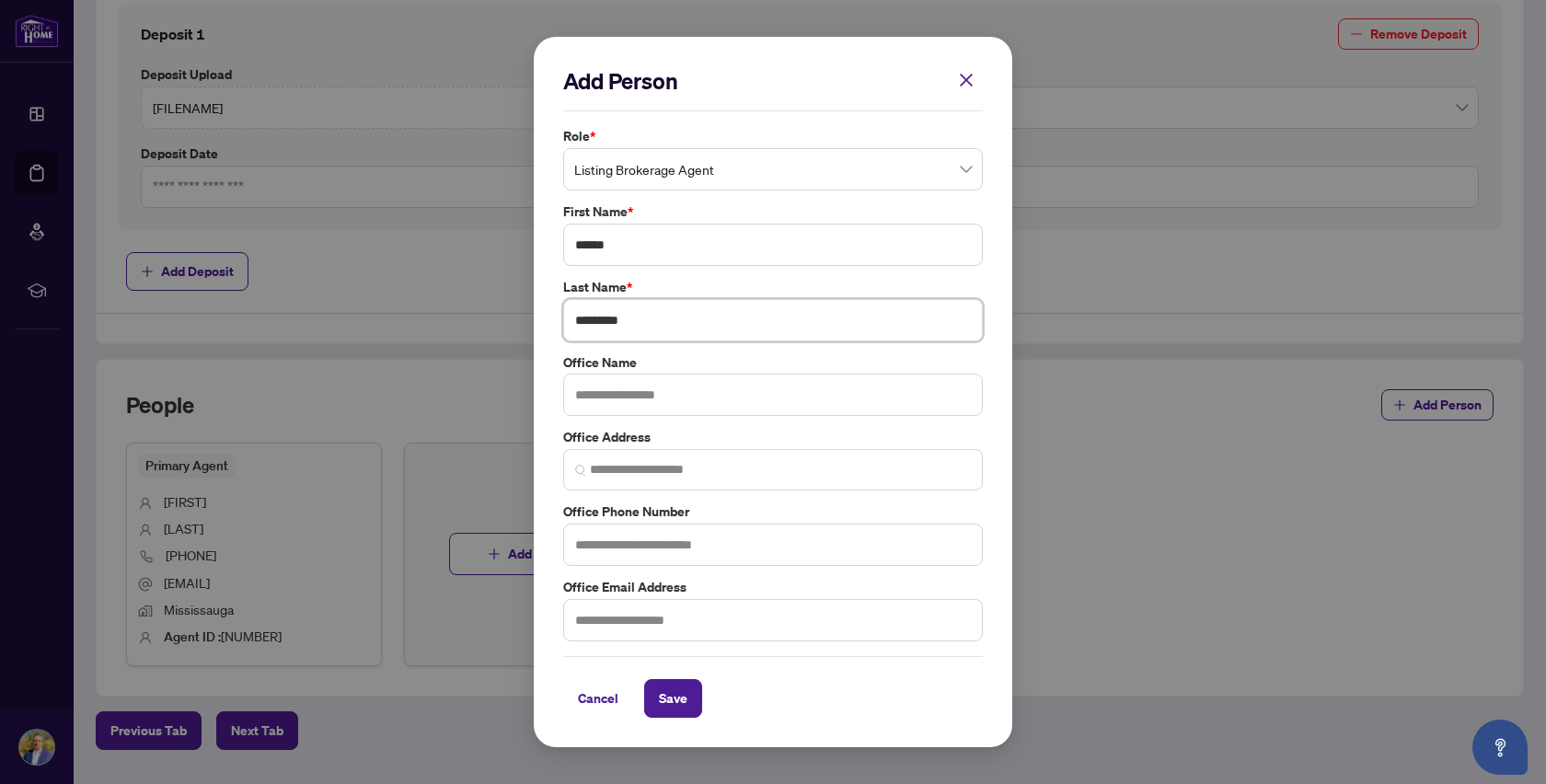 click on "*********" at bounding box center [773, 320] 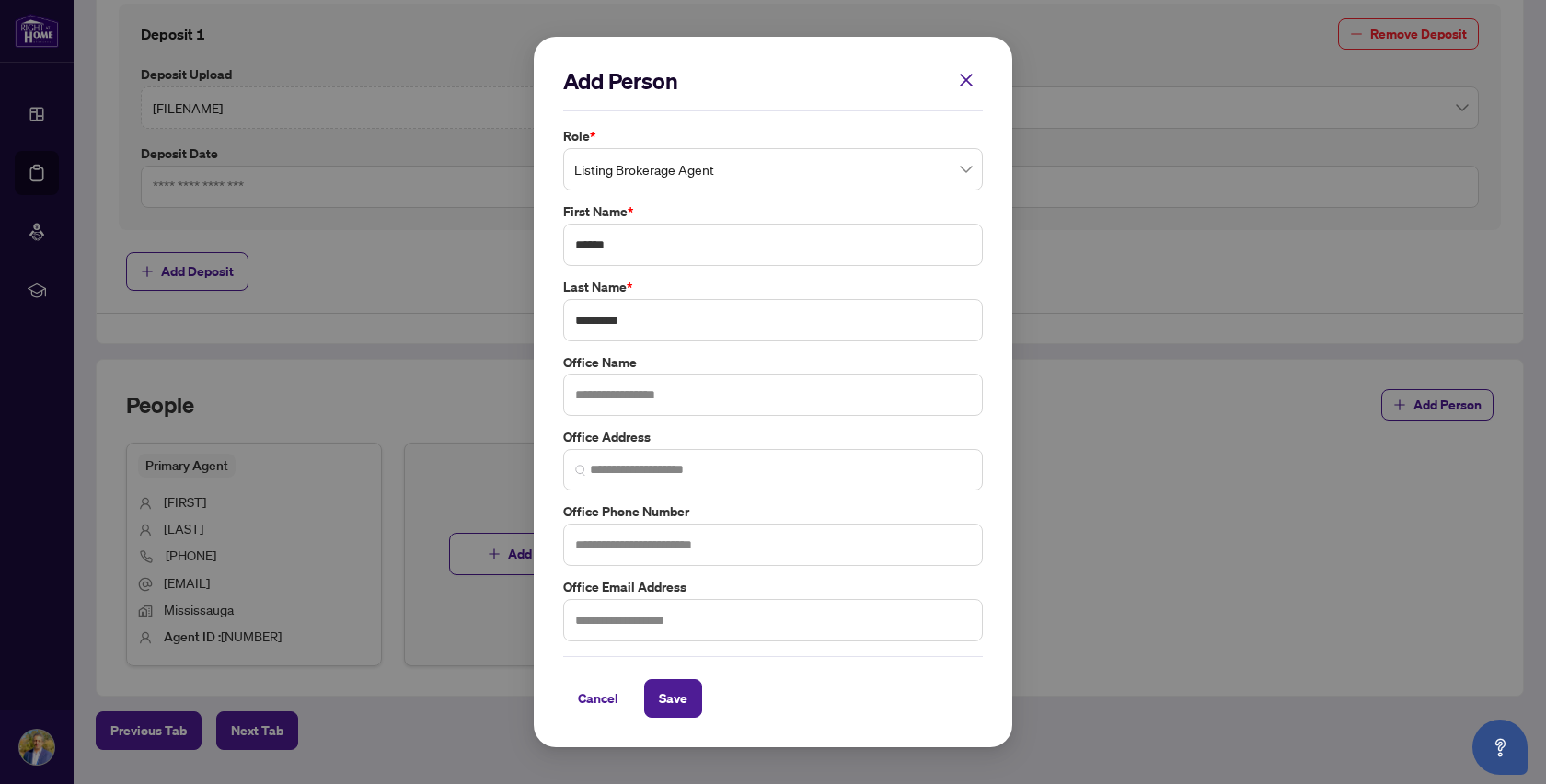 click on "Office Name" at bounding box center [773, 363] 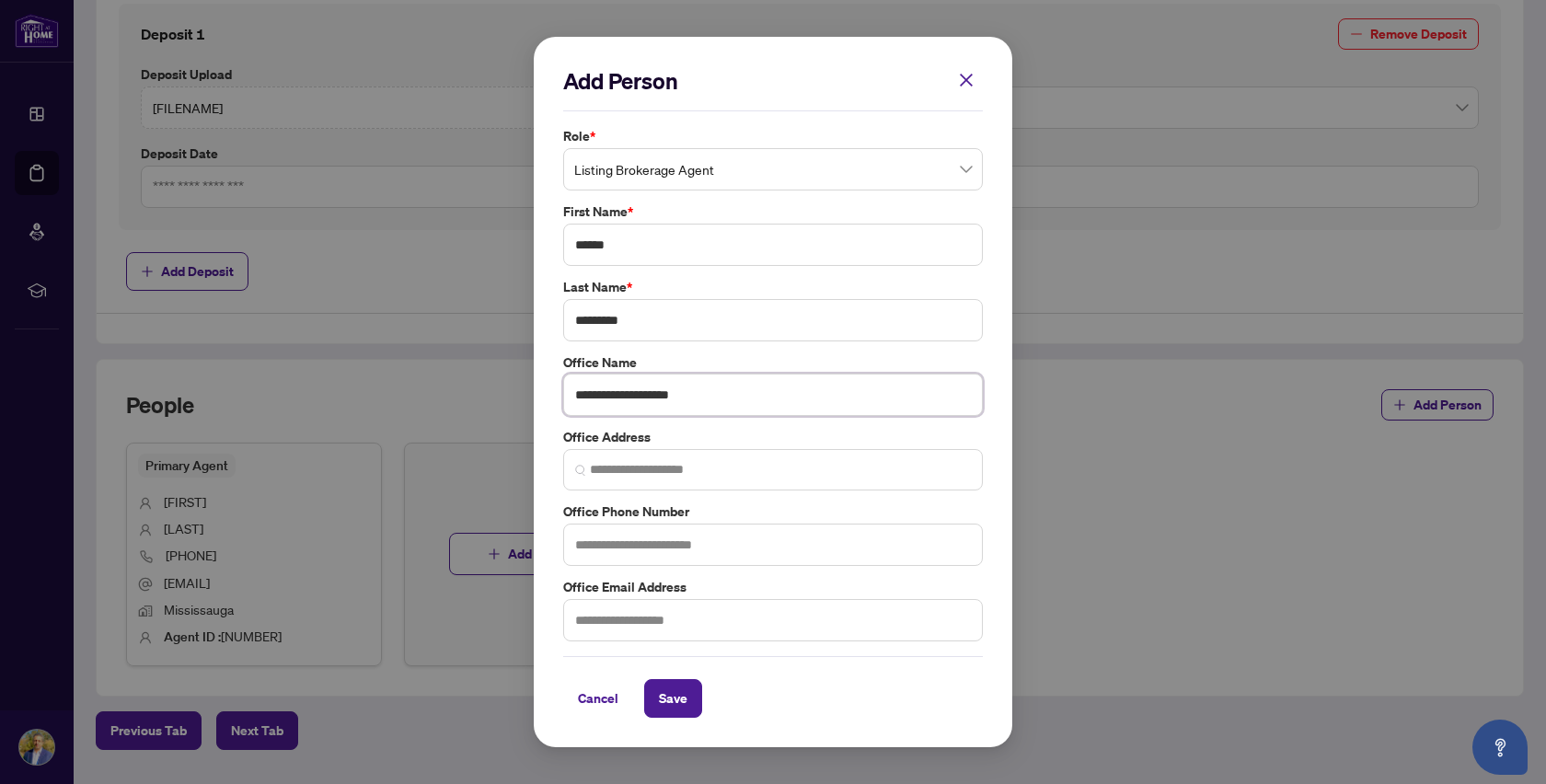 type on "**********" 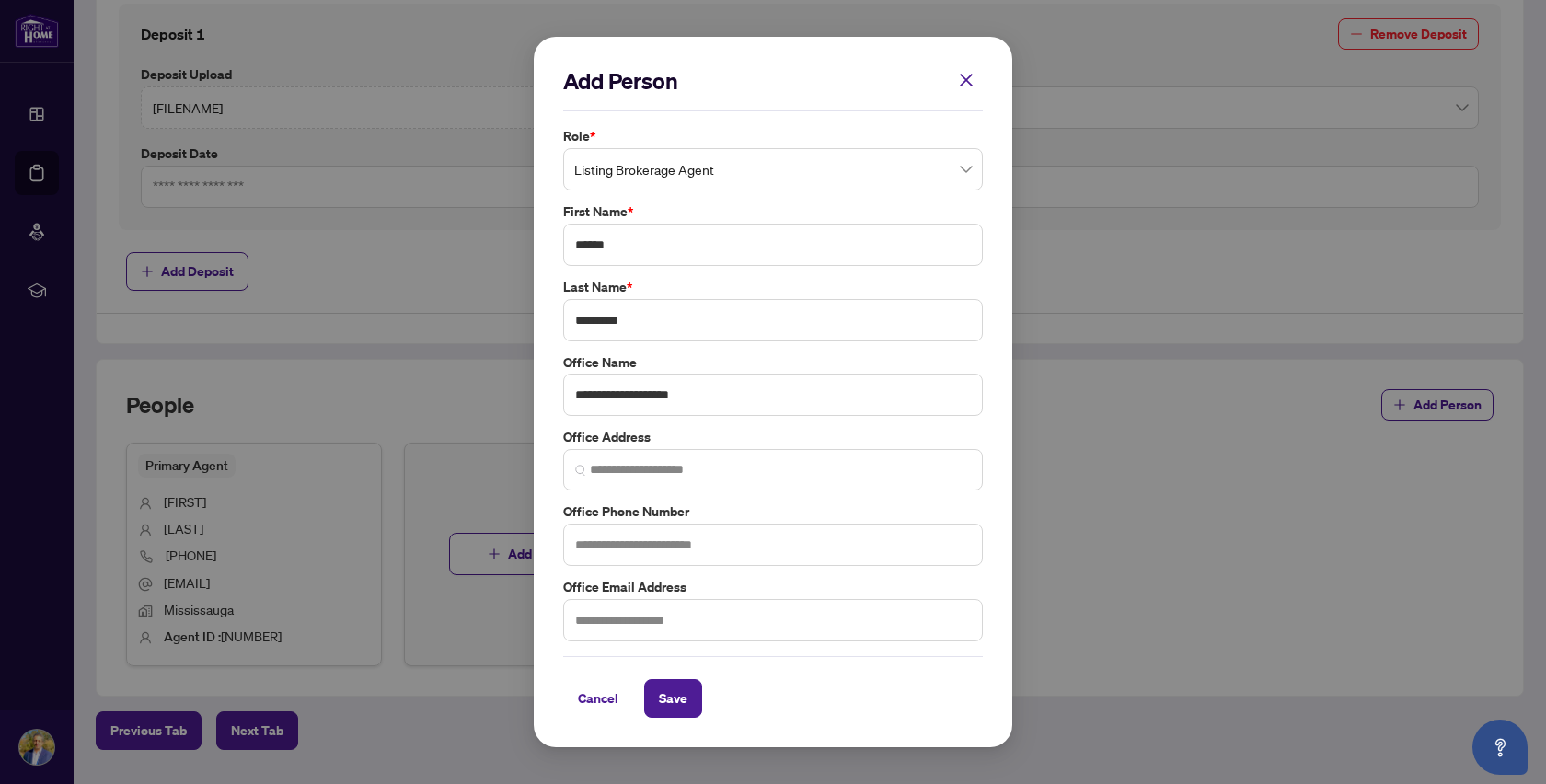click on "**********" at bounding box center (773, 392) 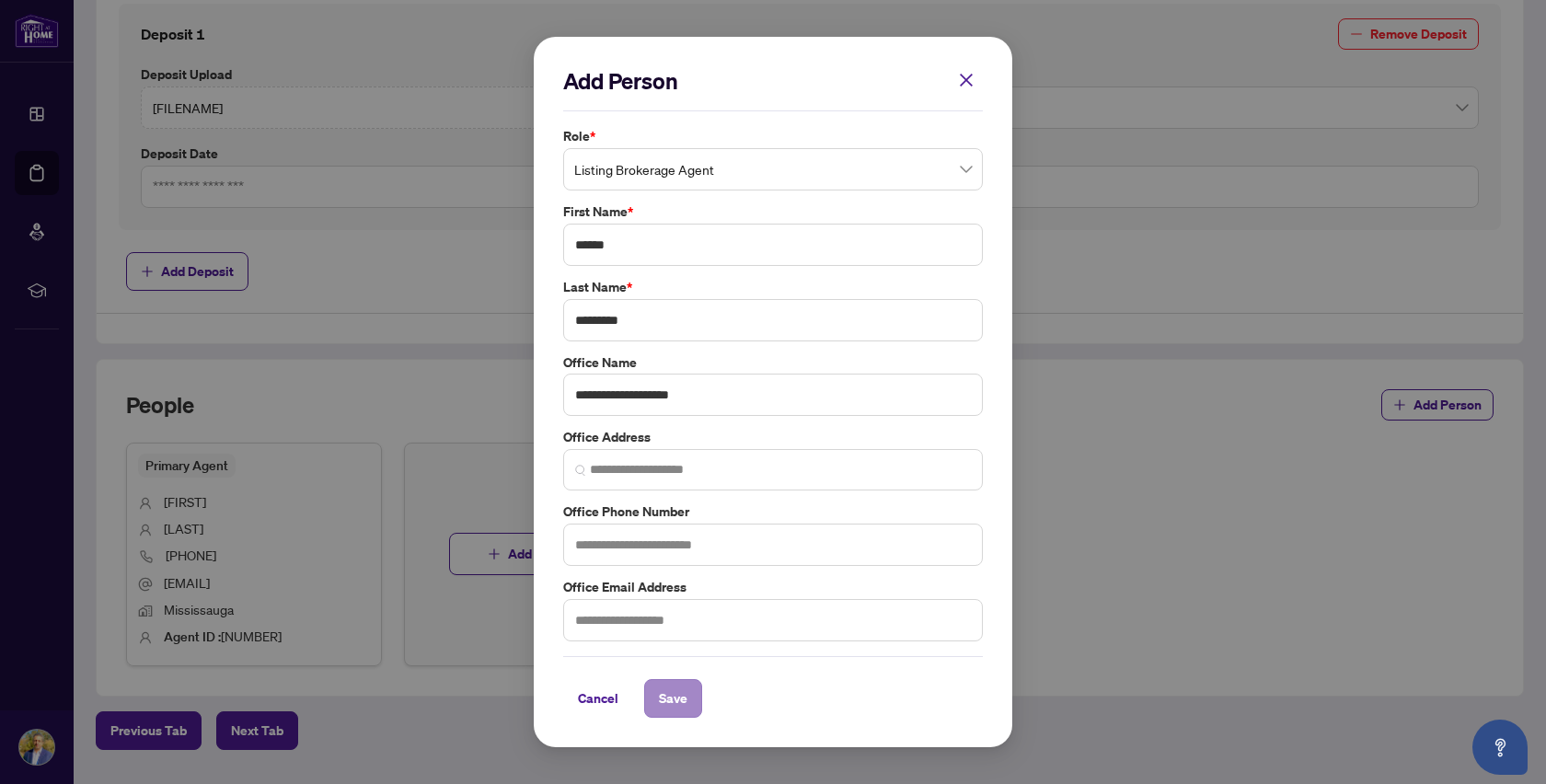 click on "Save" at bounding box center [673, 698] 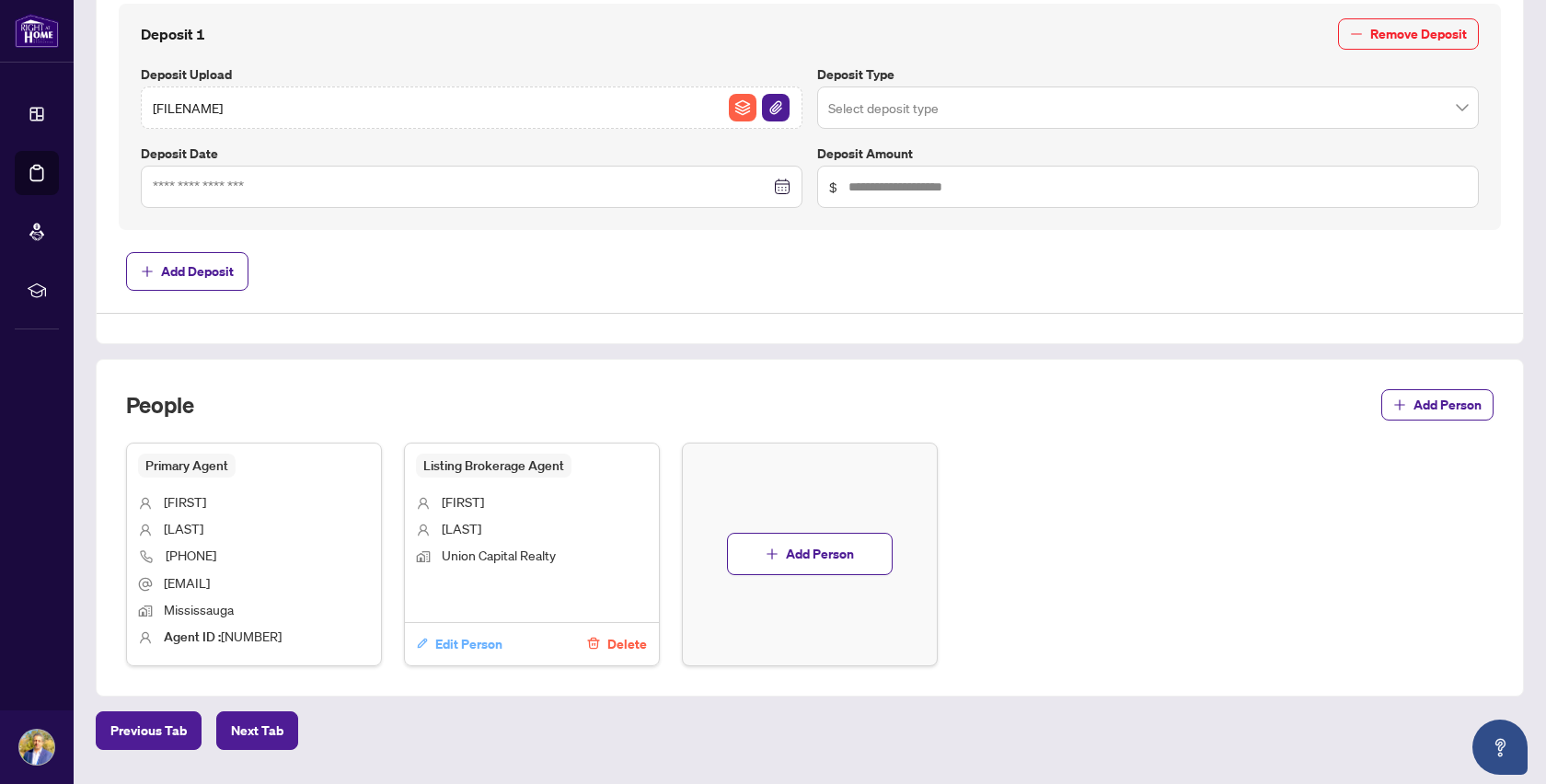 click on "Edit Person" at bounding box center (468, 644) 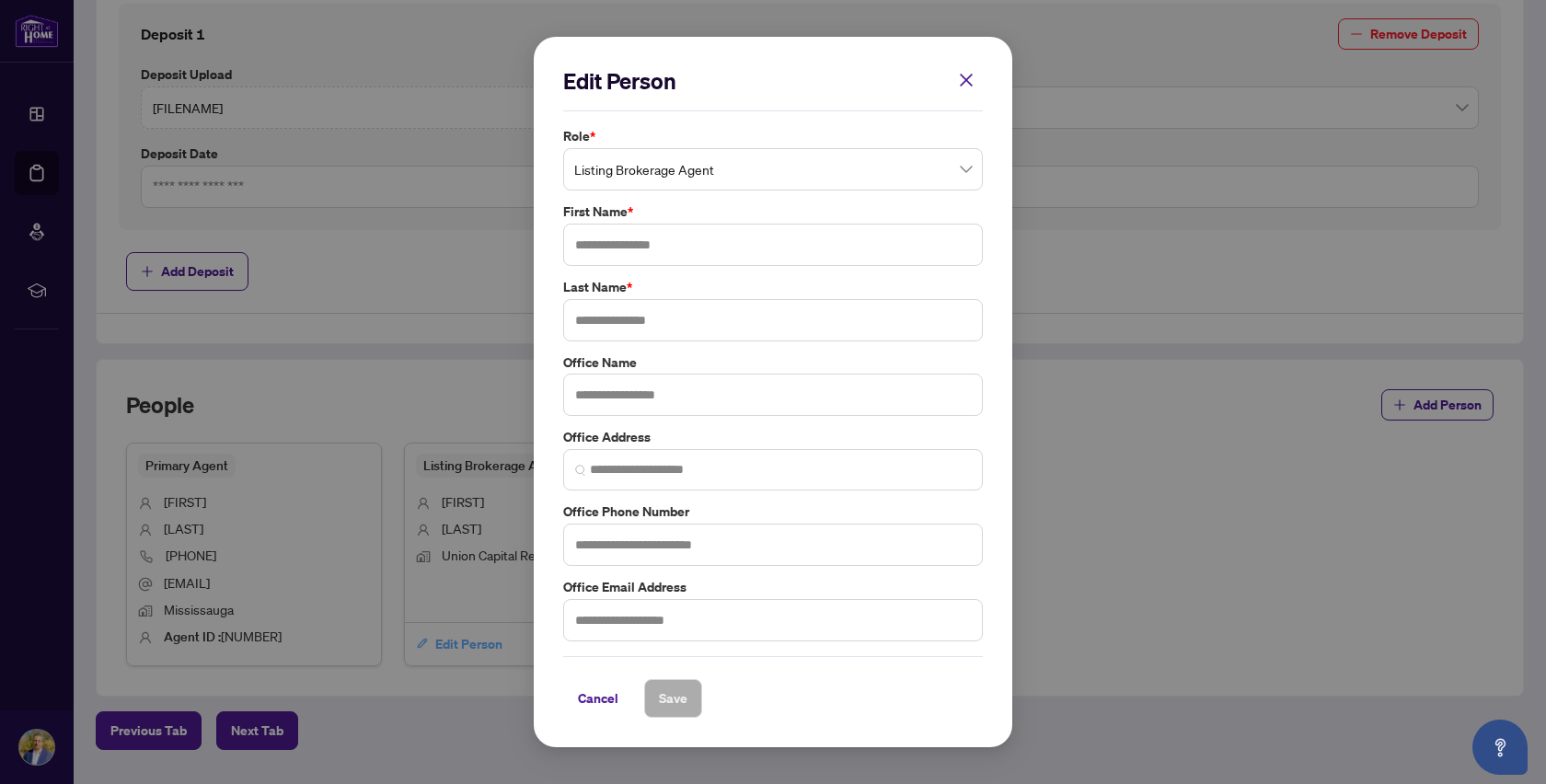 type on "******" 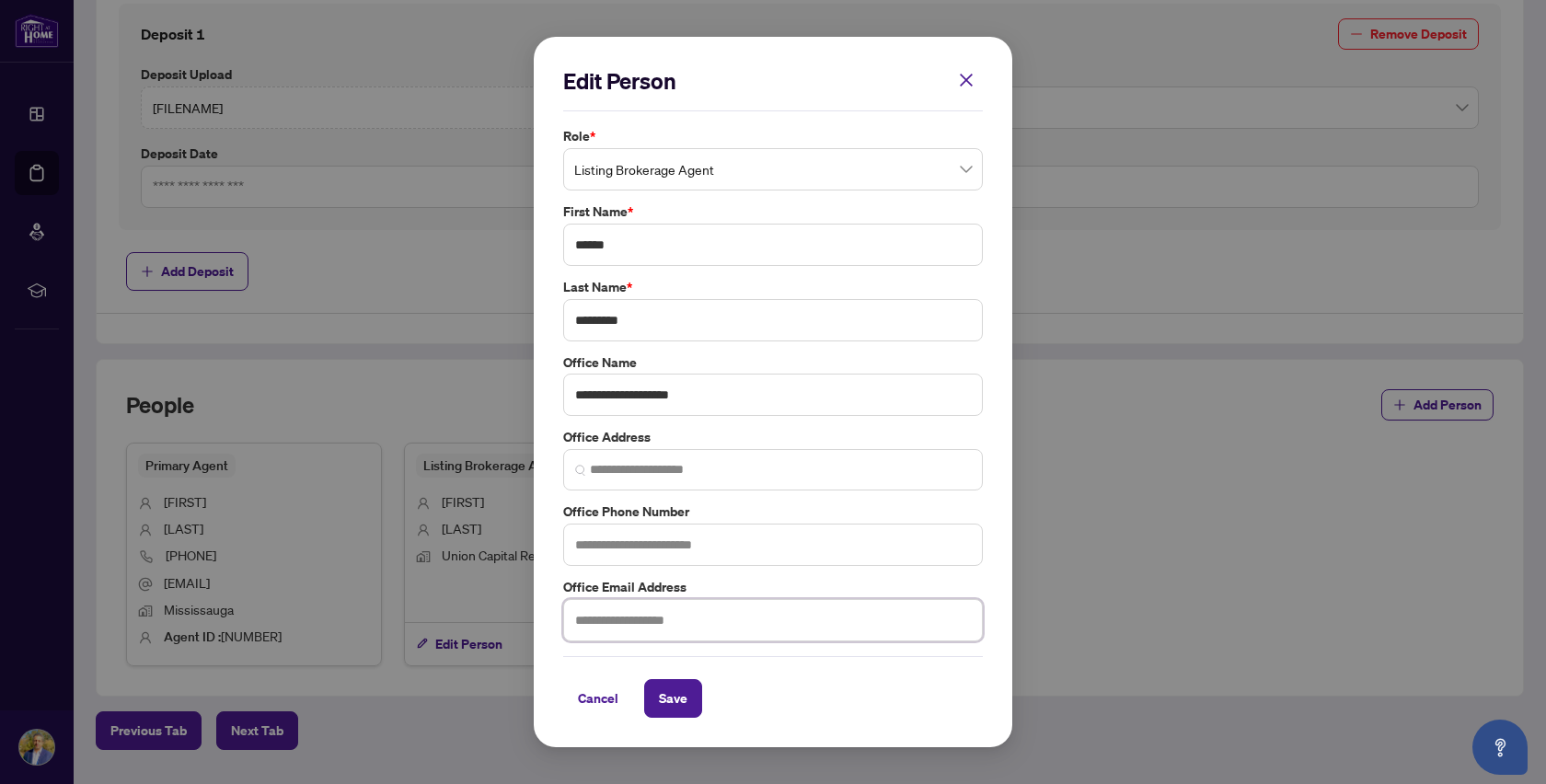 paste on "**********" 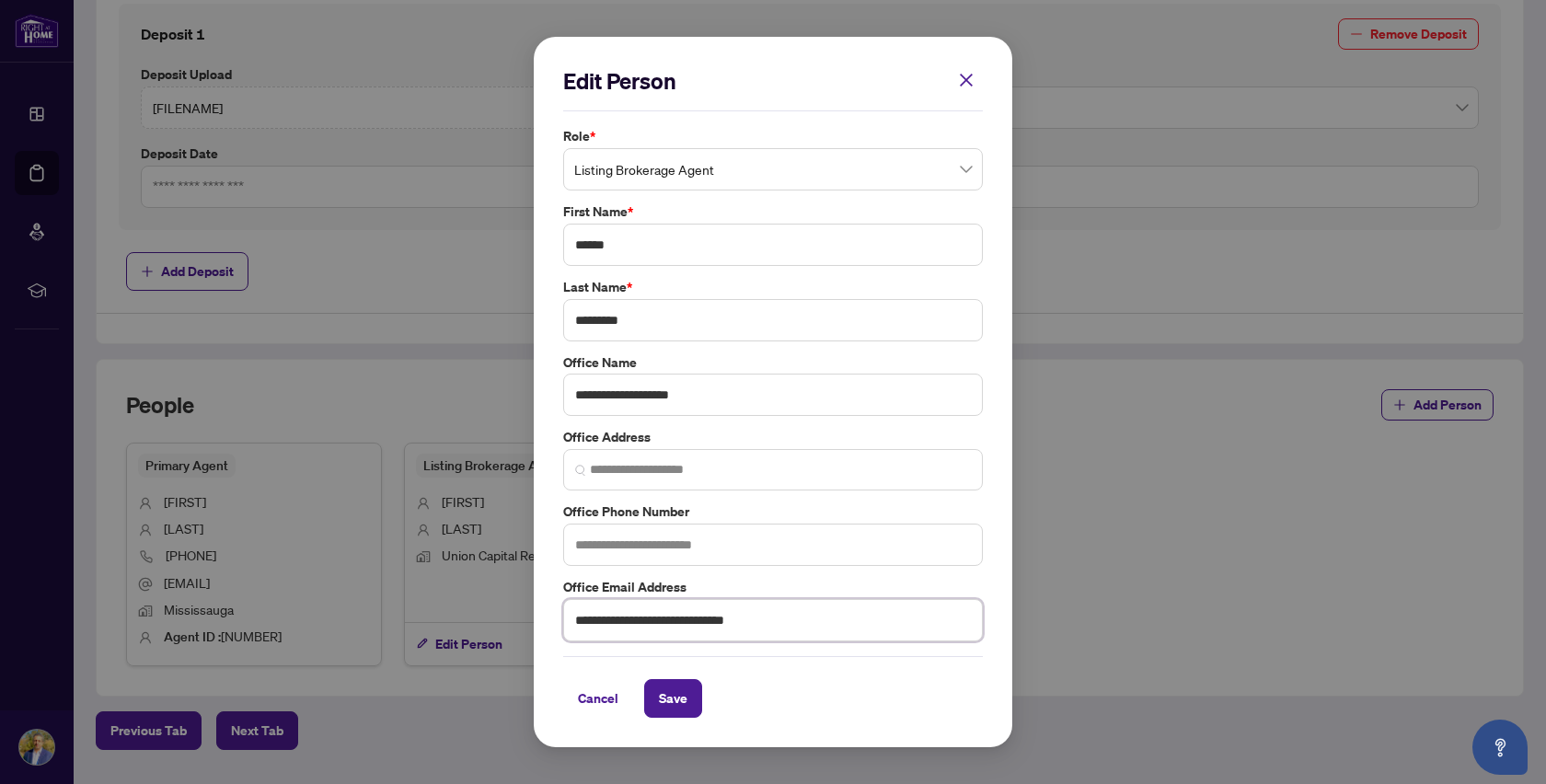 type on "**********" 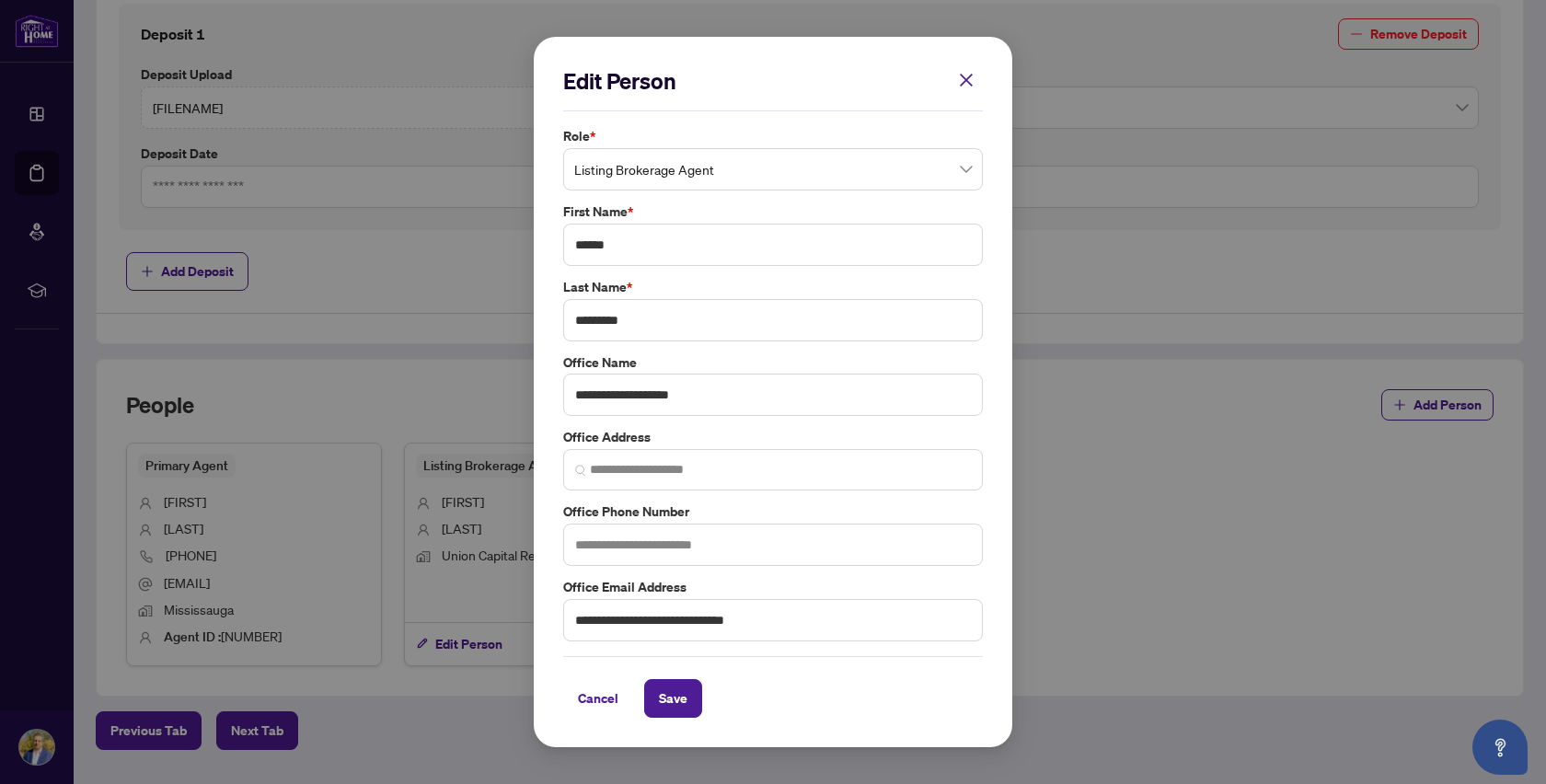 click on "Office Email Address" at bounding box center (773, 587) 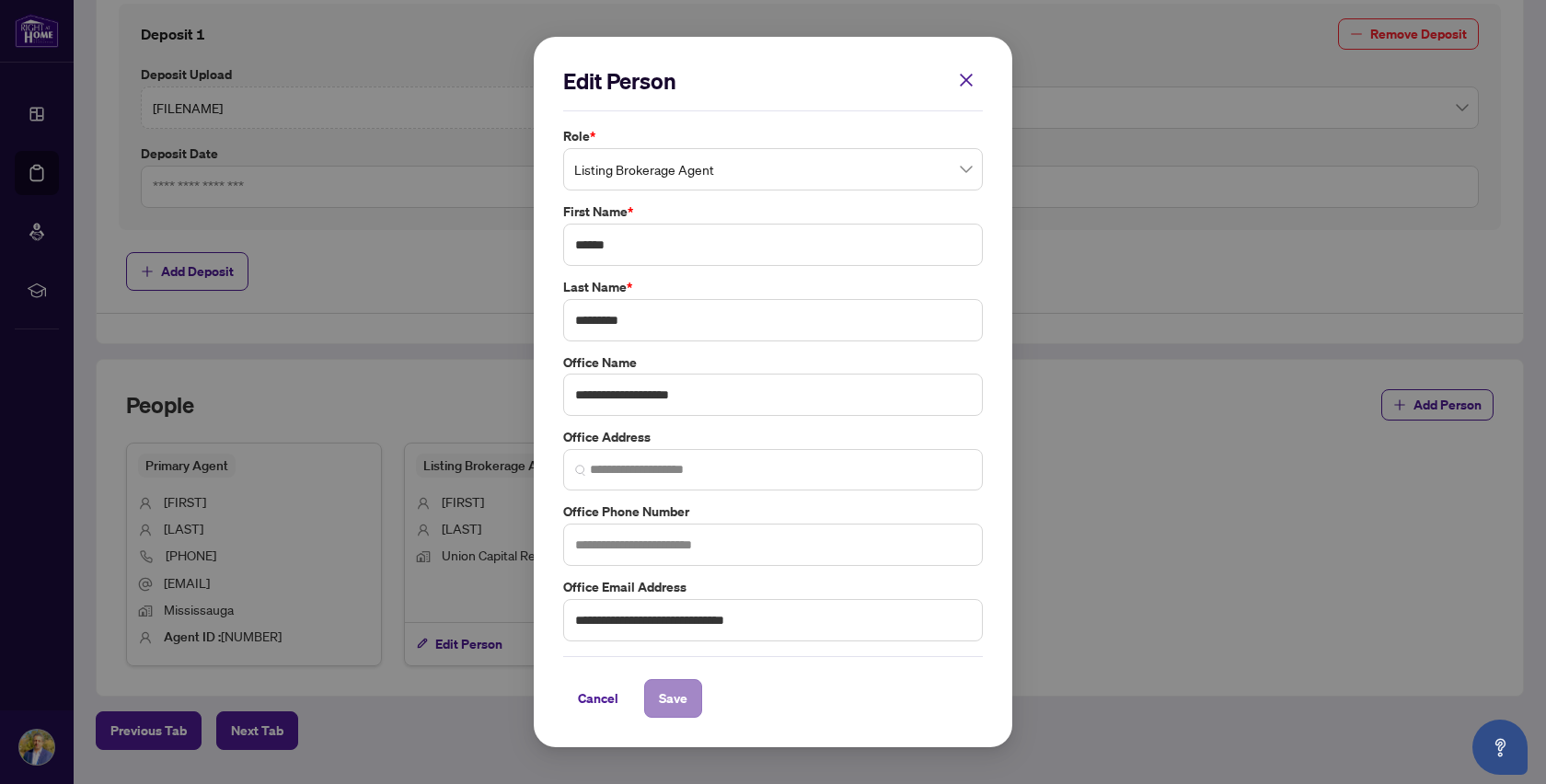 click on "Save" at bounding box center (673, 698) 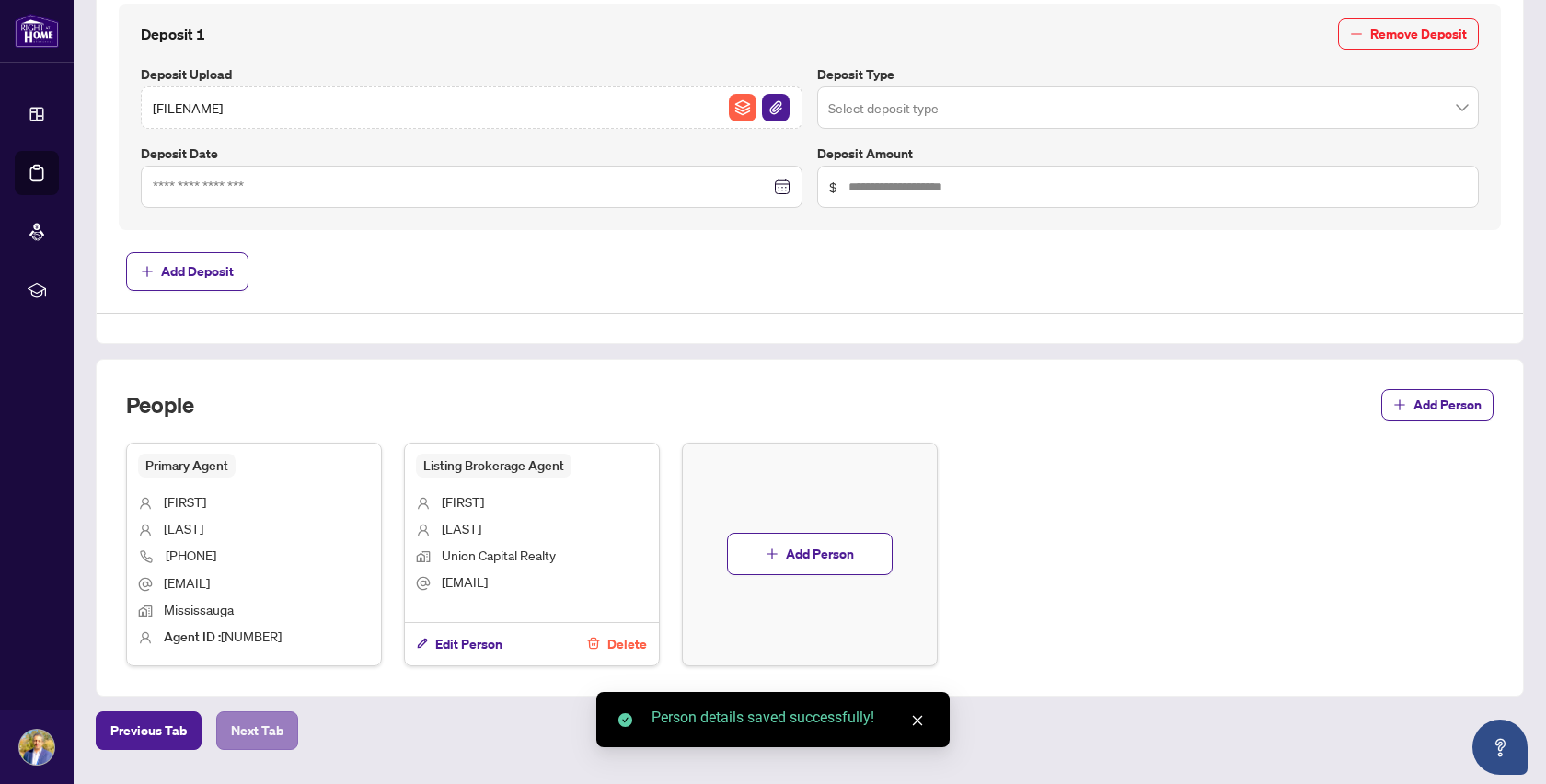 click on "Next Tab" at bounding box center [257, 731] 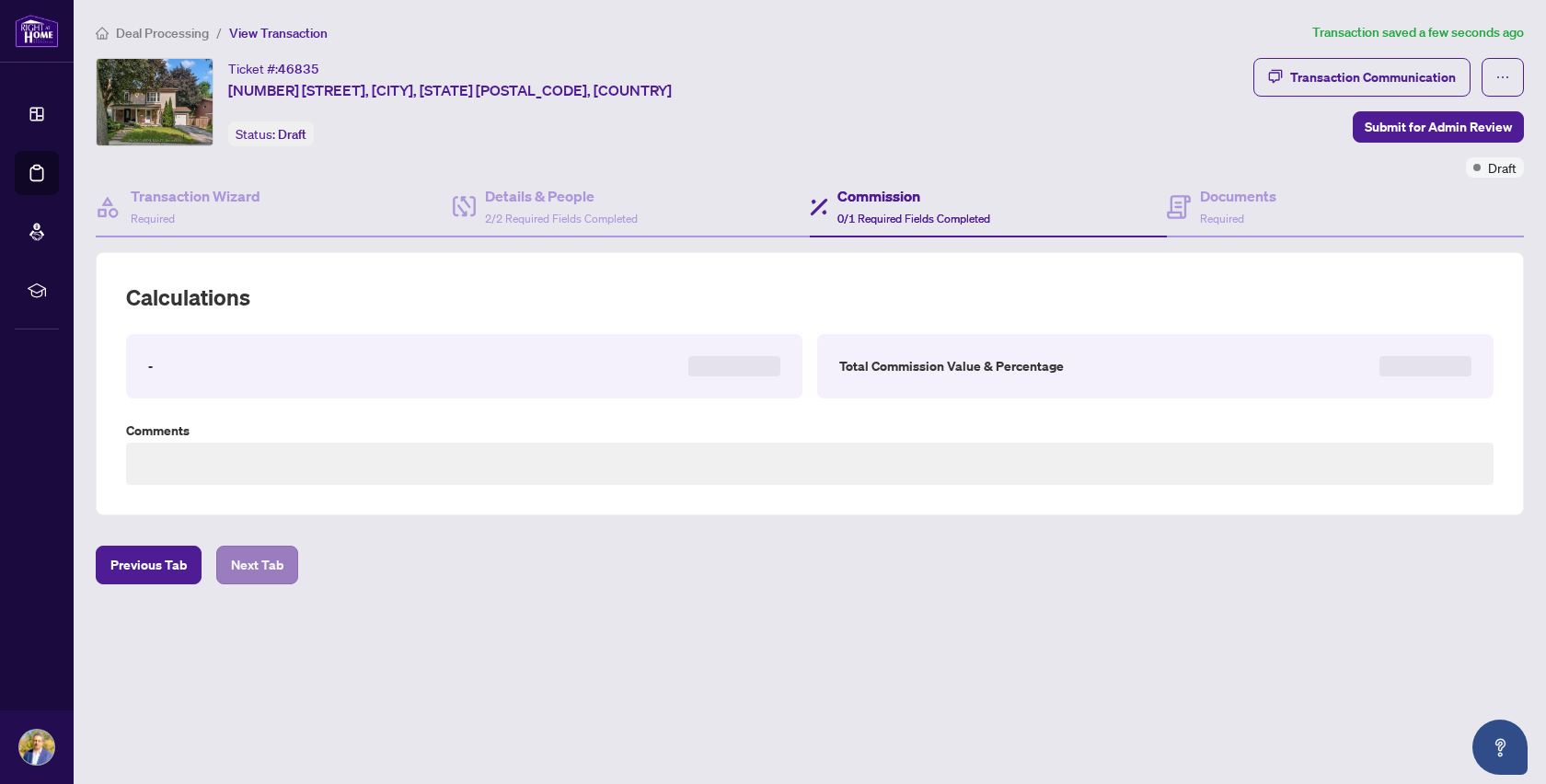scroll, scrollTop: 0, scrollLeft: 0, axis: both 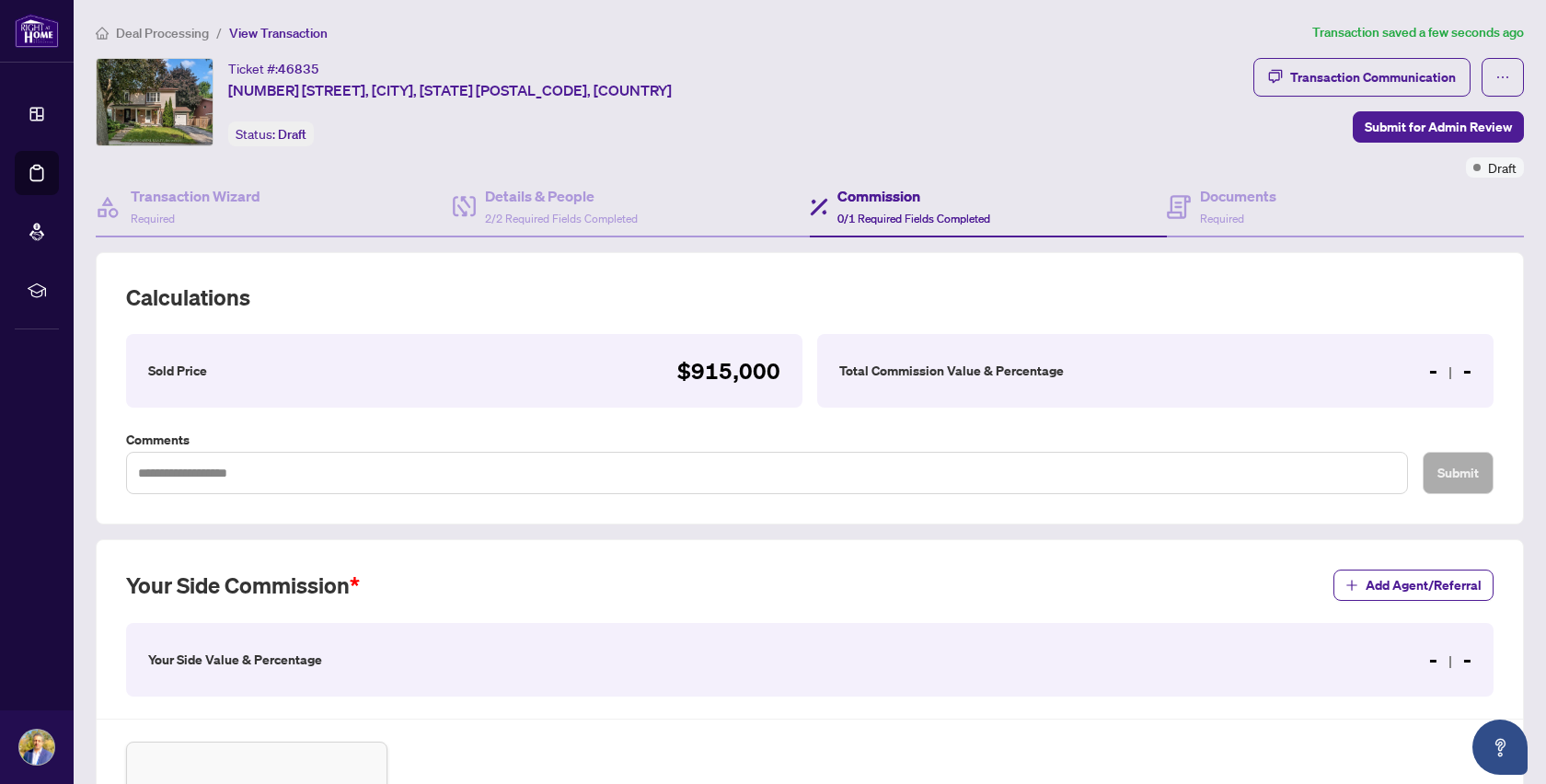 type on "**********" 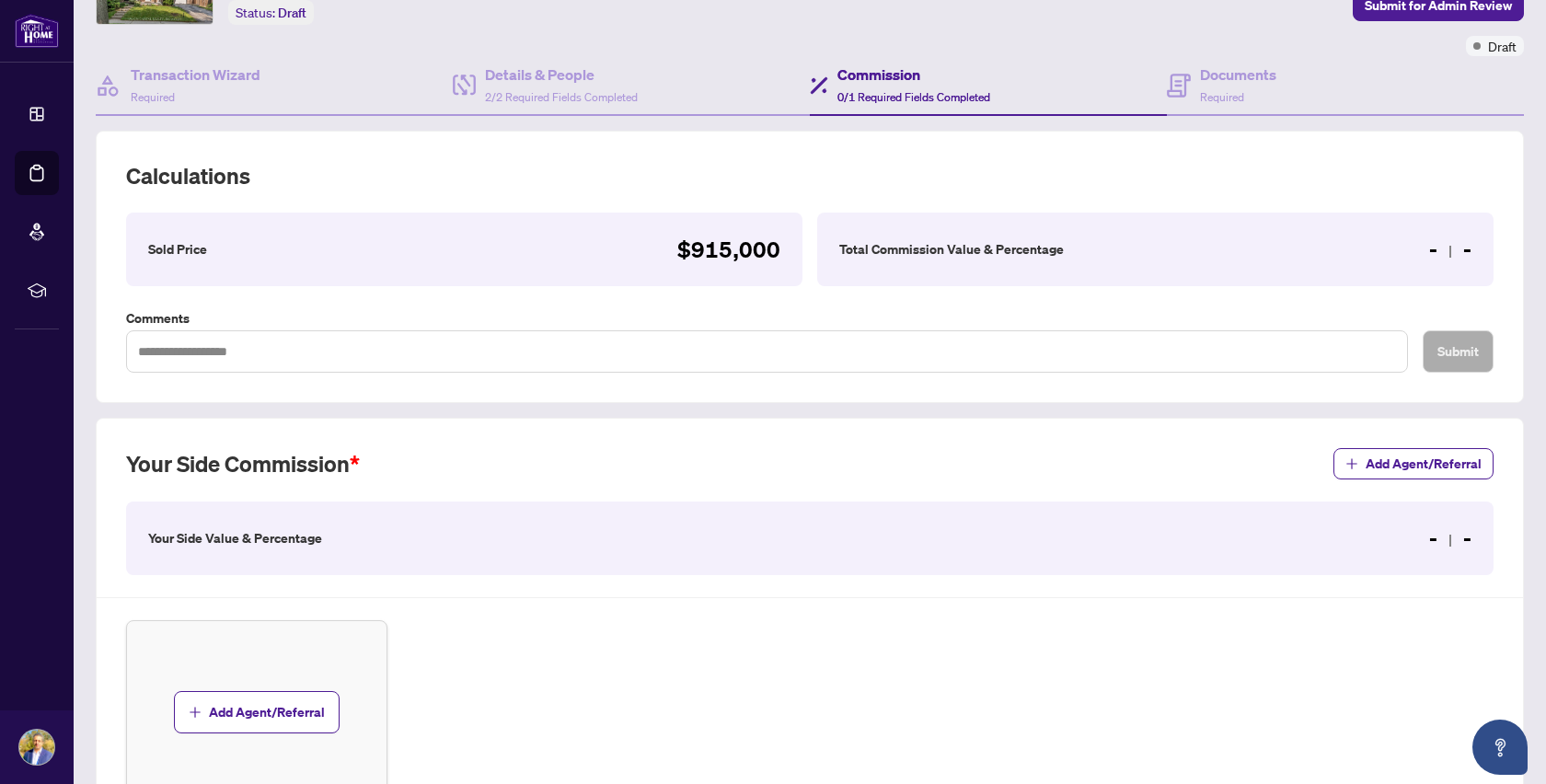 scroll, scrollTop: 127, scrollLeft: 0, axis: vertical 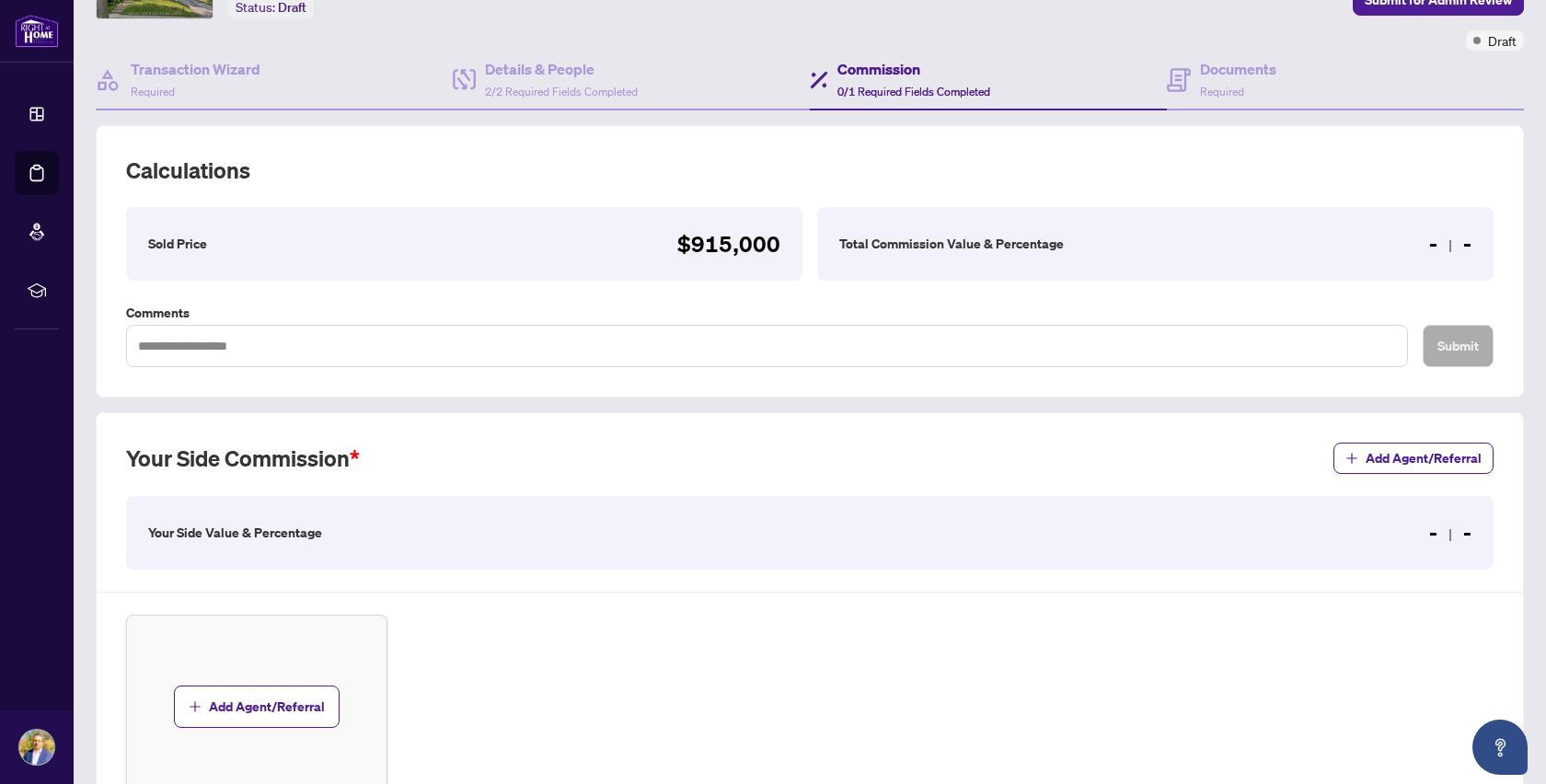 click on "Your Side Value & Percentage -     -" at bounding box center (810, 533) 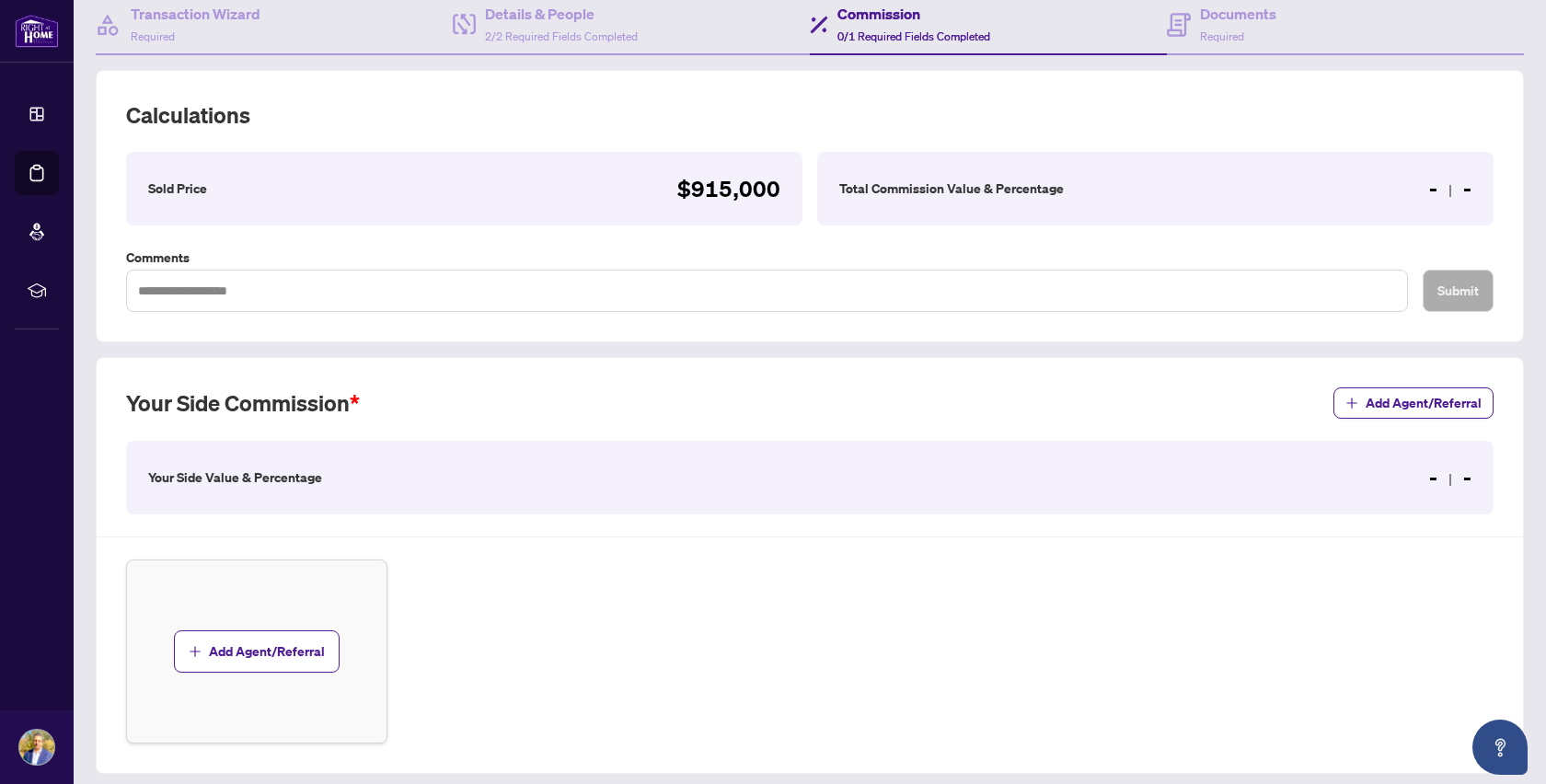 click on "Total Commission Value & Percentage" at bounding box center (952, 189) 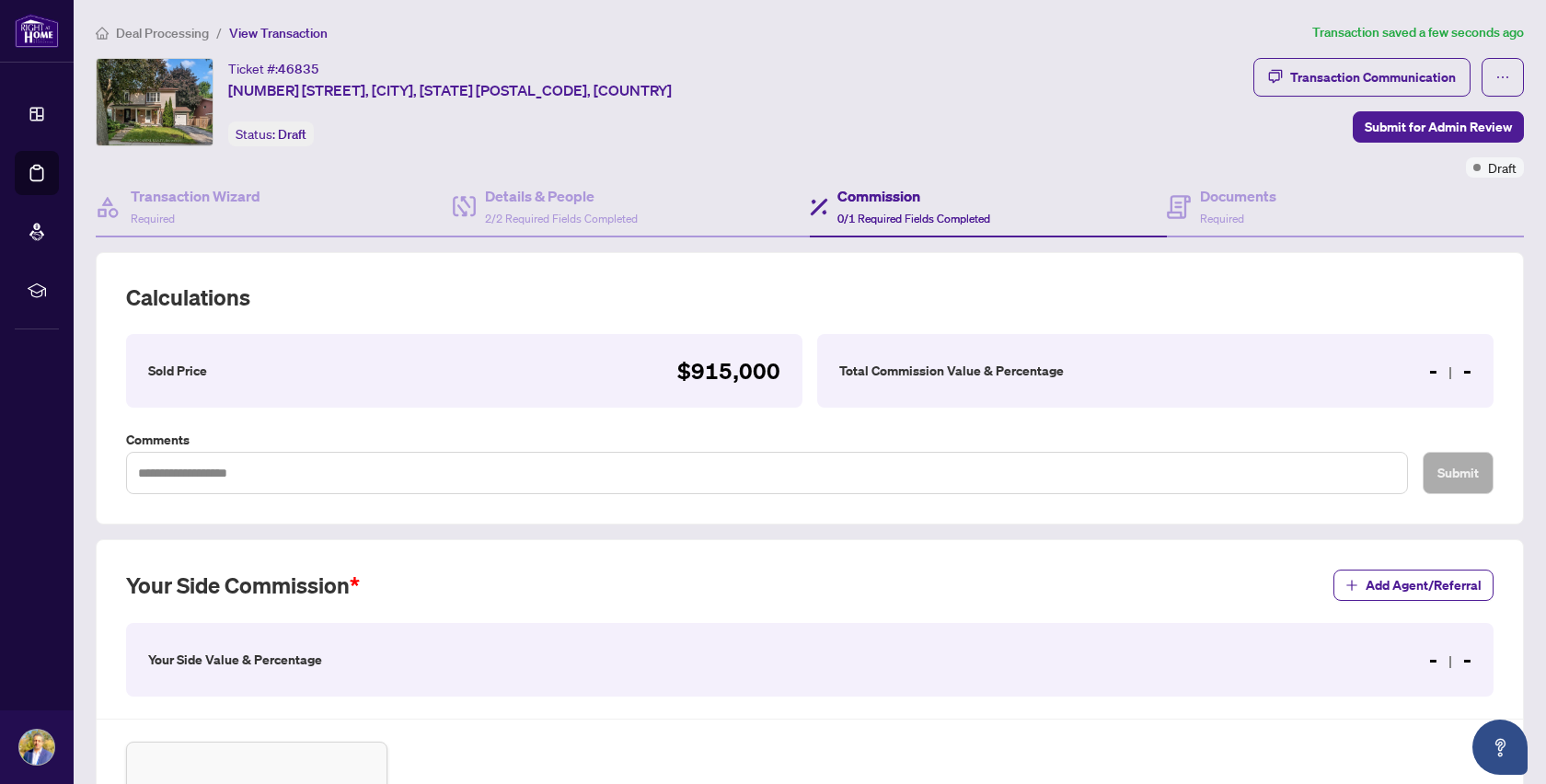 scroll, scrollTop: 0, scrollLeft: 0, axis: both 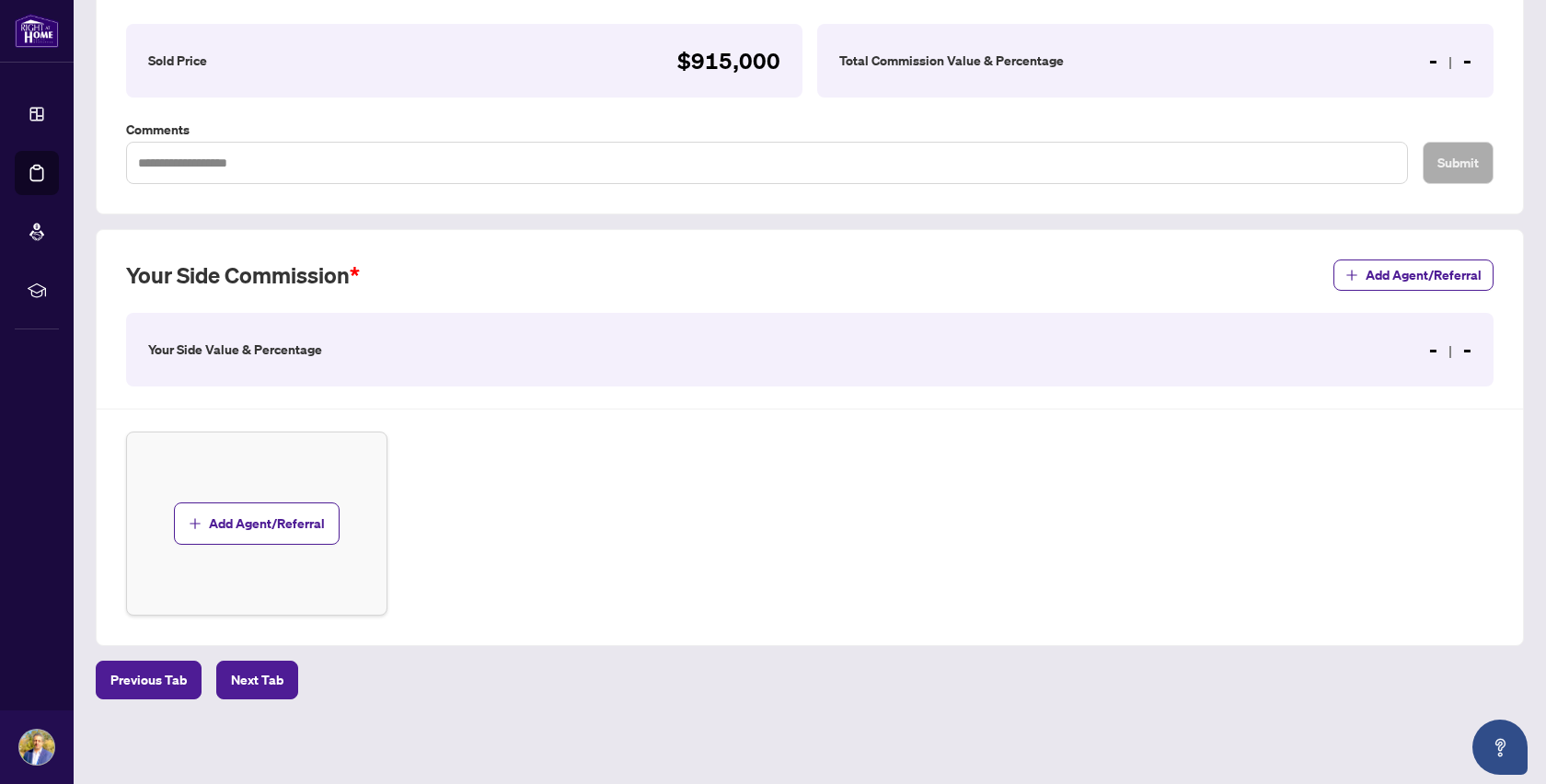 click on "Your Side Value & Percentage" at bounding box center [235, 350] 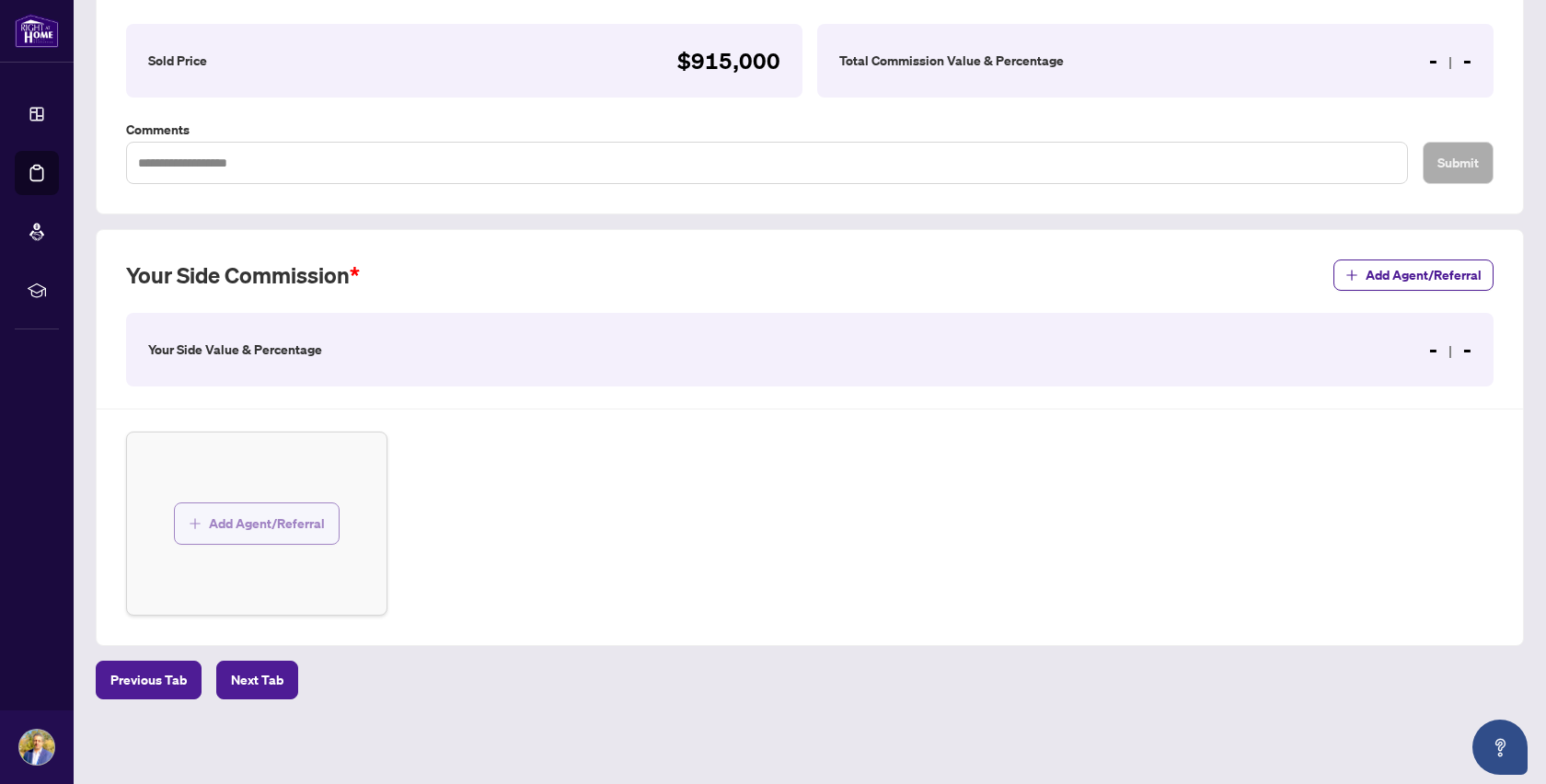 click on "Add Agent/Referral" at bounding box center [267, 524] 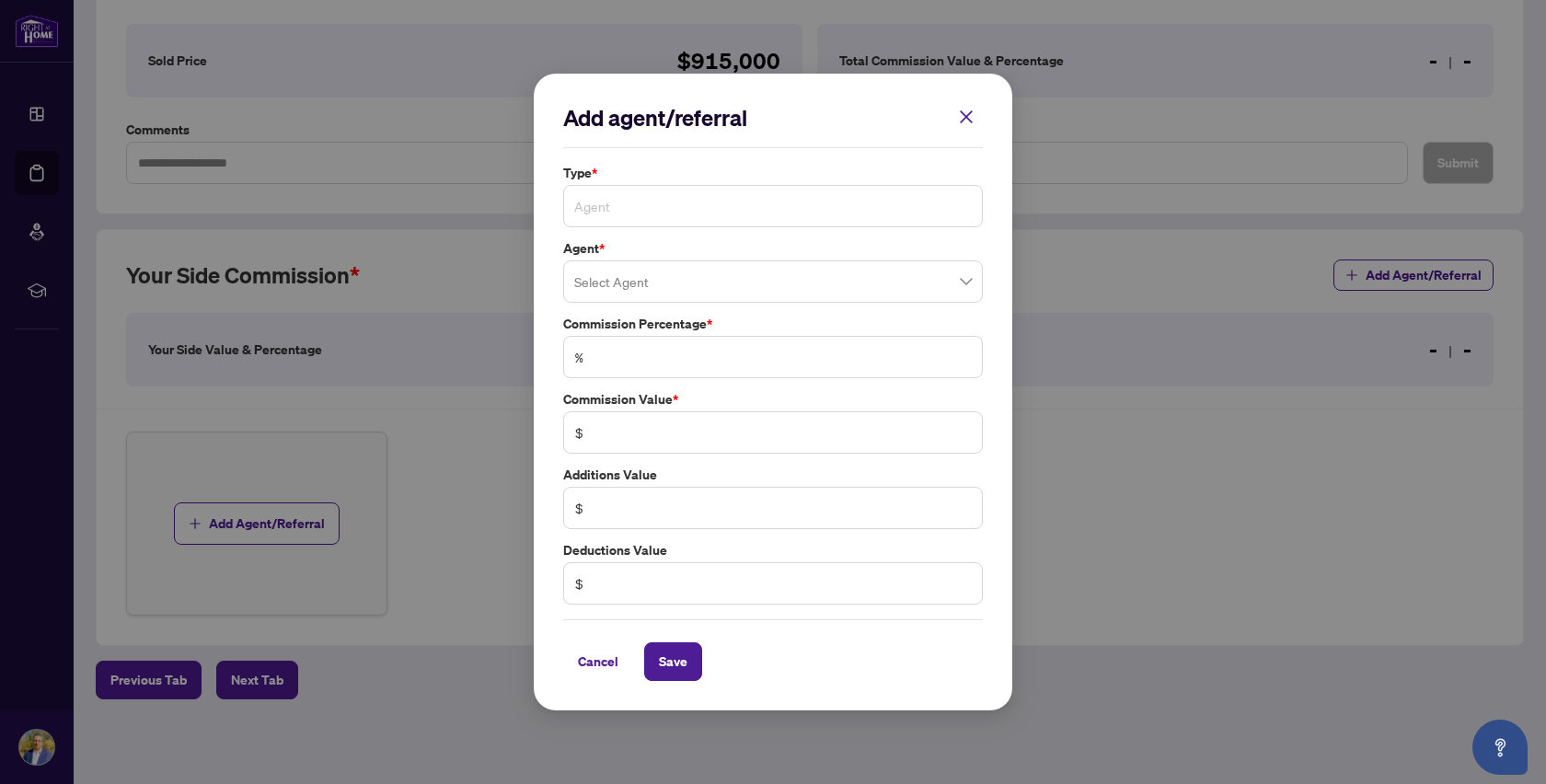 click on "Agent" at bounding box center (773, 206) 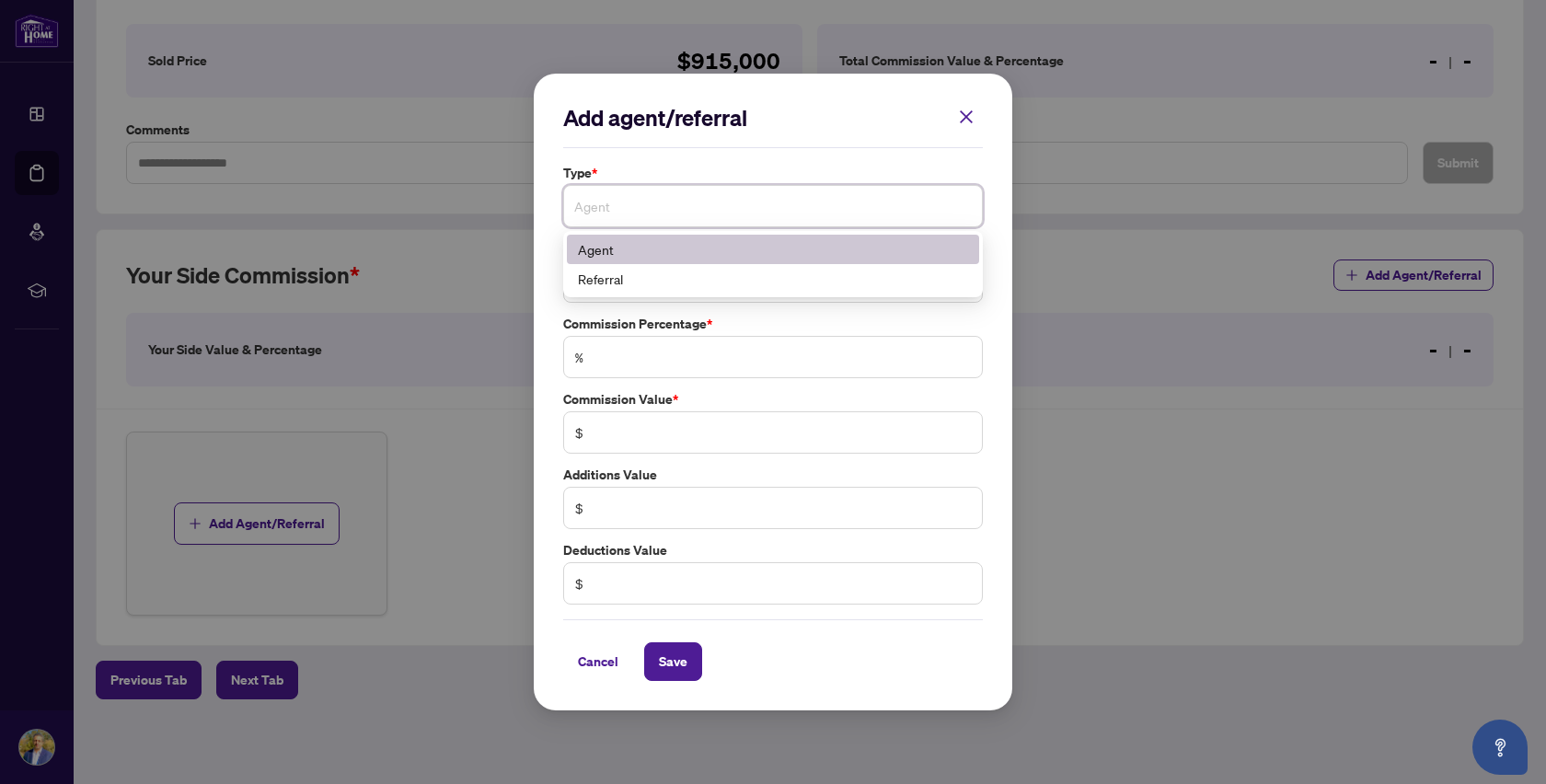 click on "Agent" at bounding box center [773, 249] 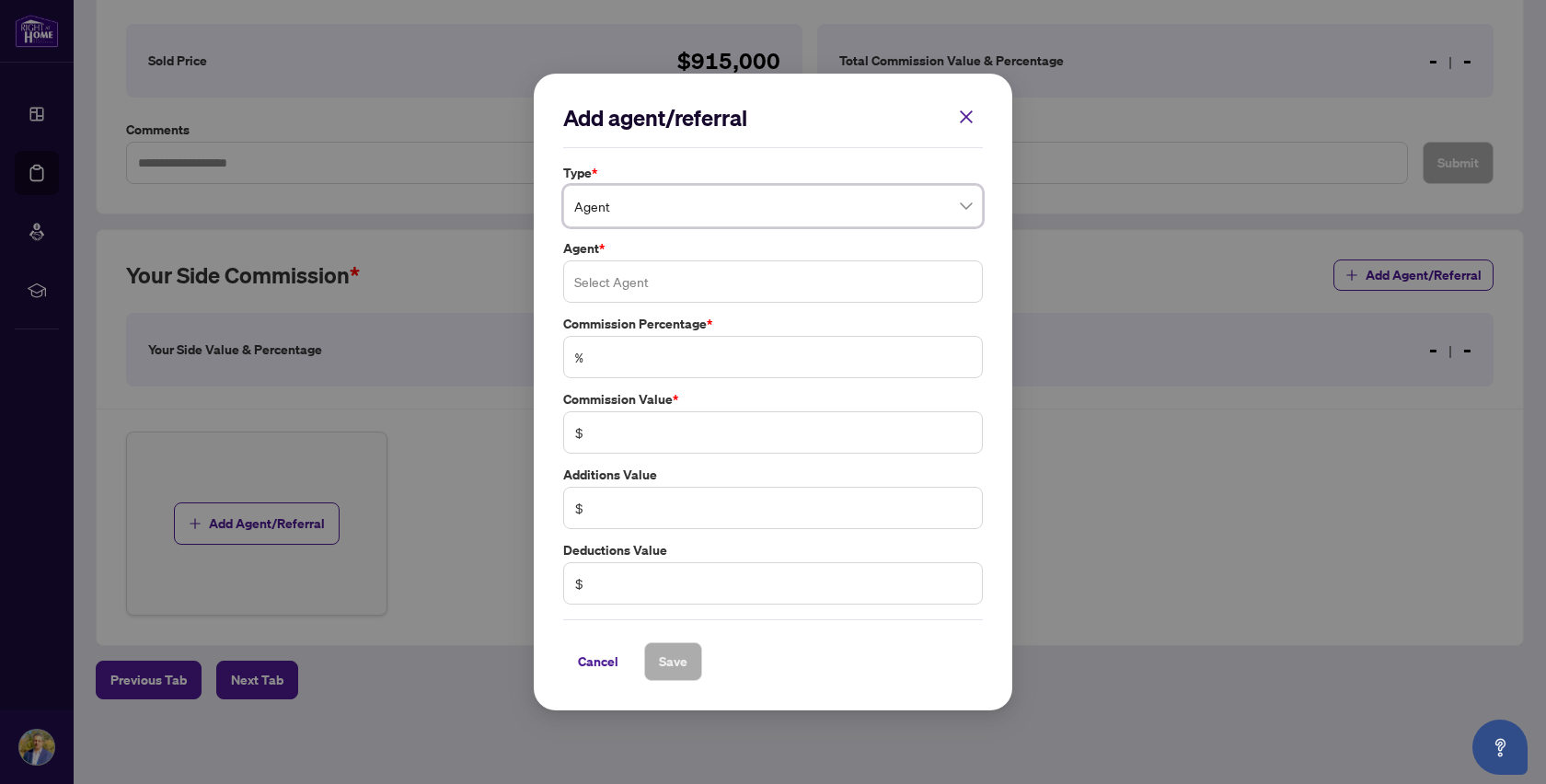 click at bounding box center (773, 282) 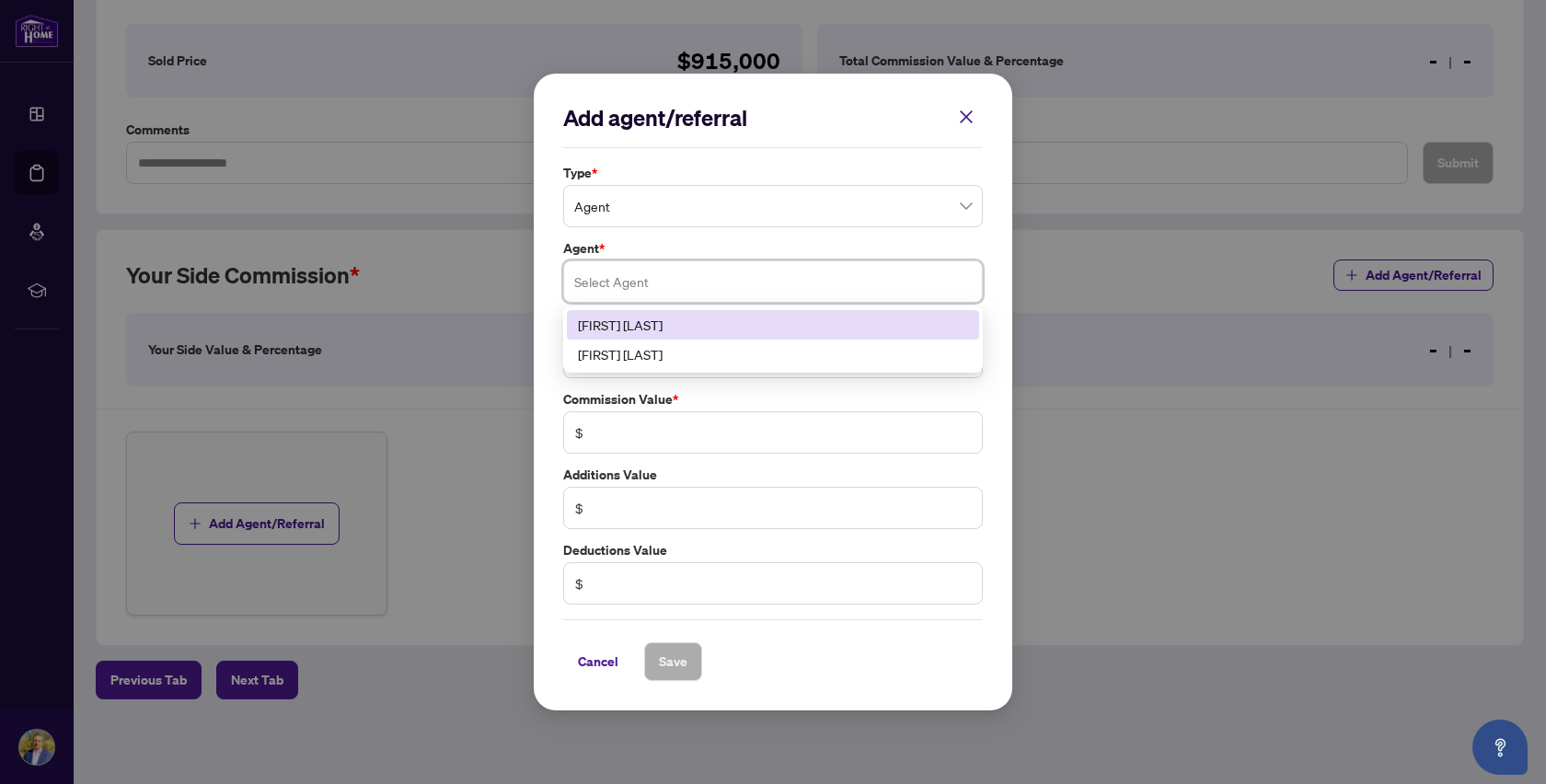 click on "[FIRST] [LAST]" at bounding box center (773, 325) 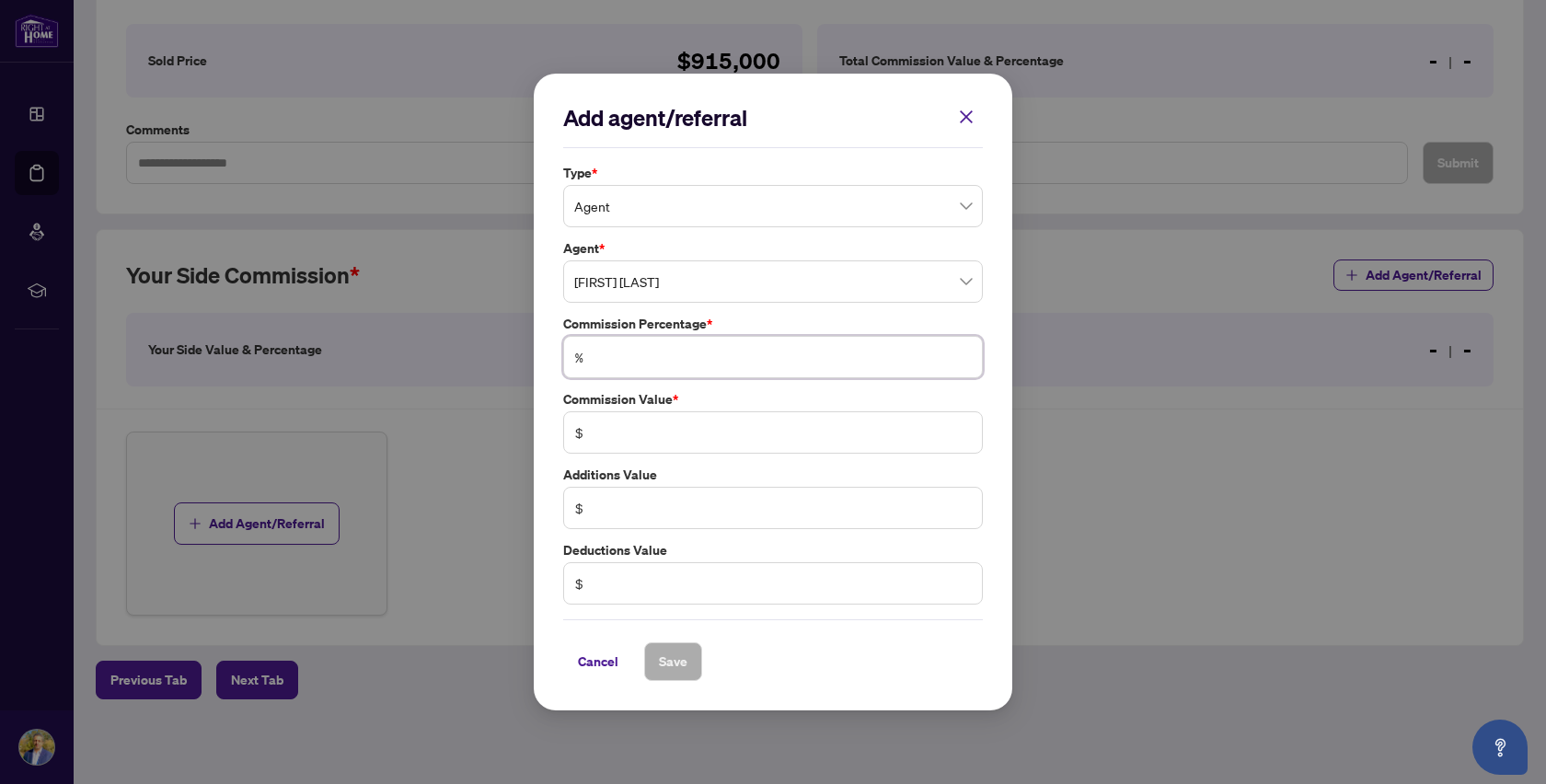 click at bounding box center (782, 357) 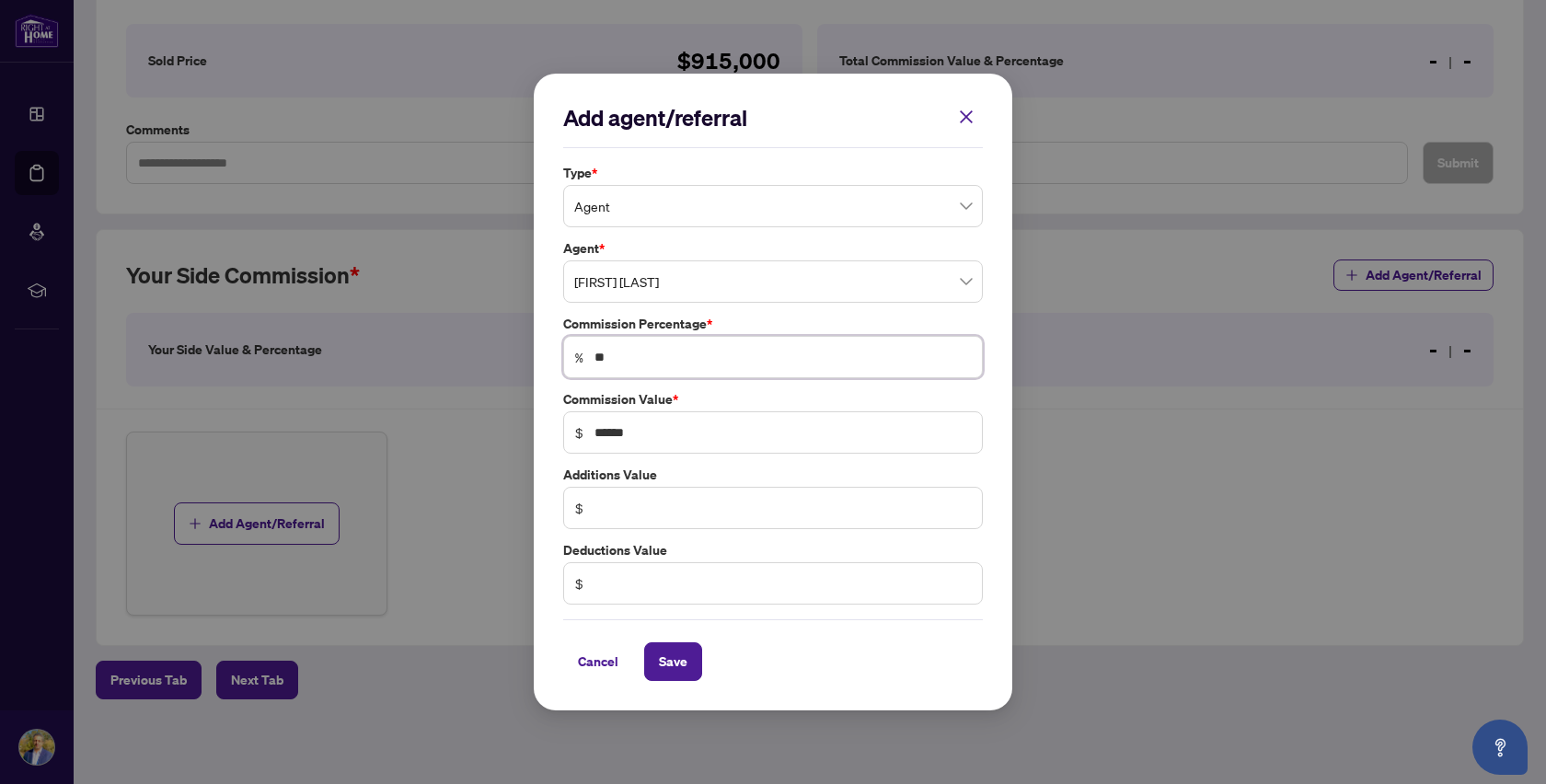 type on "***" 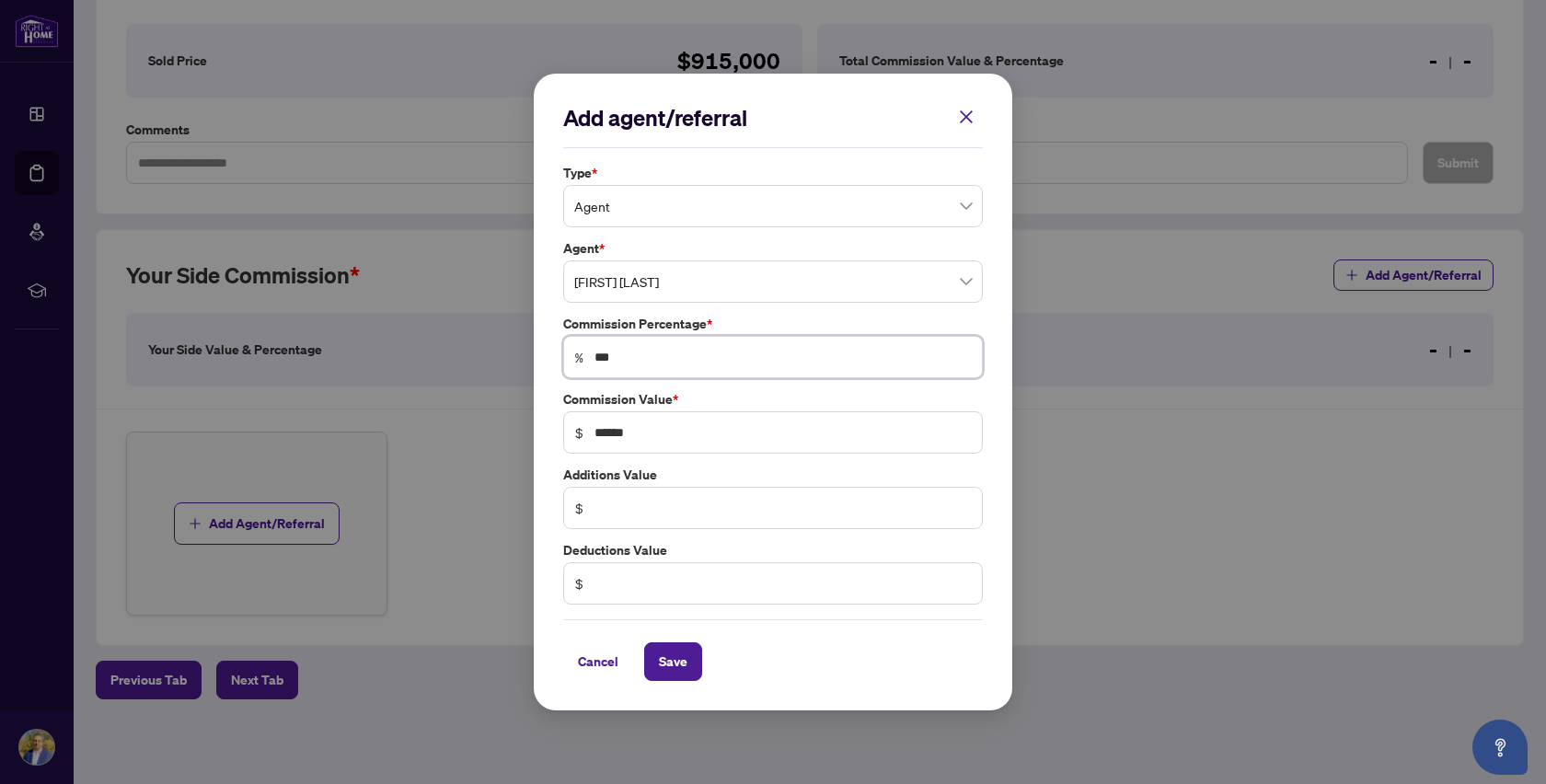 type on "***" 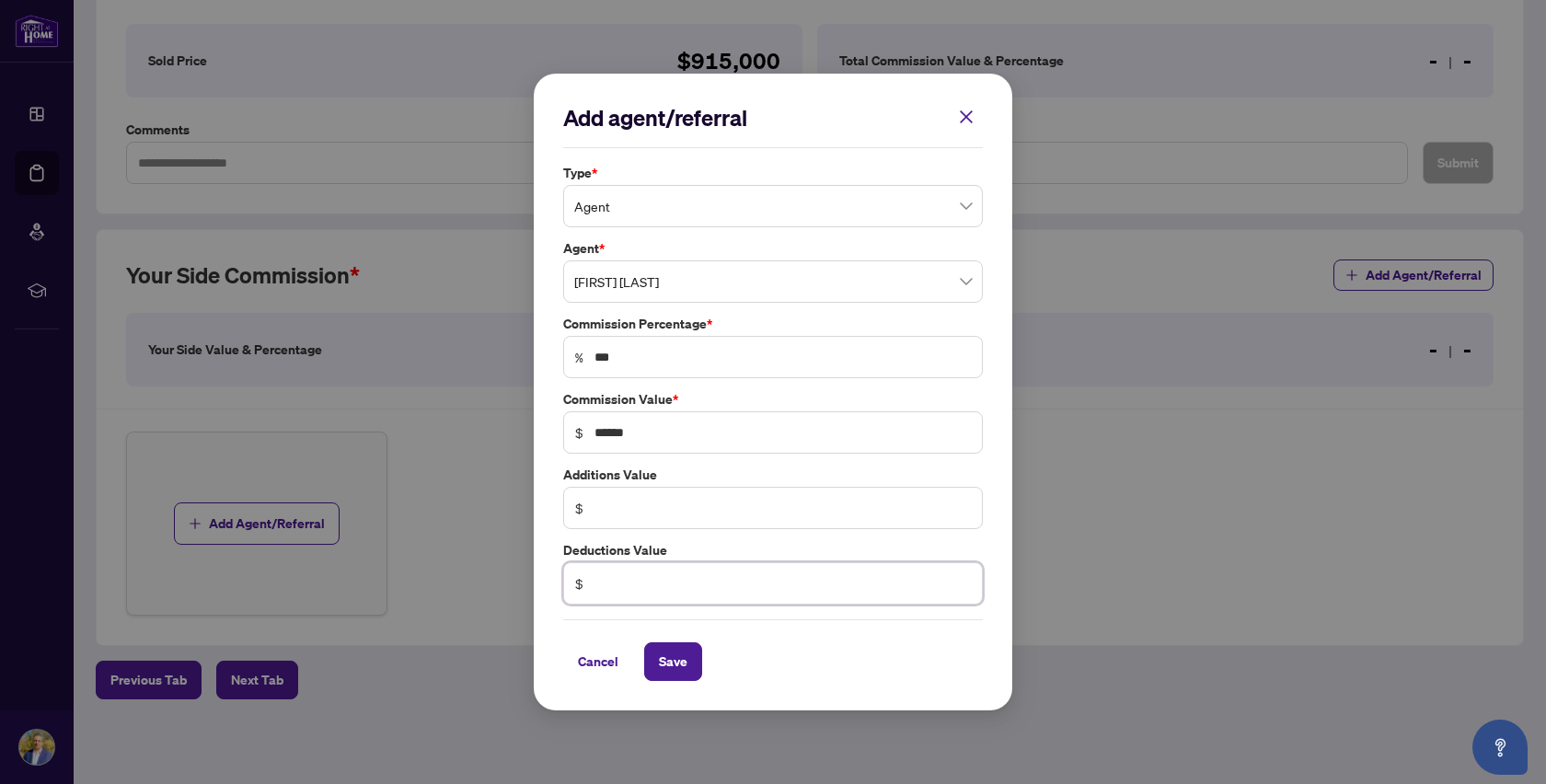 click at bounding box center [782, 583] 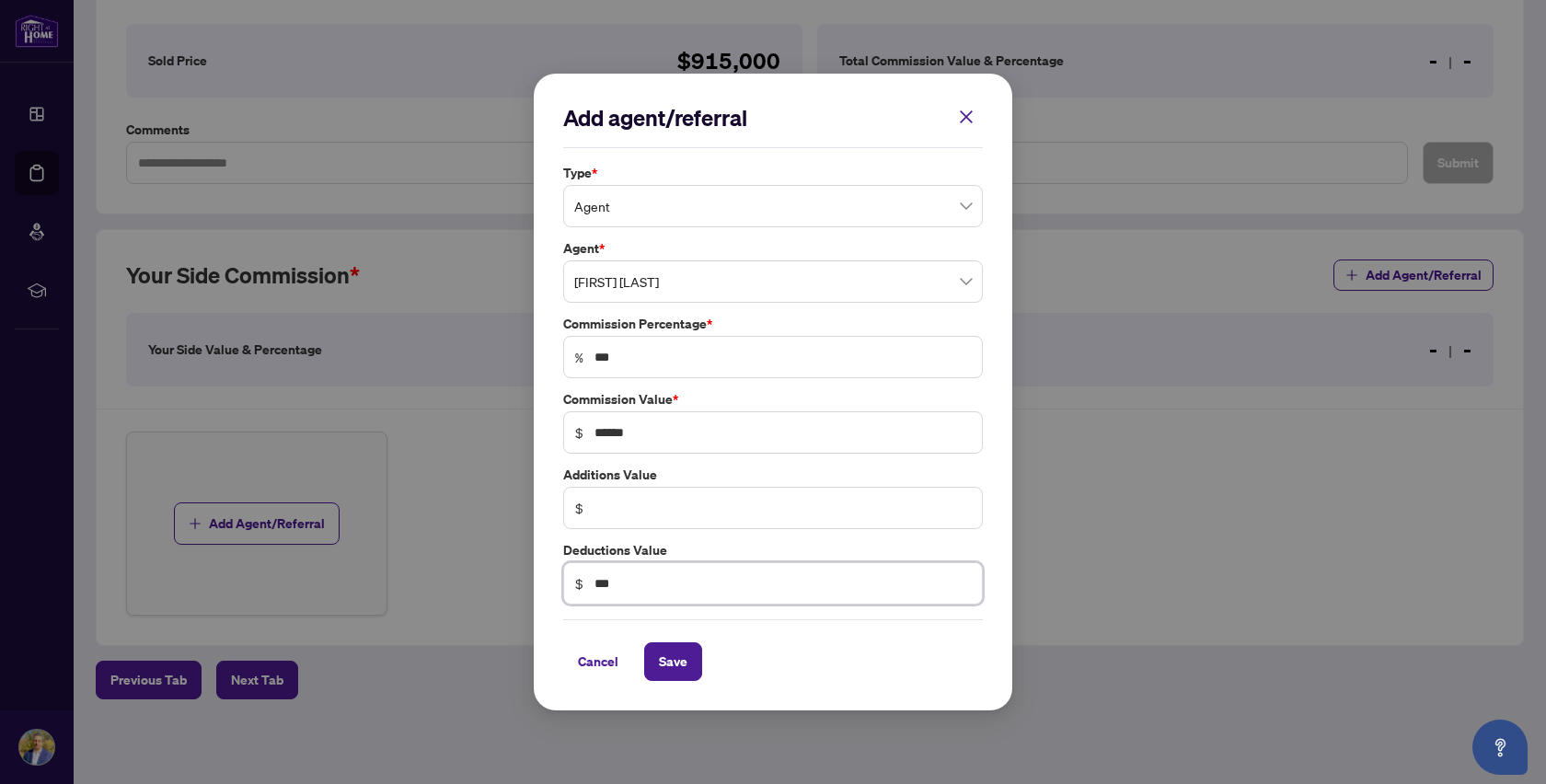 type on "***" 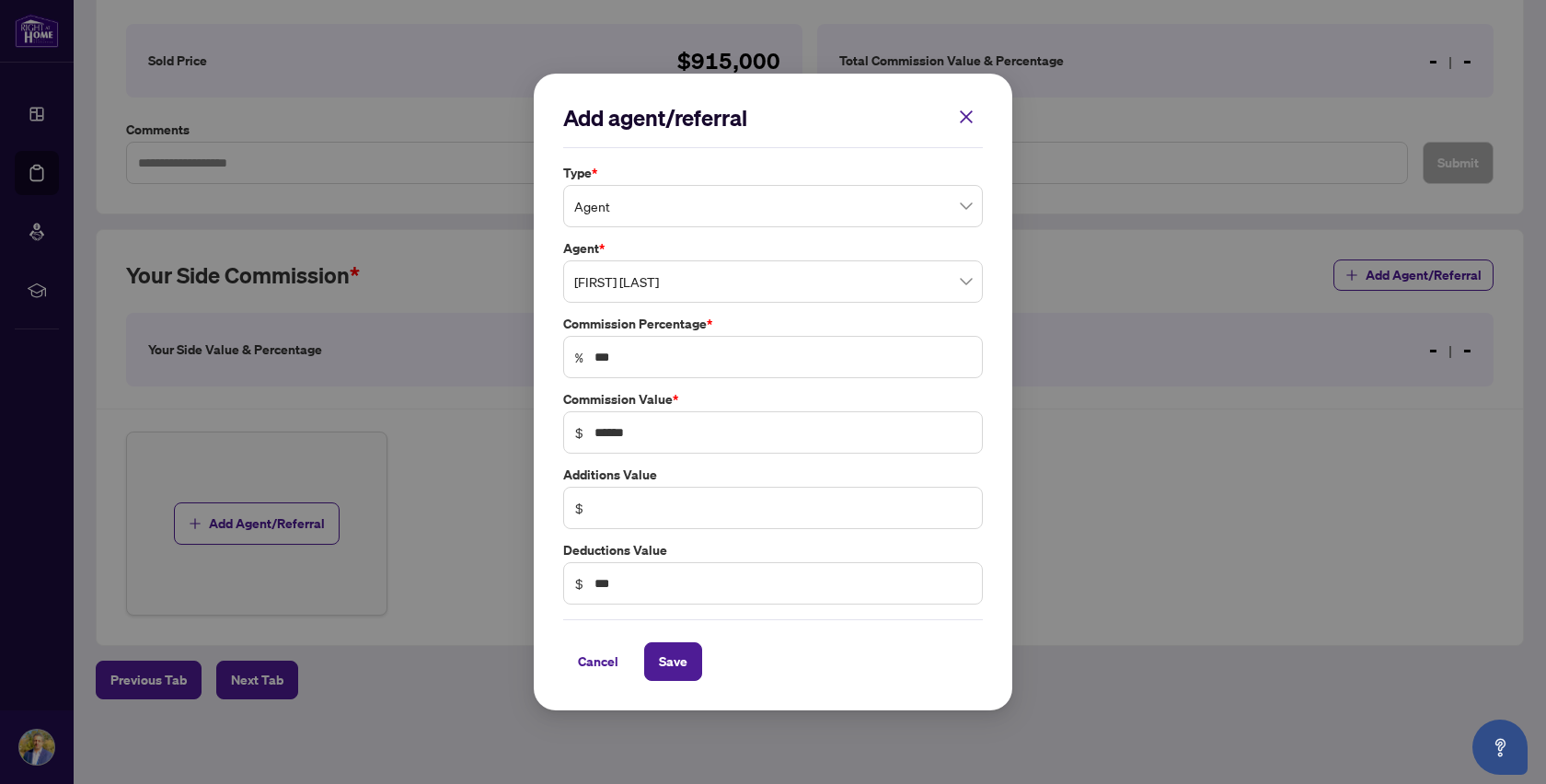 click on "Cancel Save" at bounding box center (773, 662) 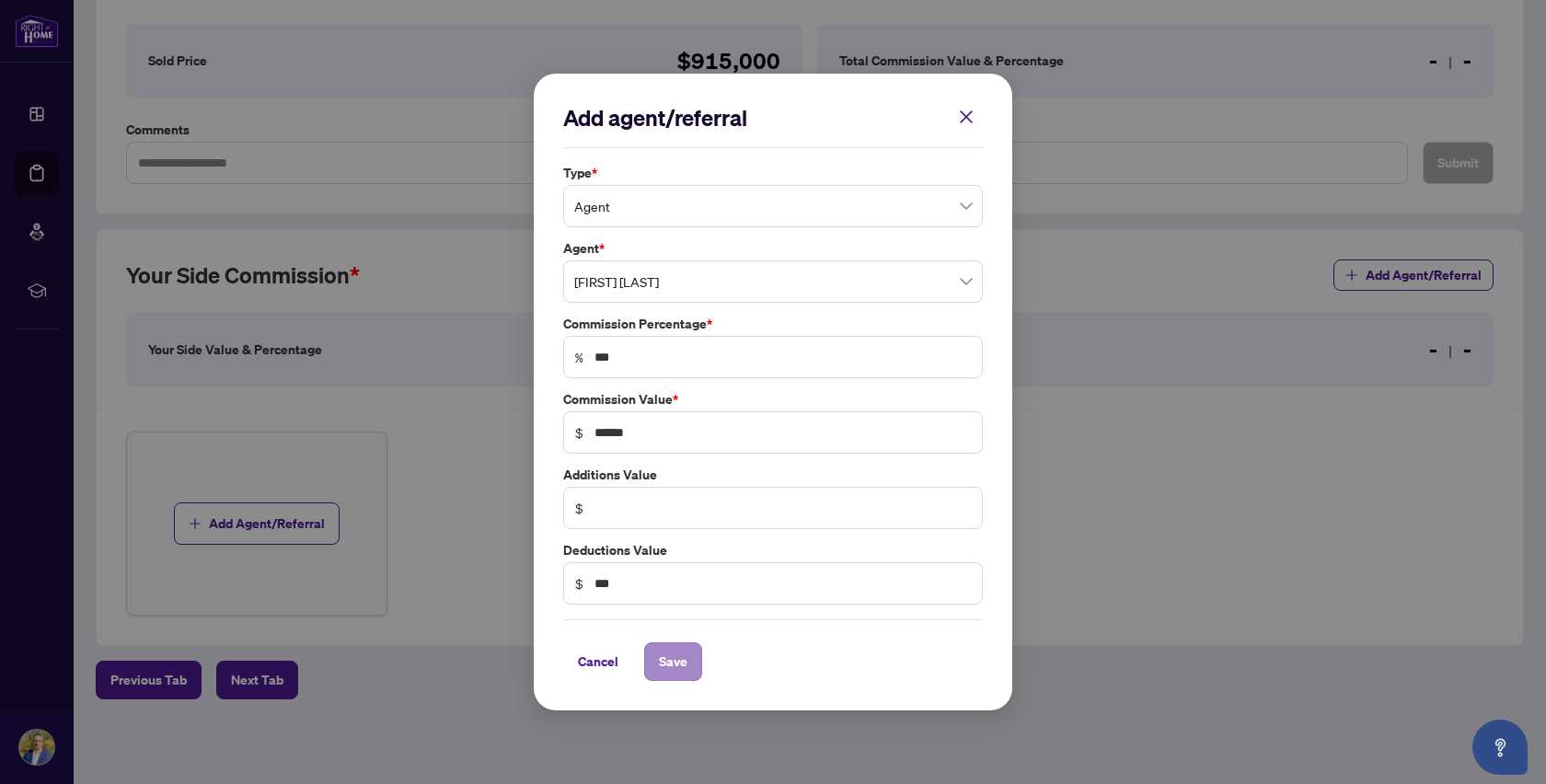 click on "Save" at bounding box center [673, 662] 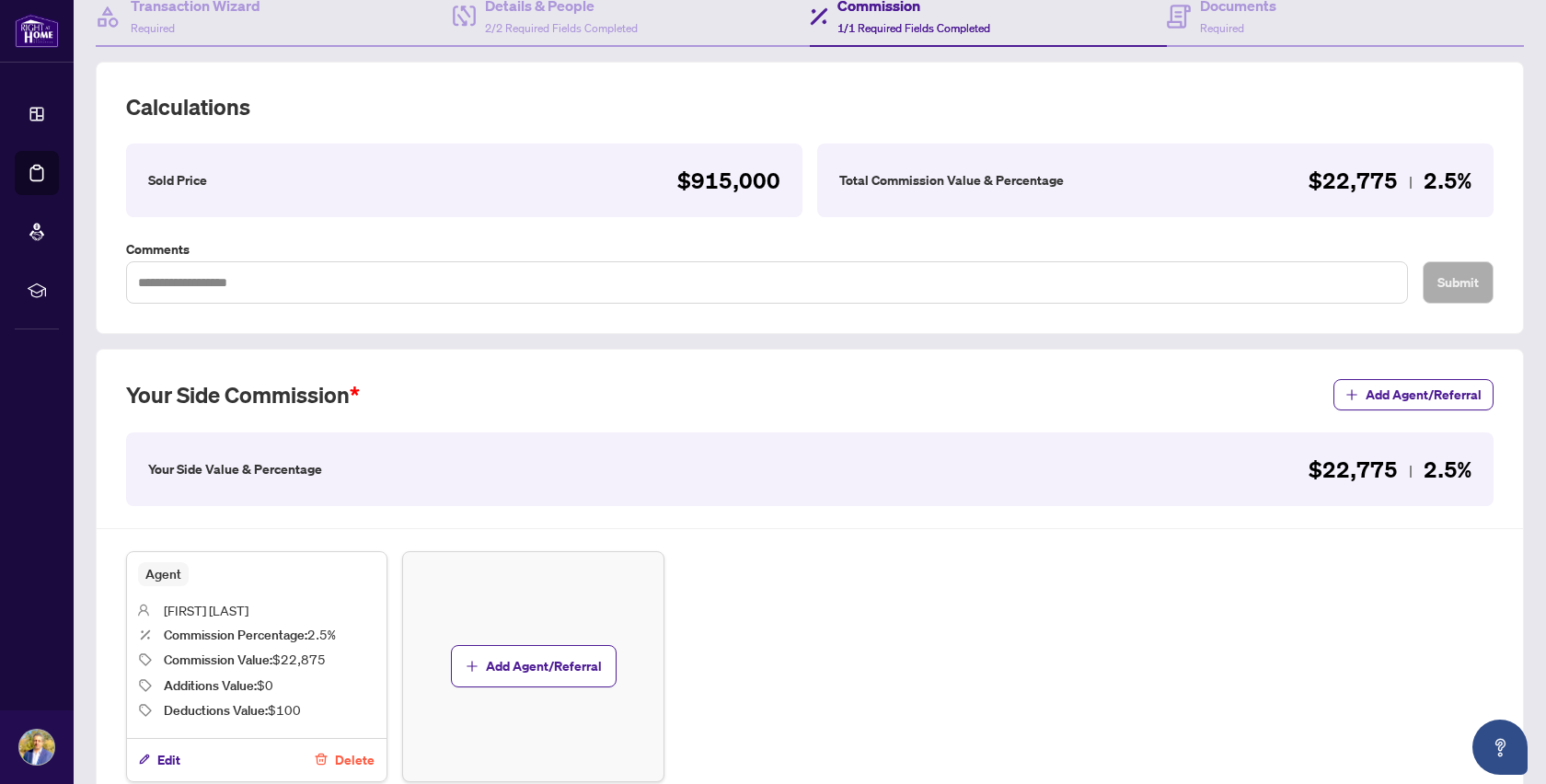 scroll, scrollTop: 193, scrollLeft: 0, axis: vertical 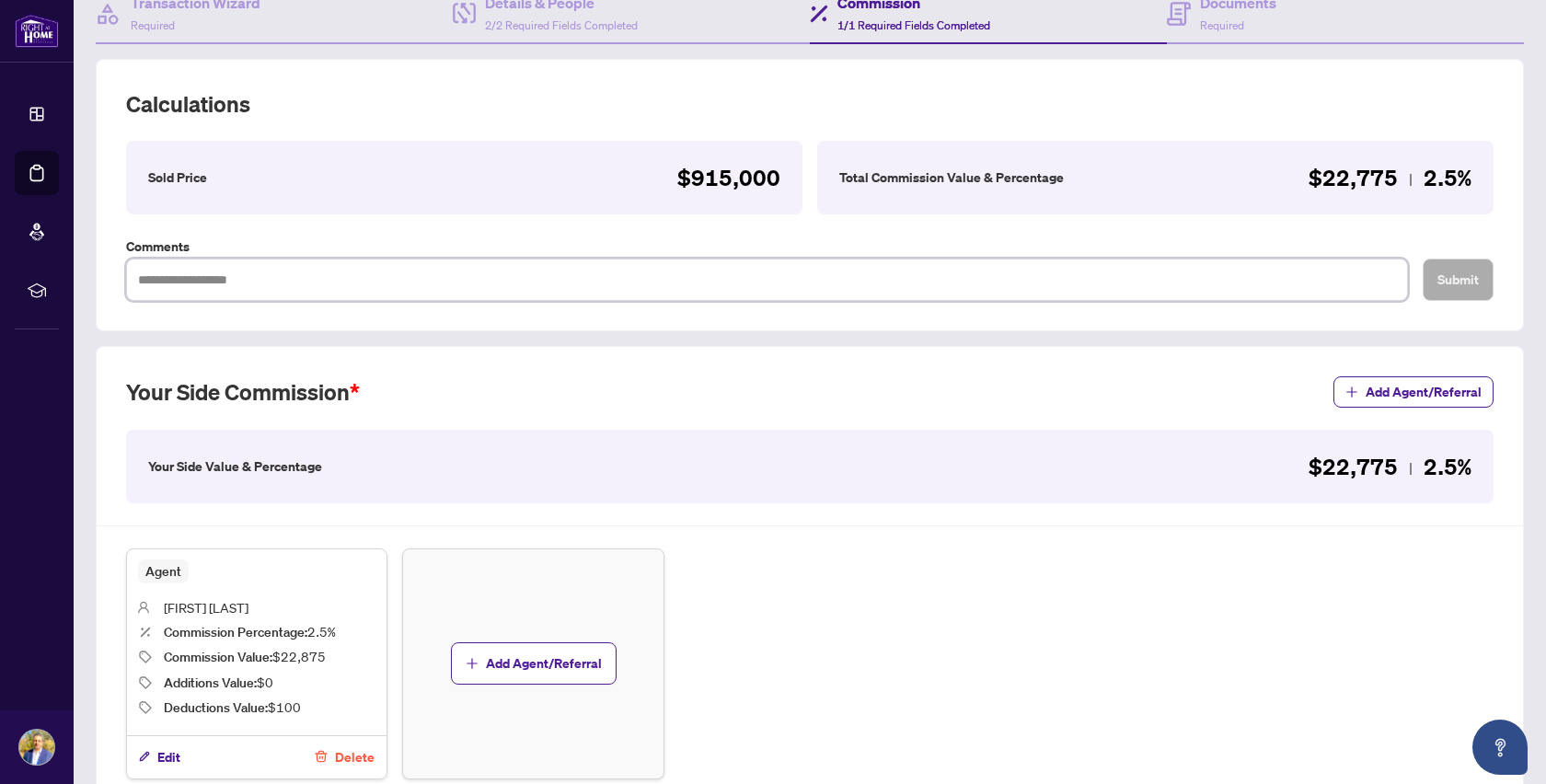 click at bounding box center (767, 280) 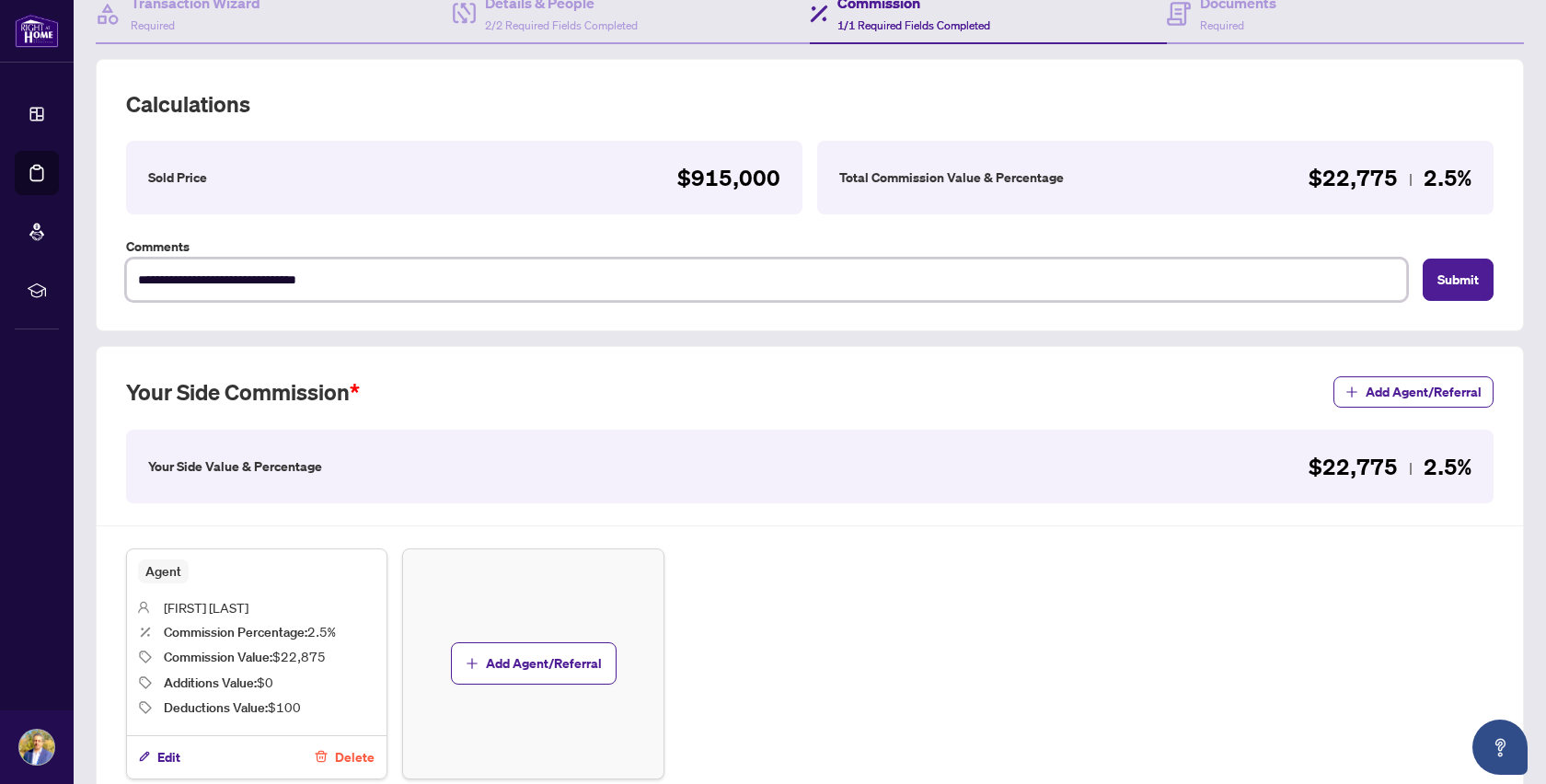 click on "**********" at bounding box center (767, 280) 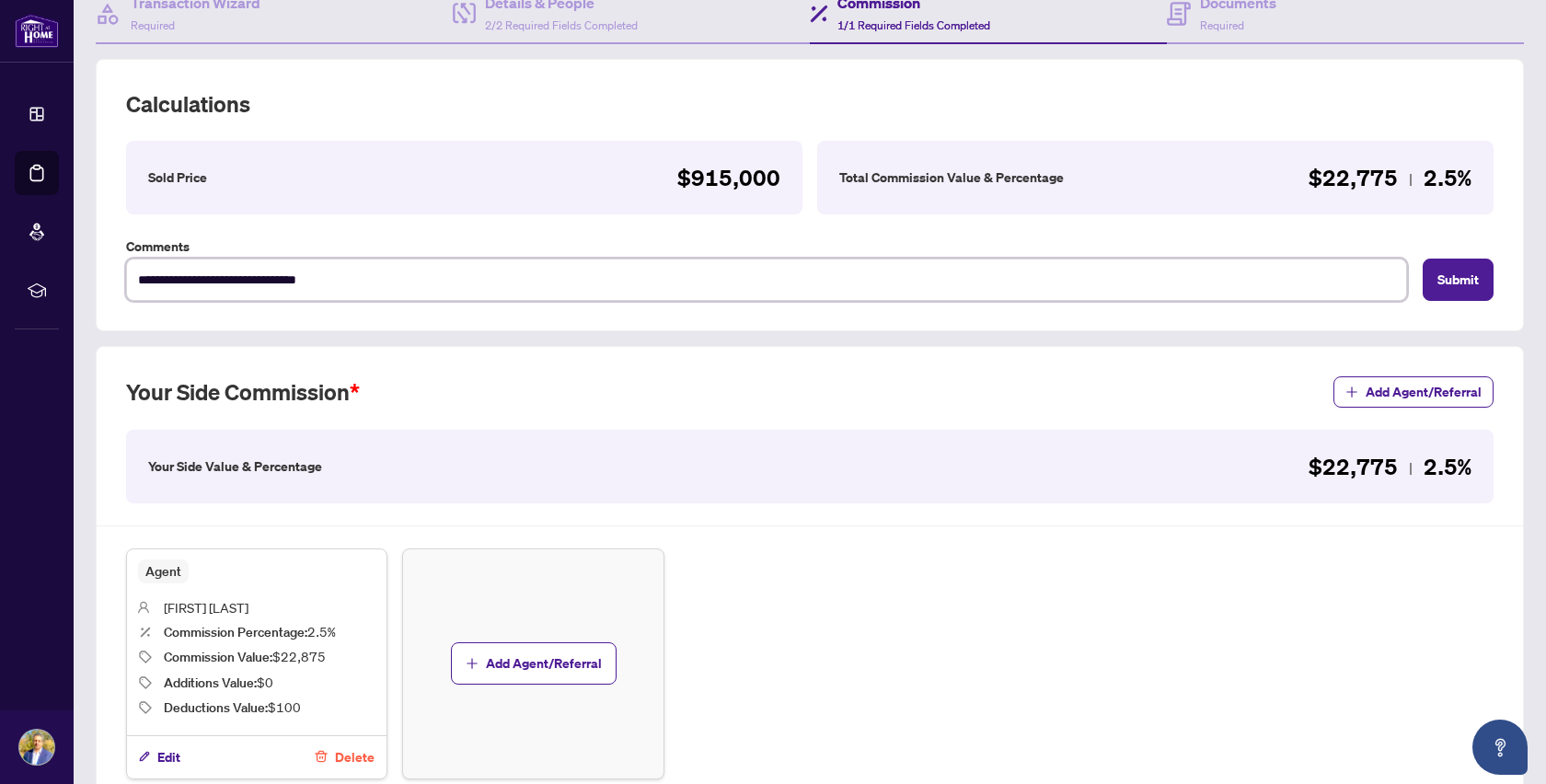 paste on "**********" 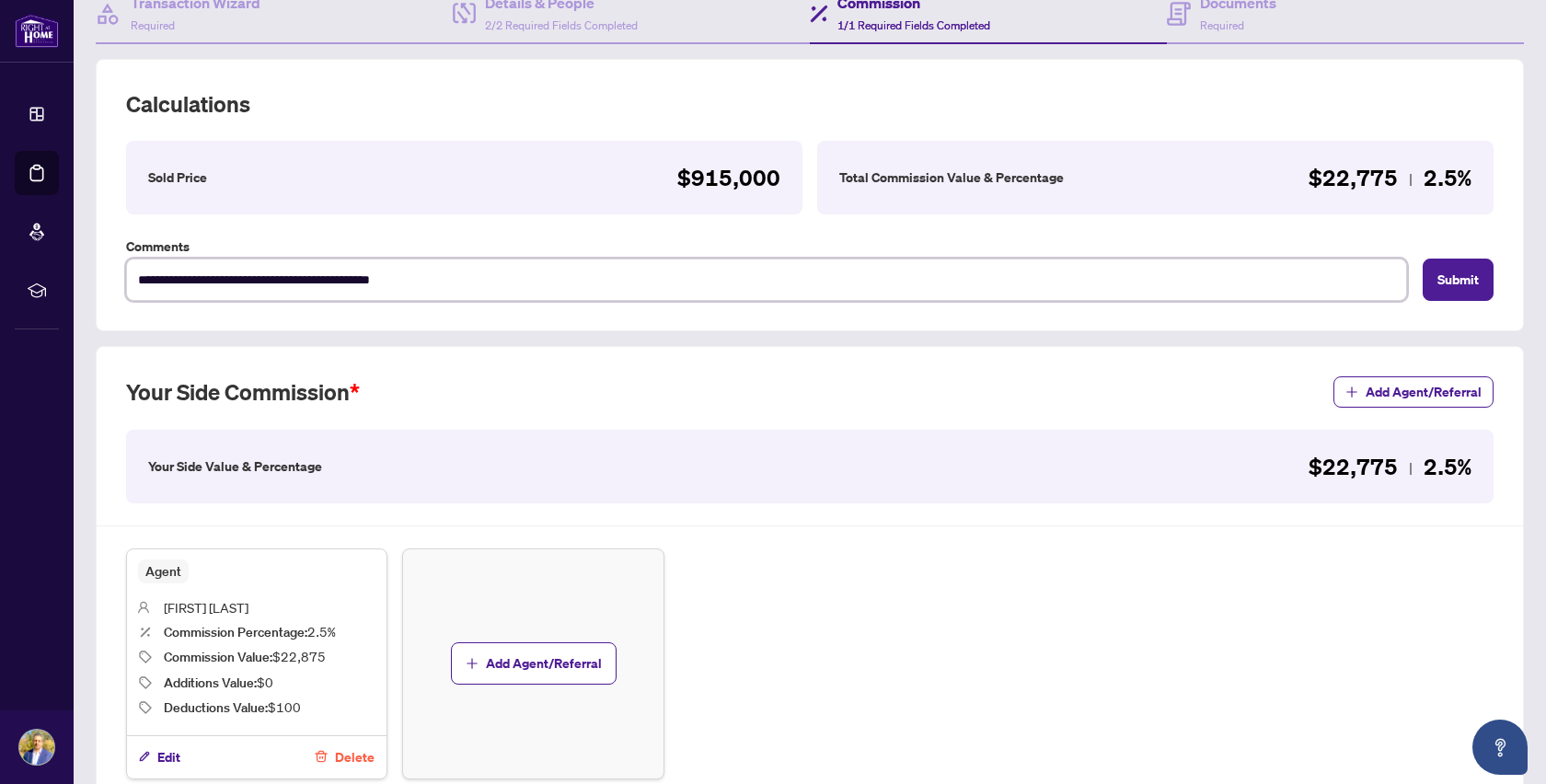 type on "**********" 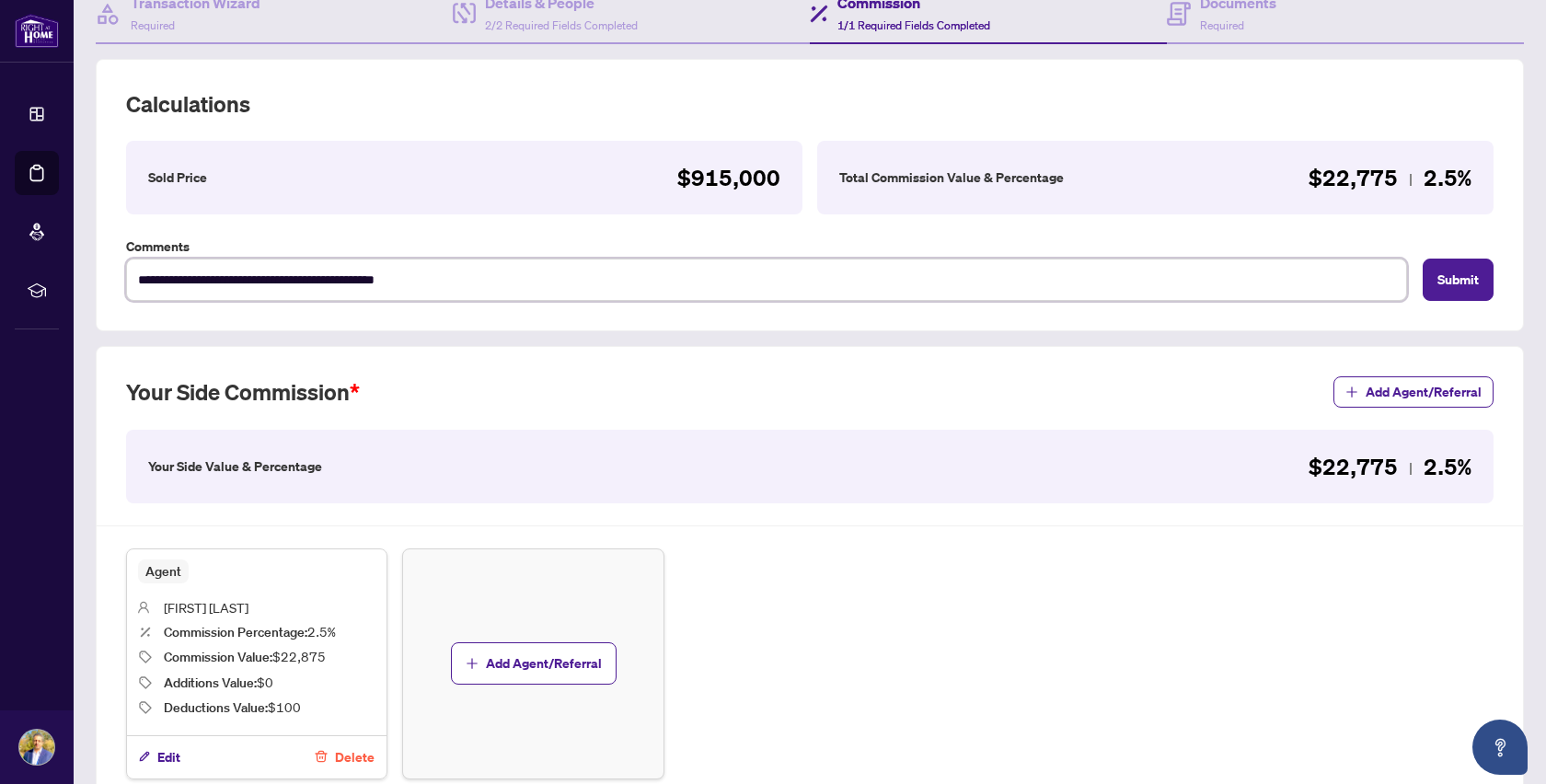 type on "**********" 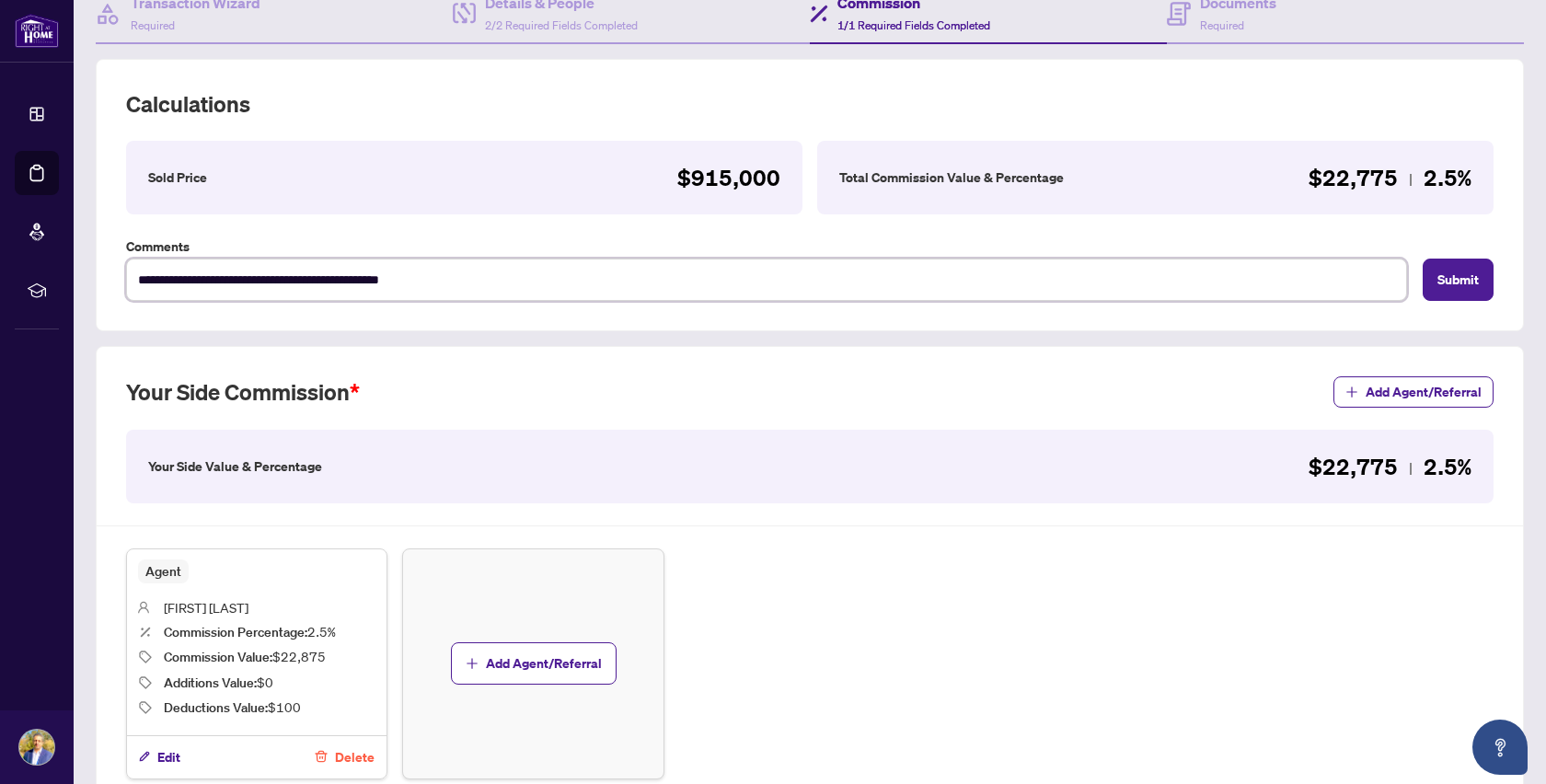 type on "**********" 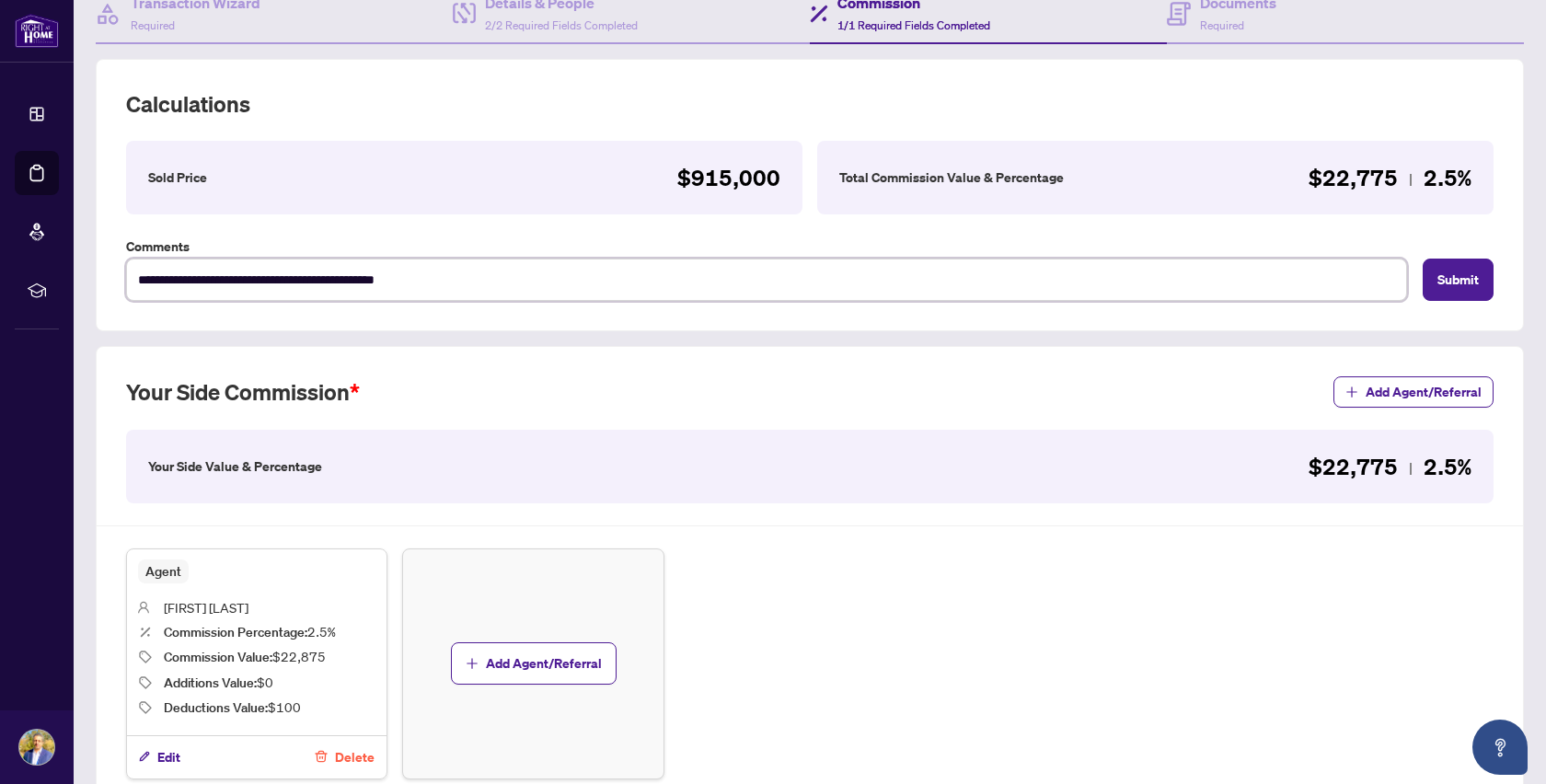 type on "**********" 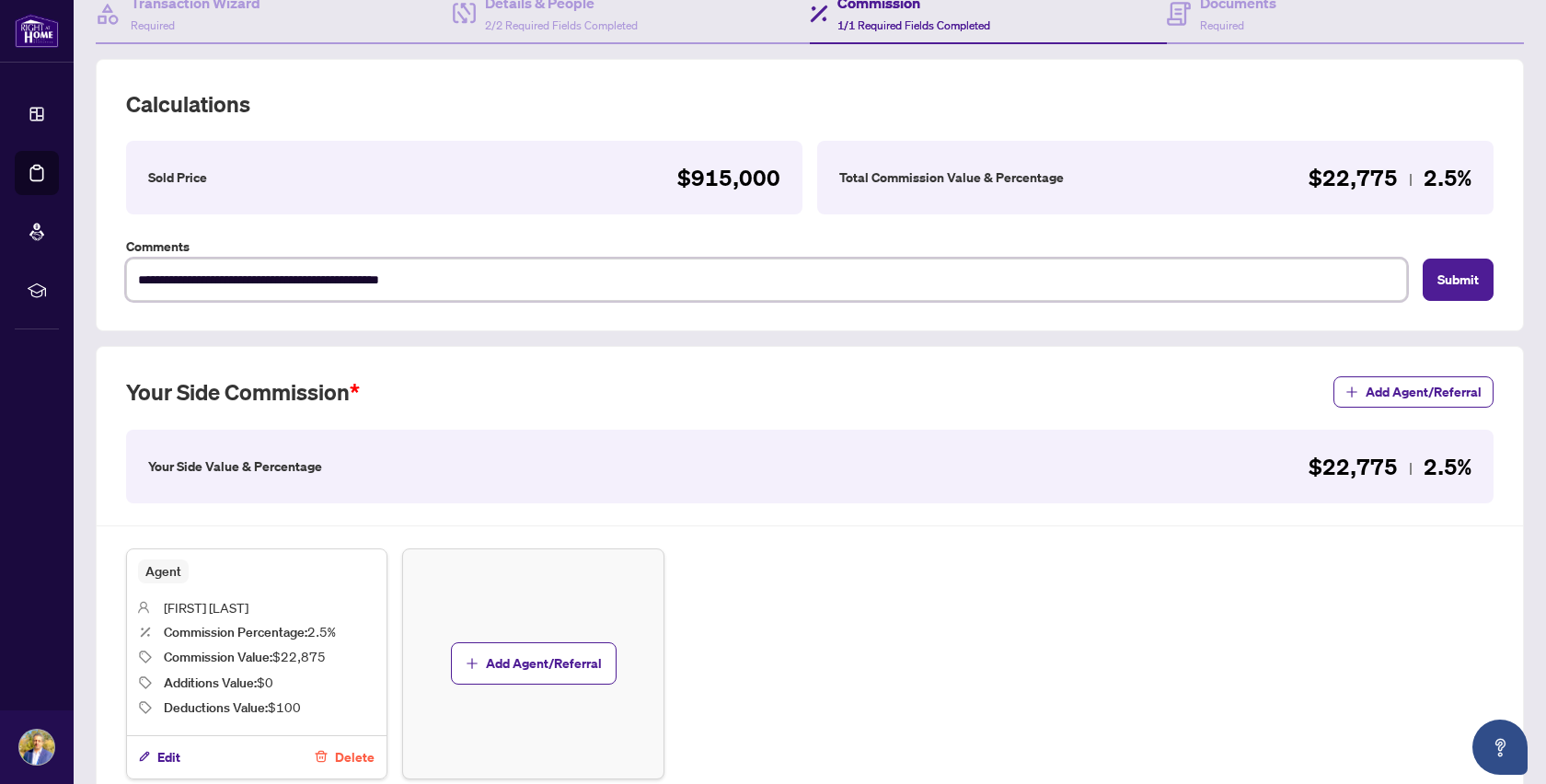 type on "**********" 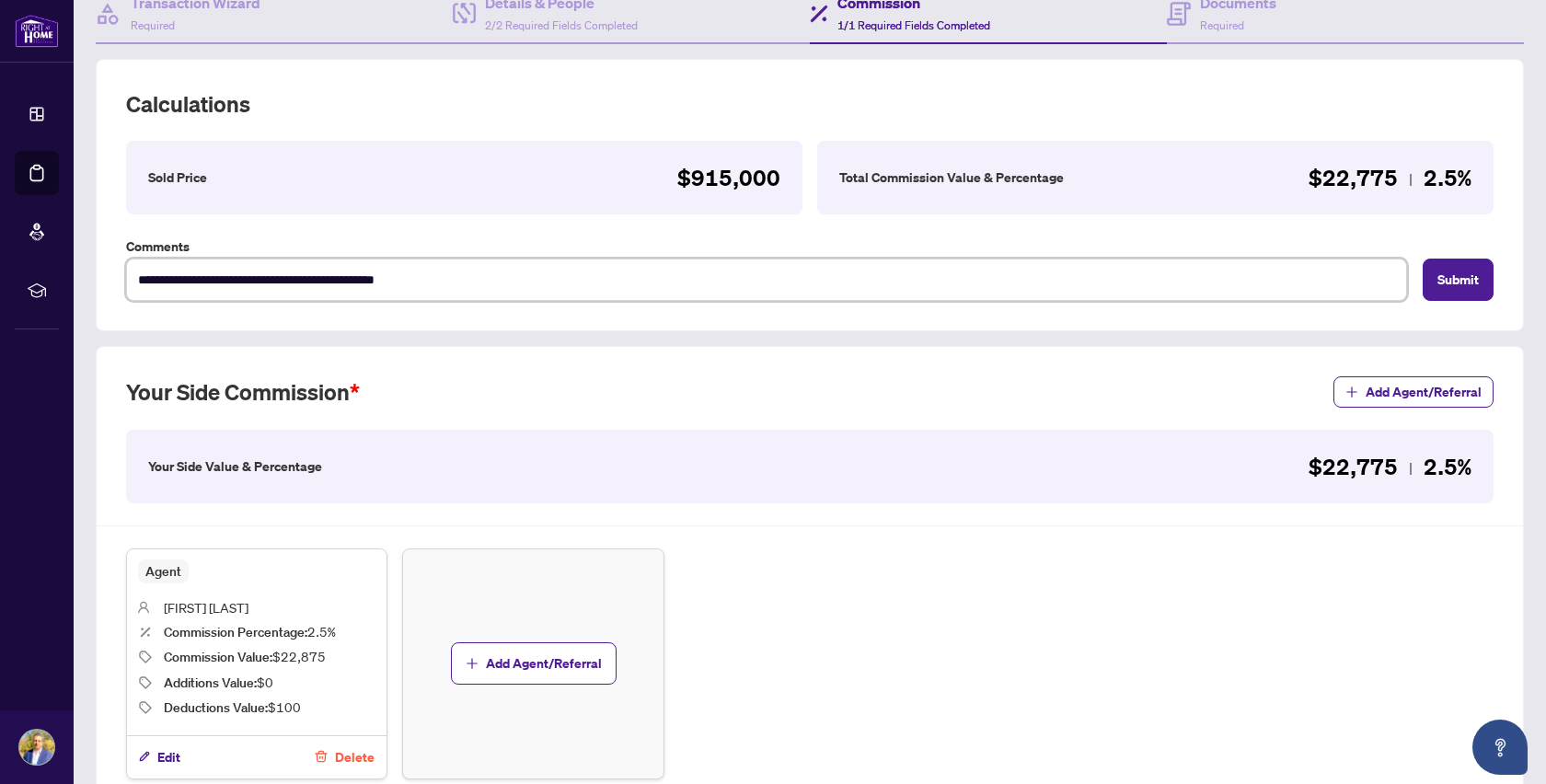 type on "**********" 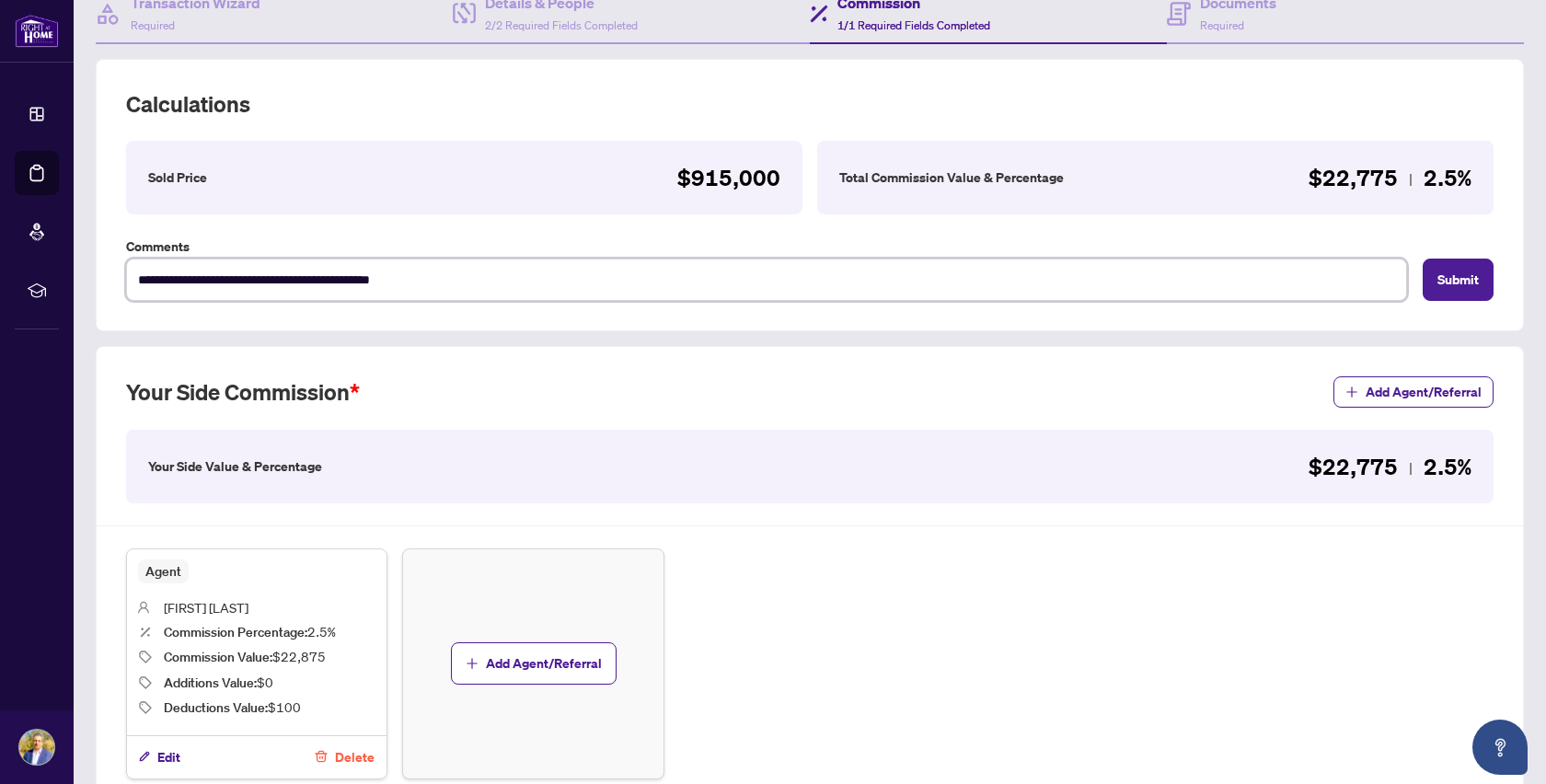 type on "**********" 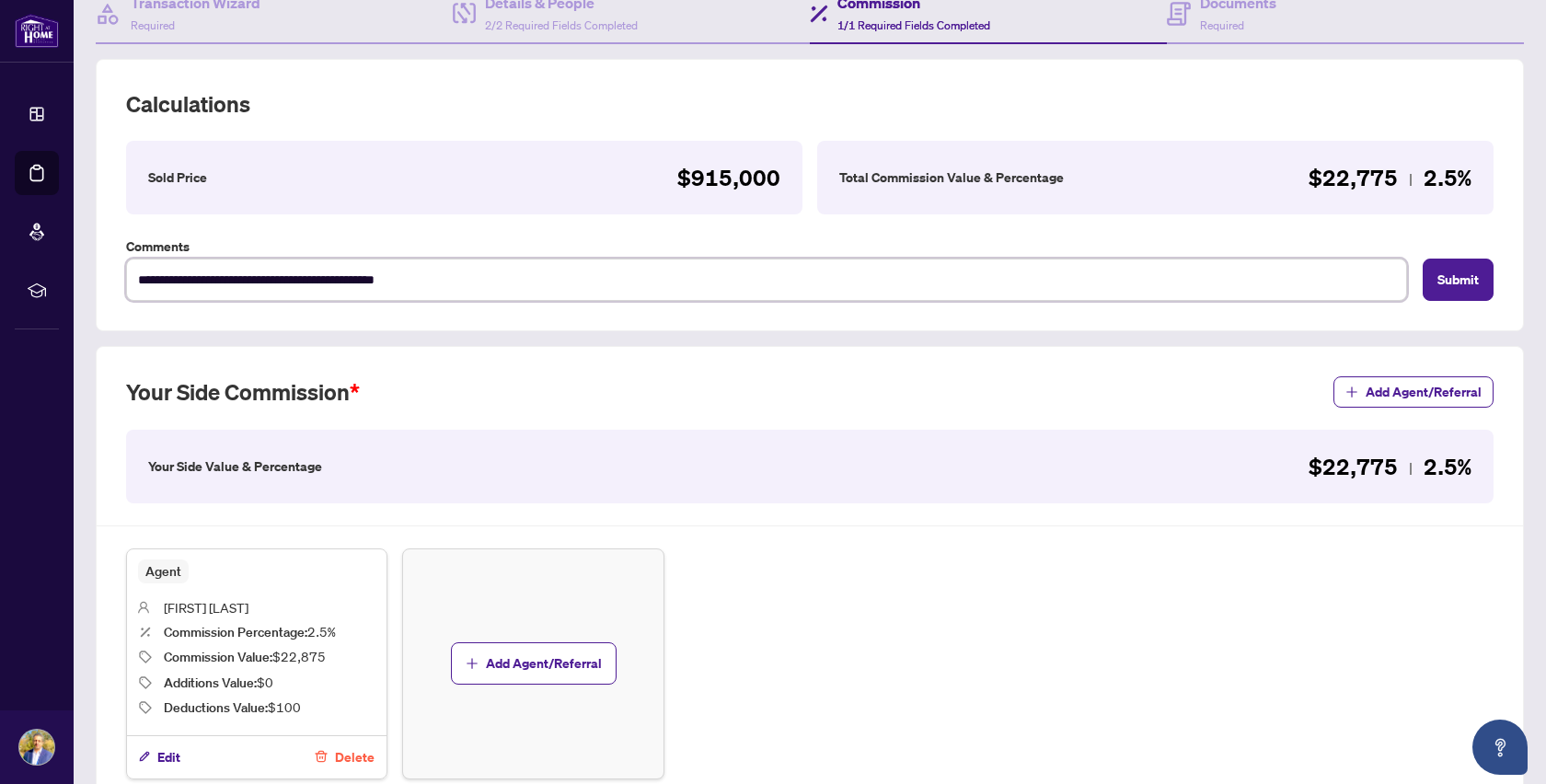 click on "**********" at bounding box center (767, 280) 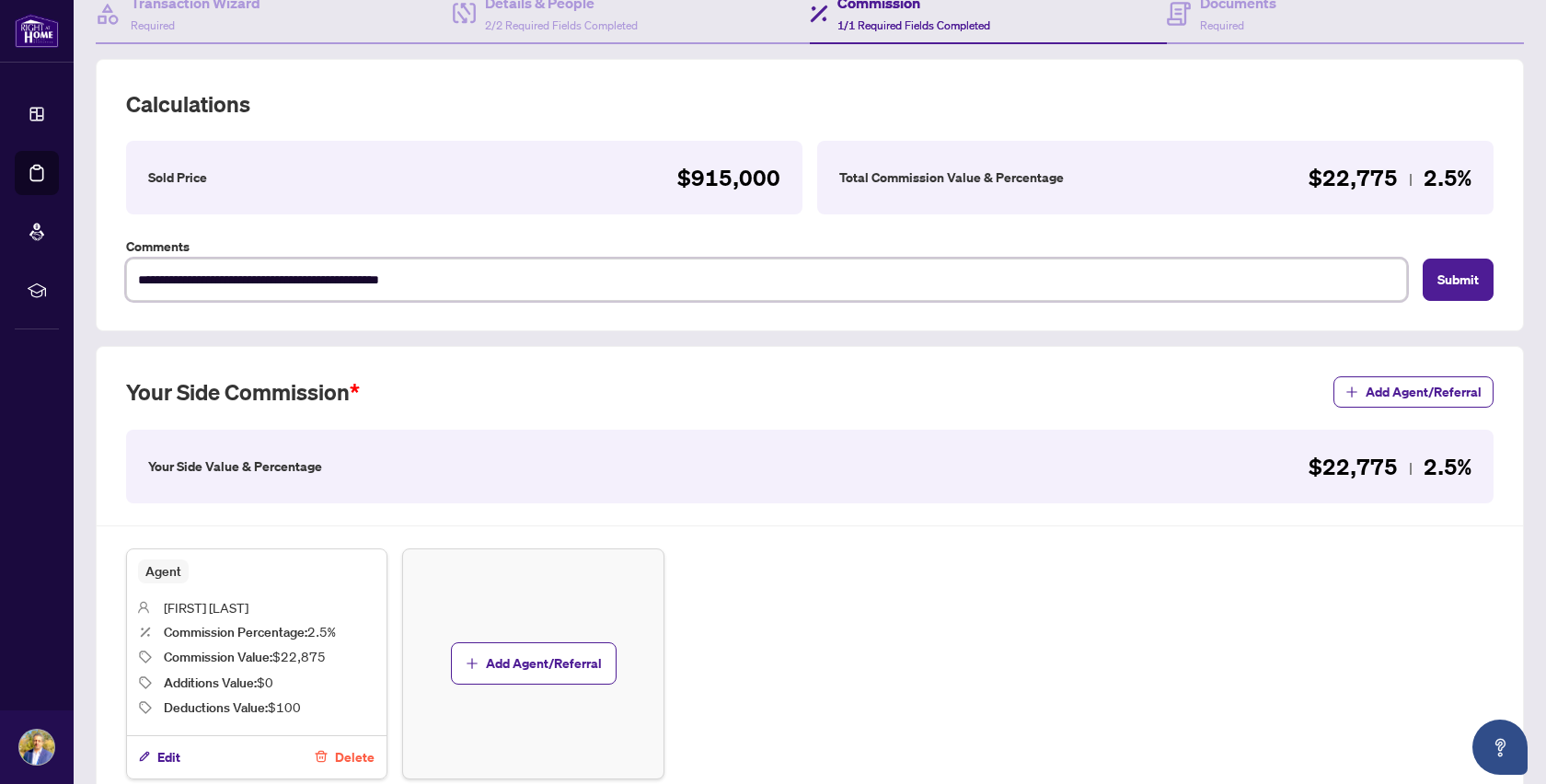 type on "**********" 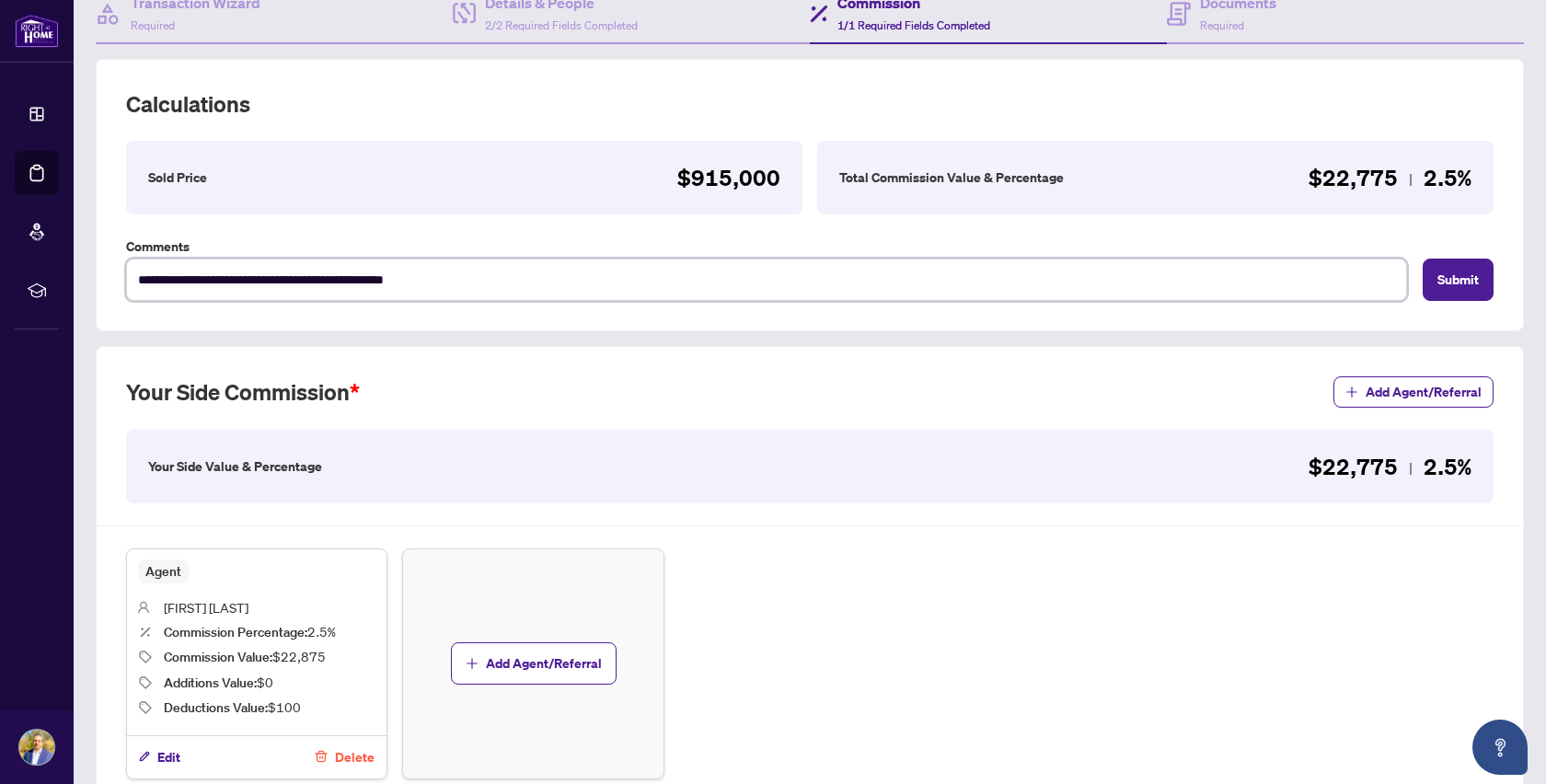 type on "**********" 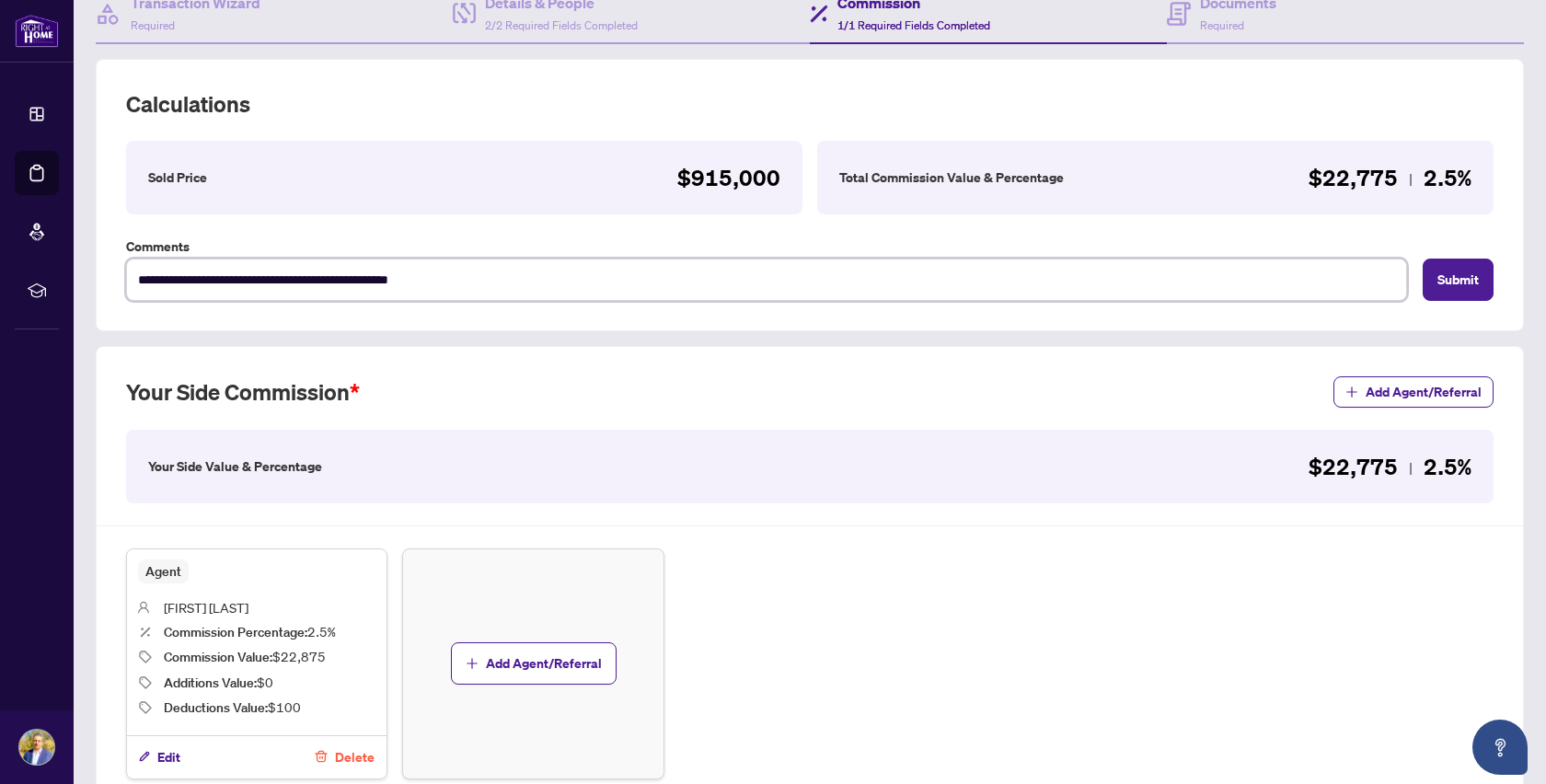 type on "**********" 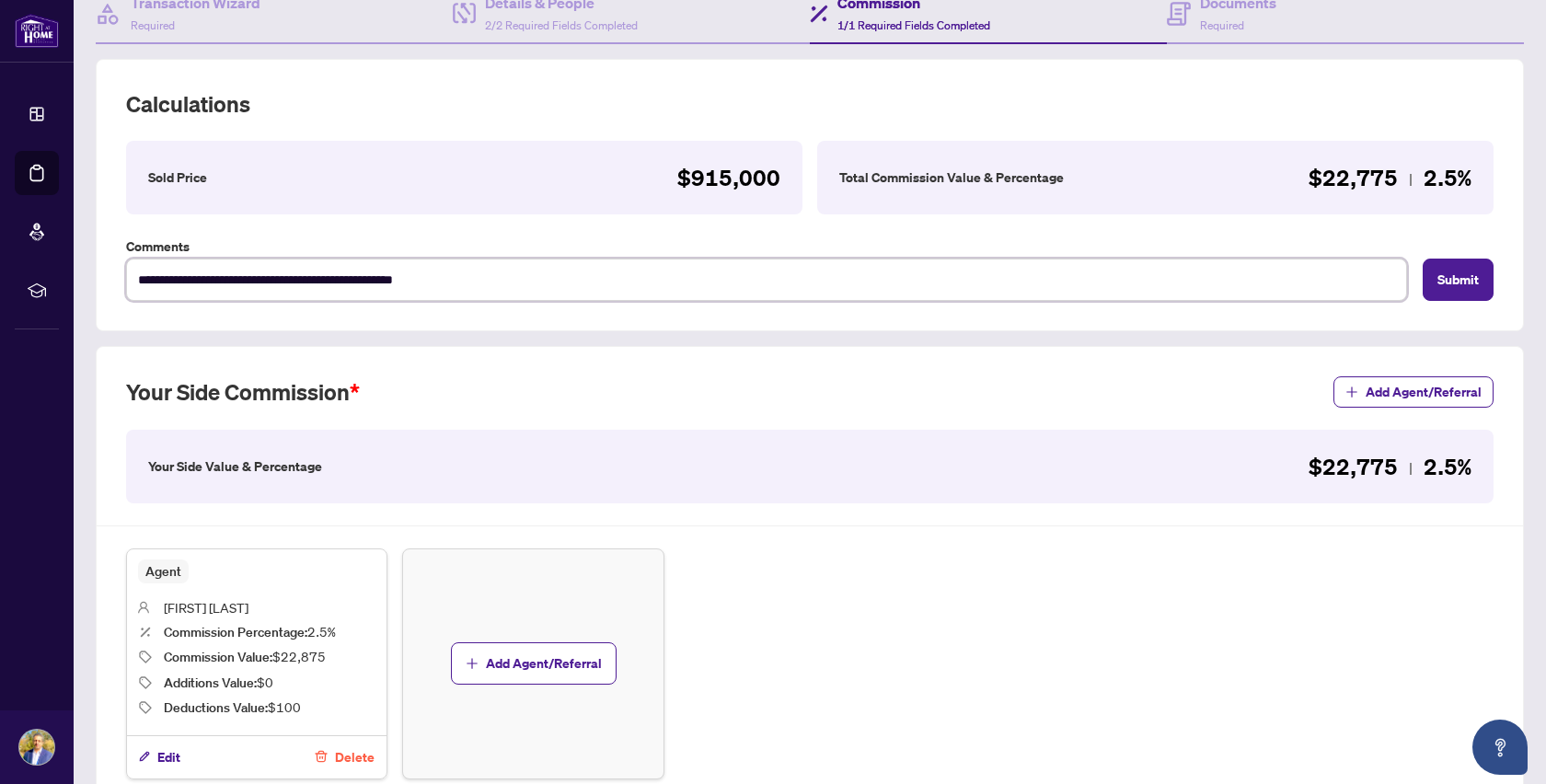 type on "**********" 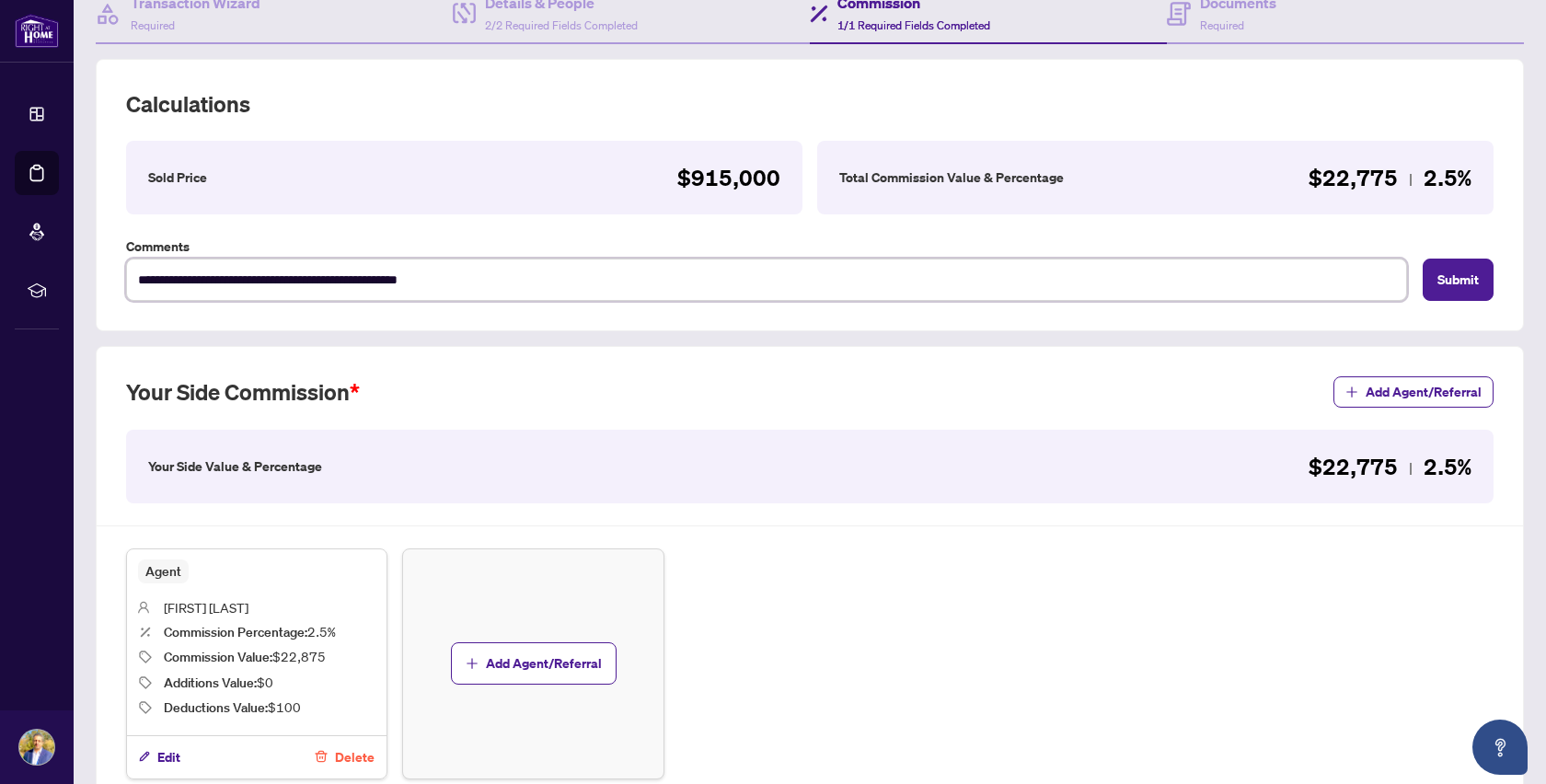 type on "**********" 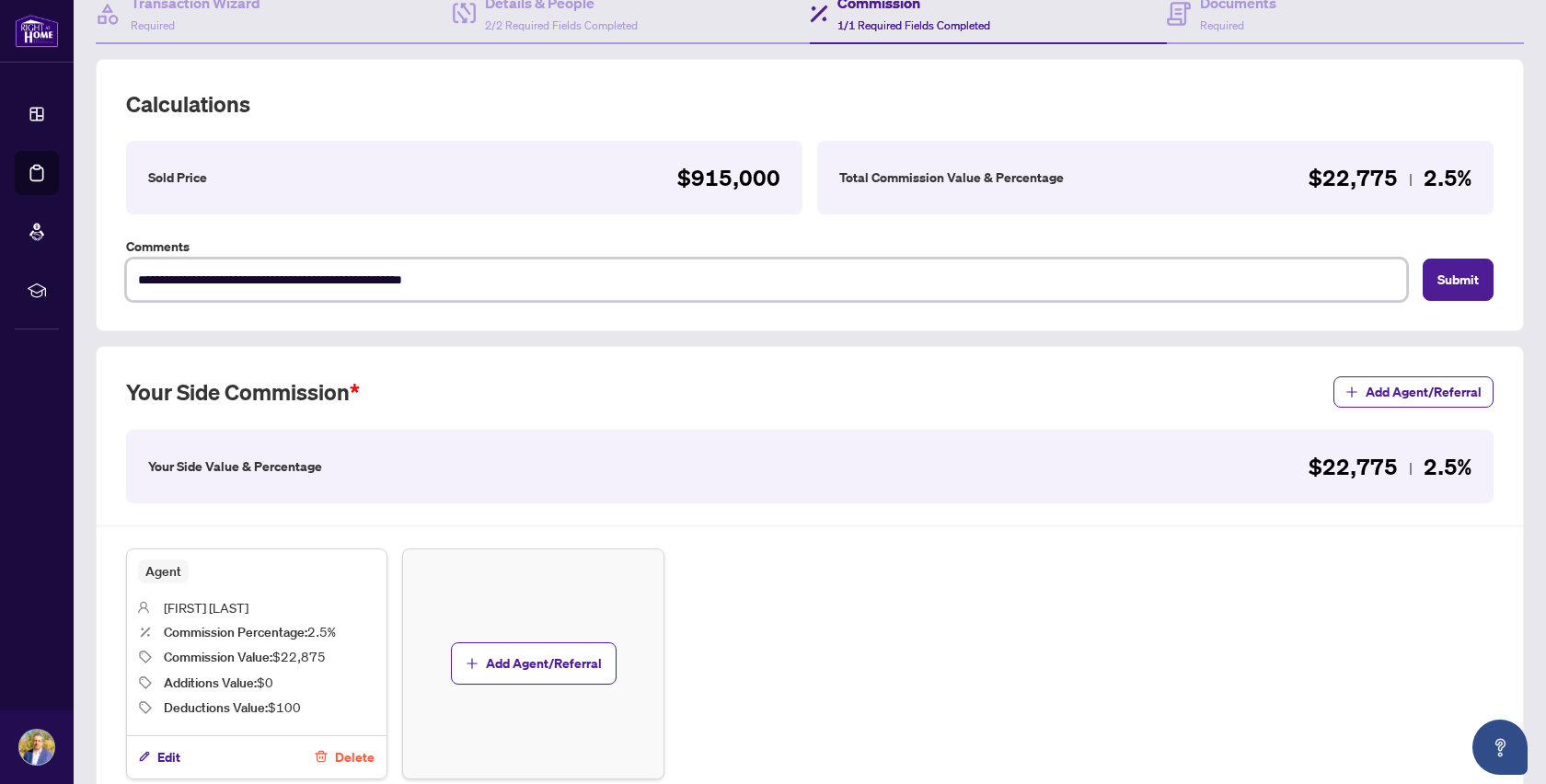type on "**********" 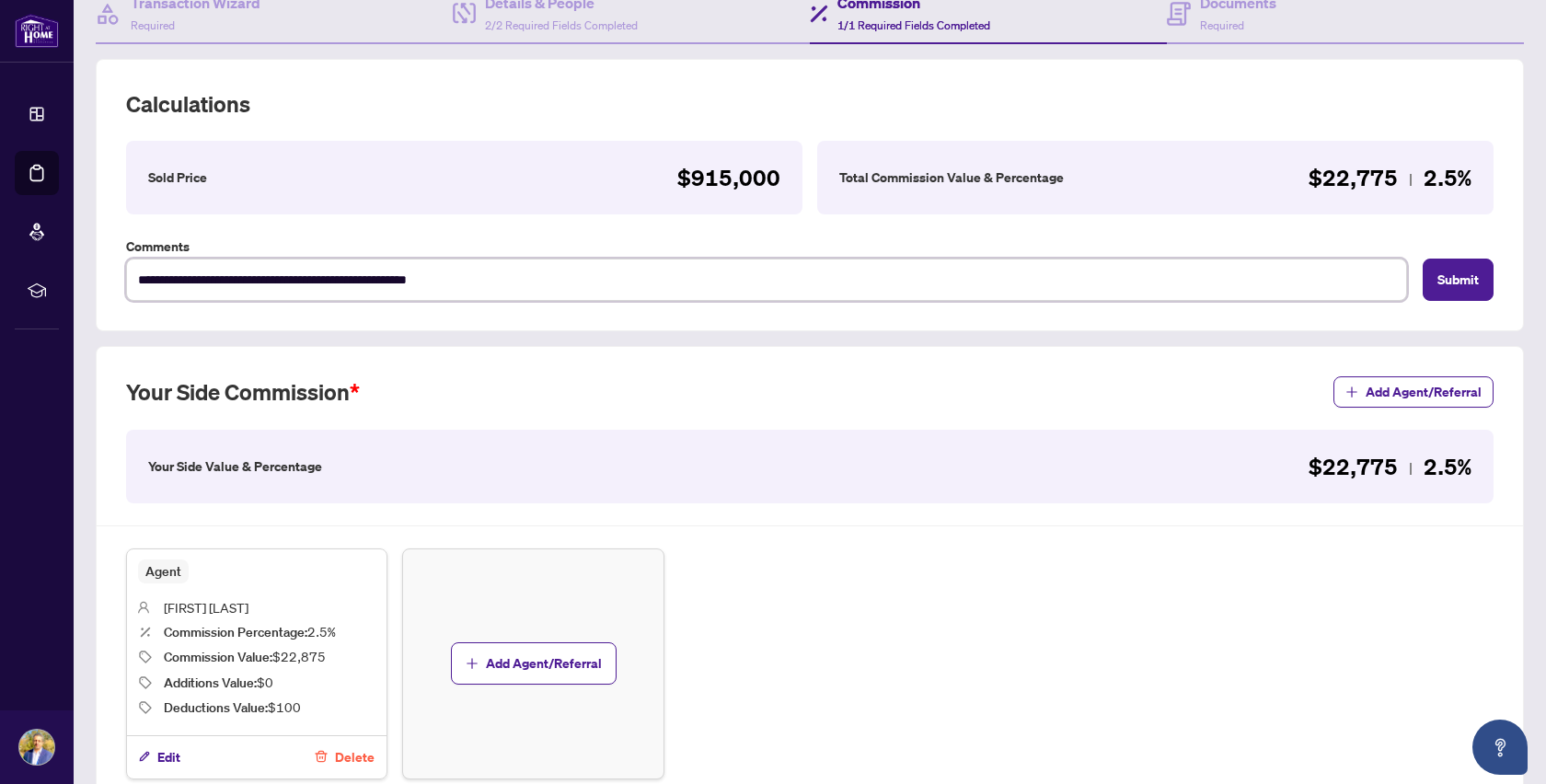 type on "**********" 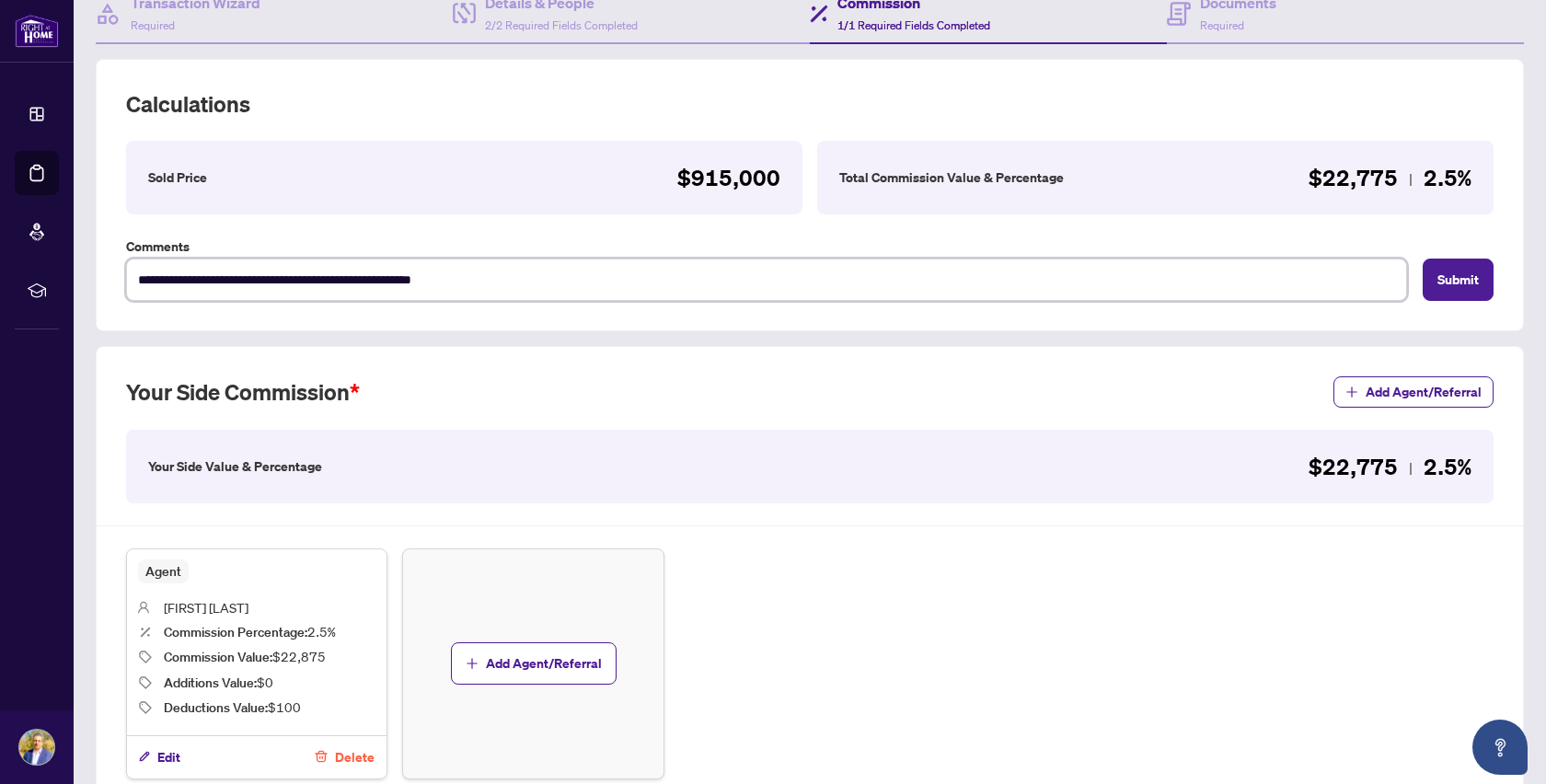 type on "**********" 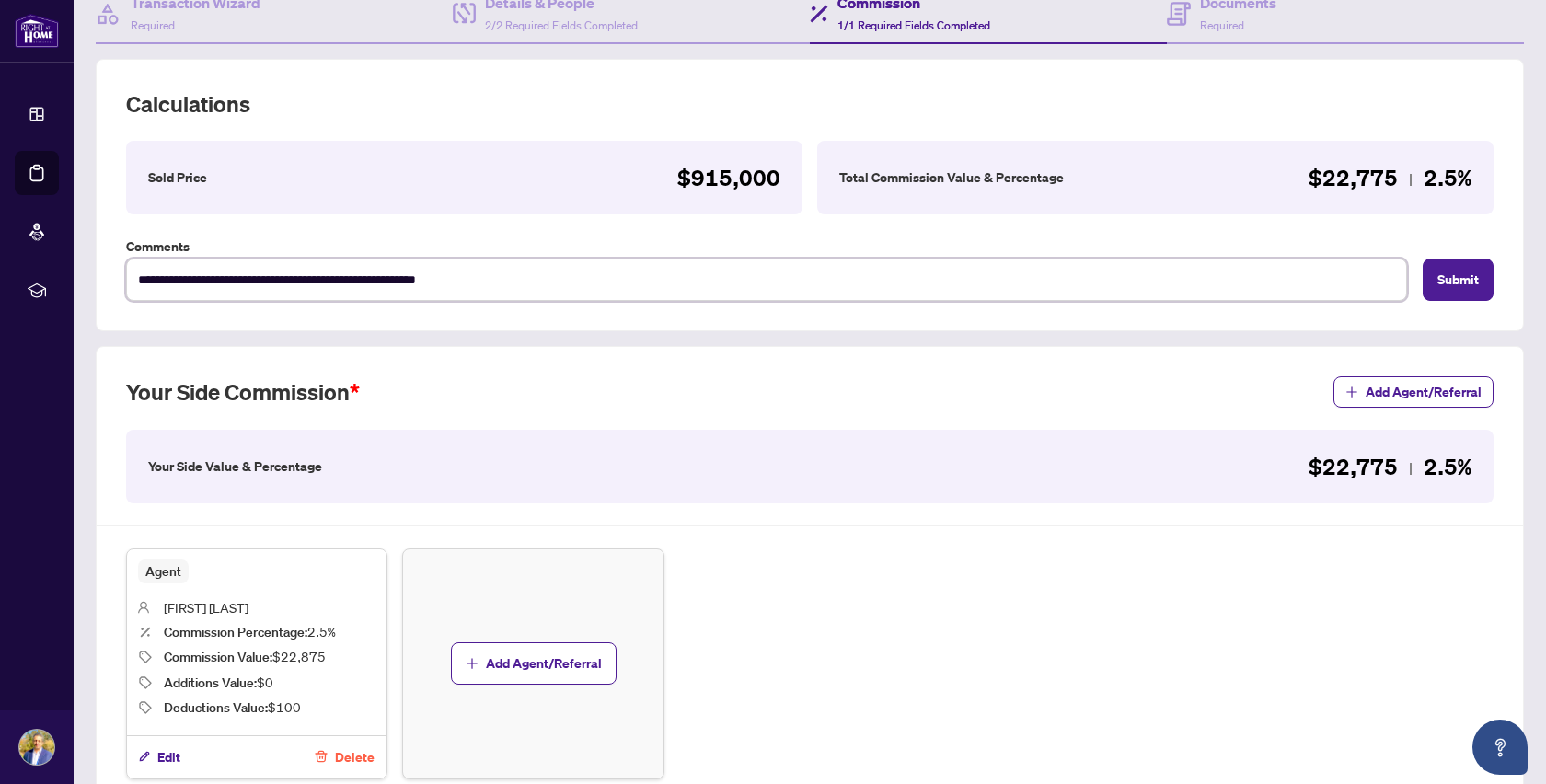type on "**********" 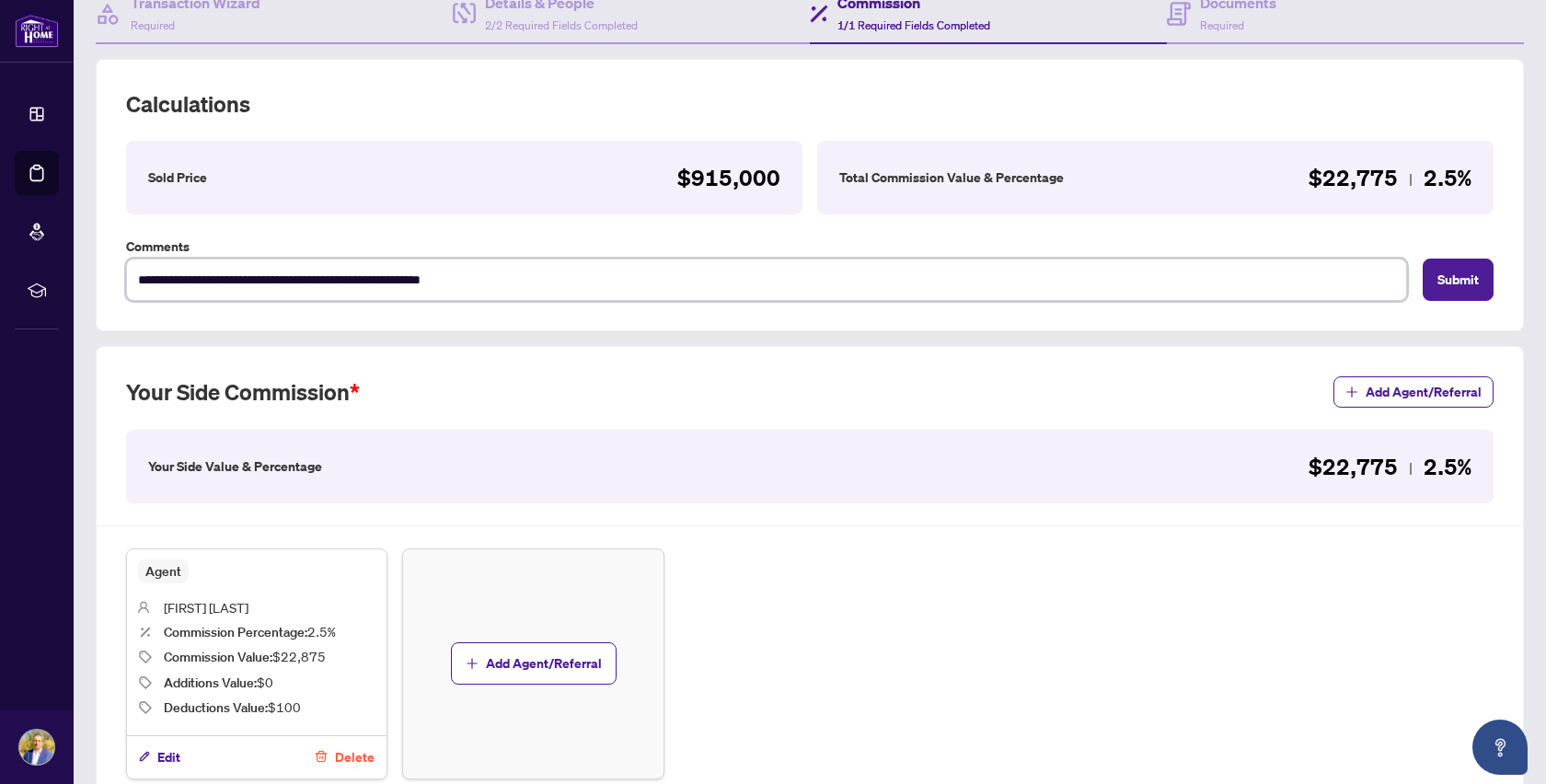 type on "**********" 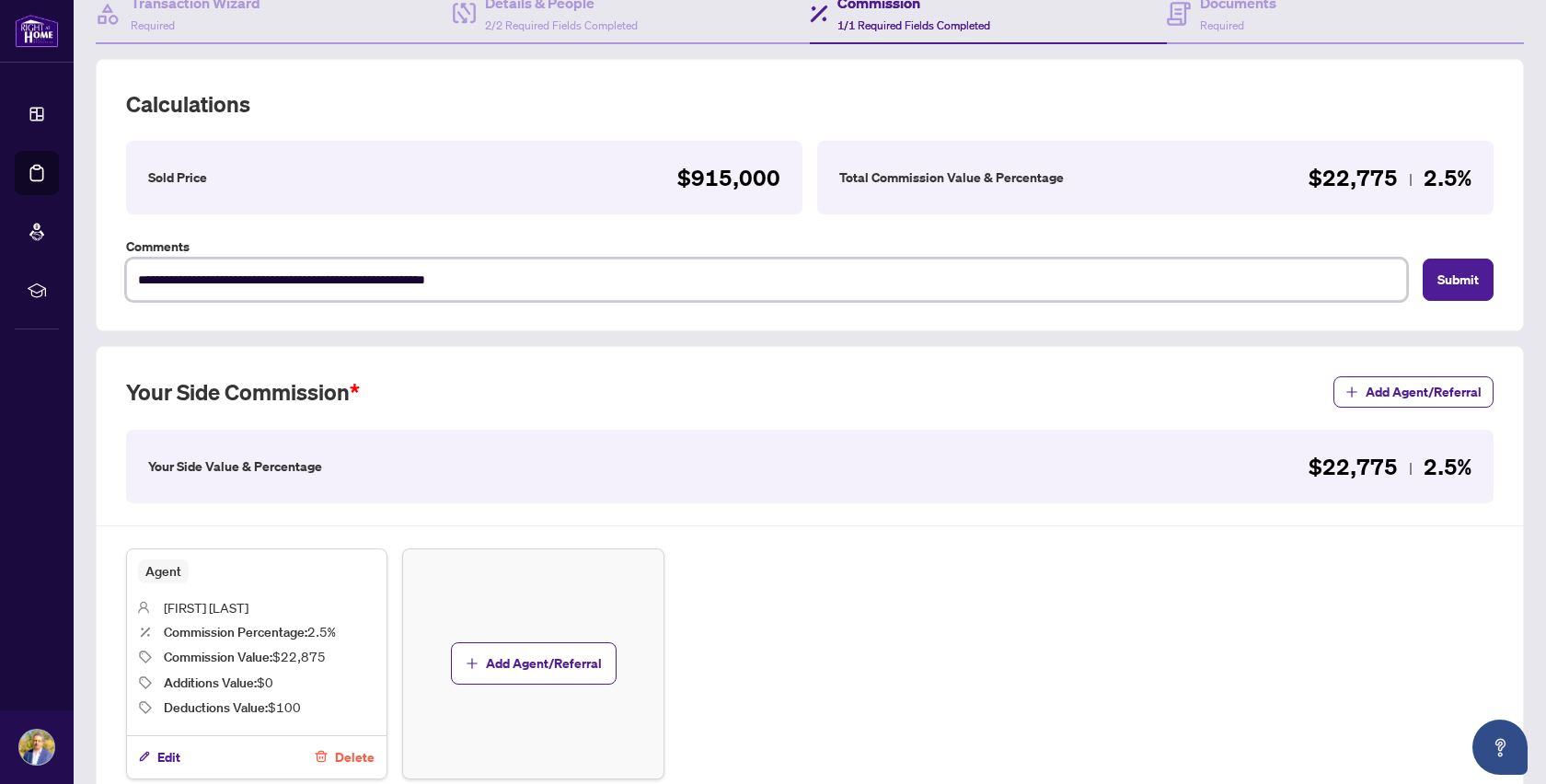 type on "**********" 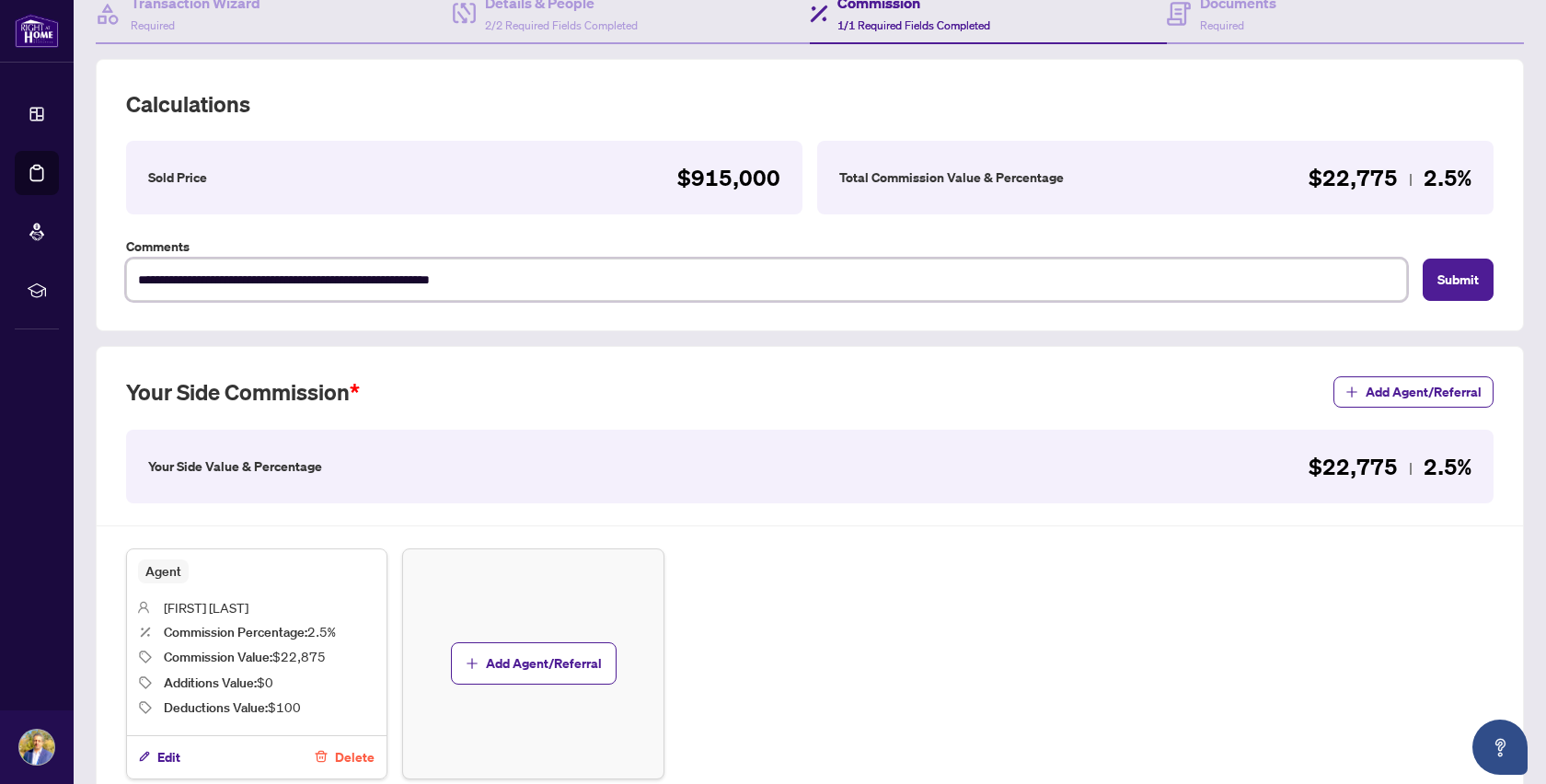 type on "**********" 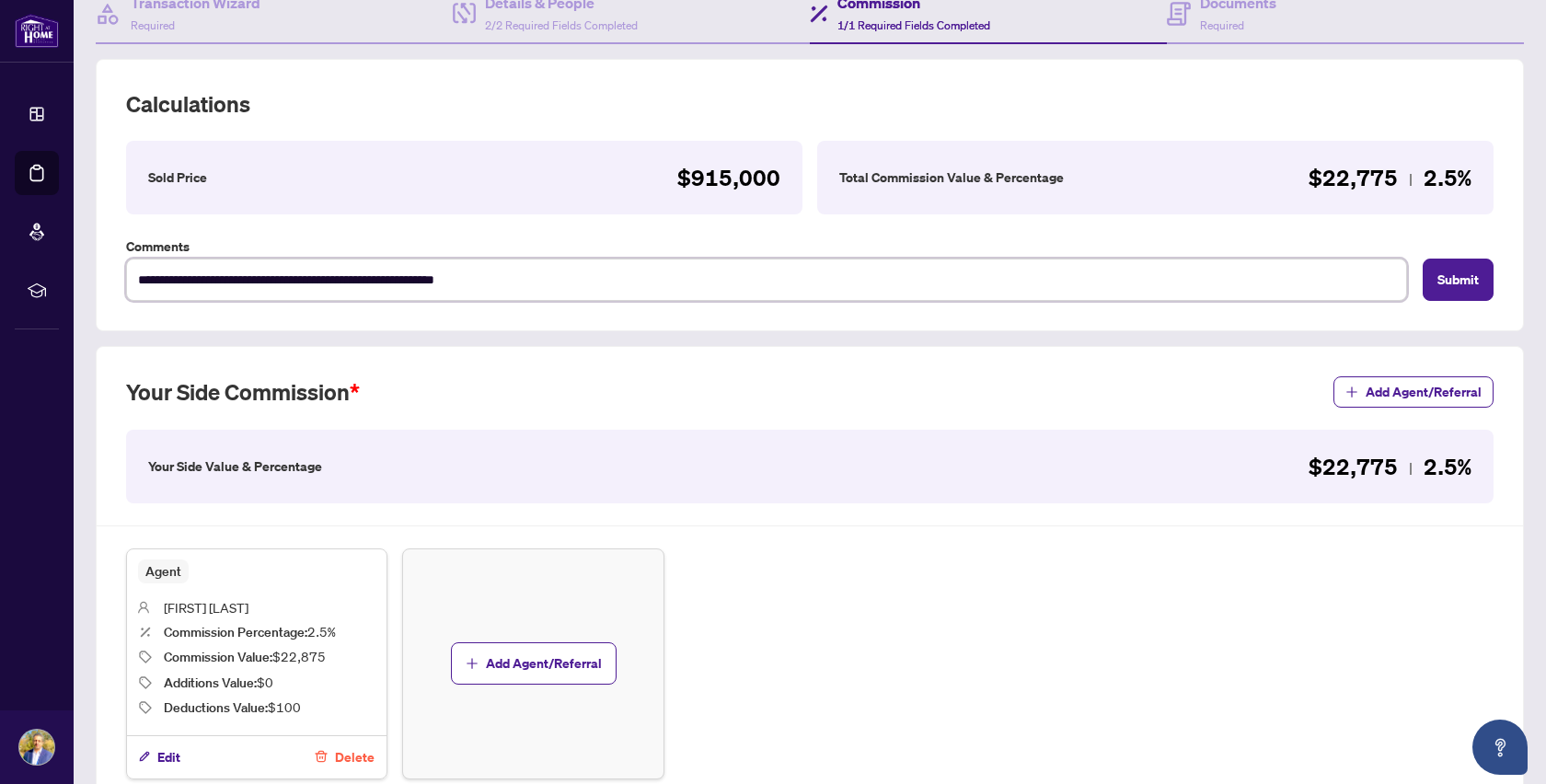 type on "**********" 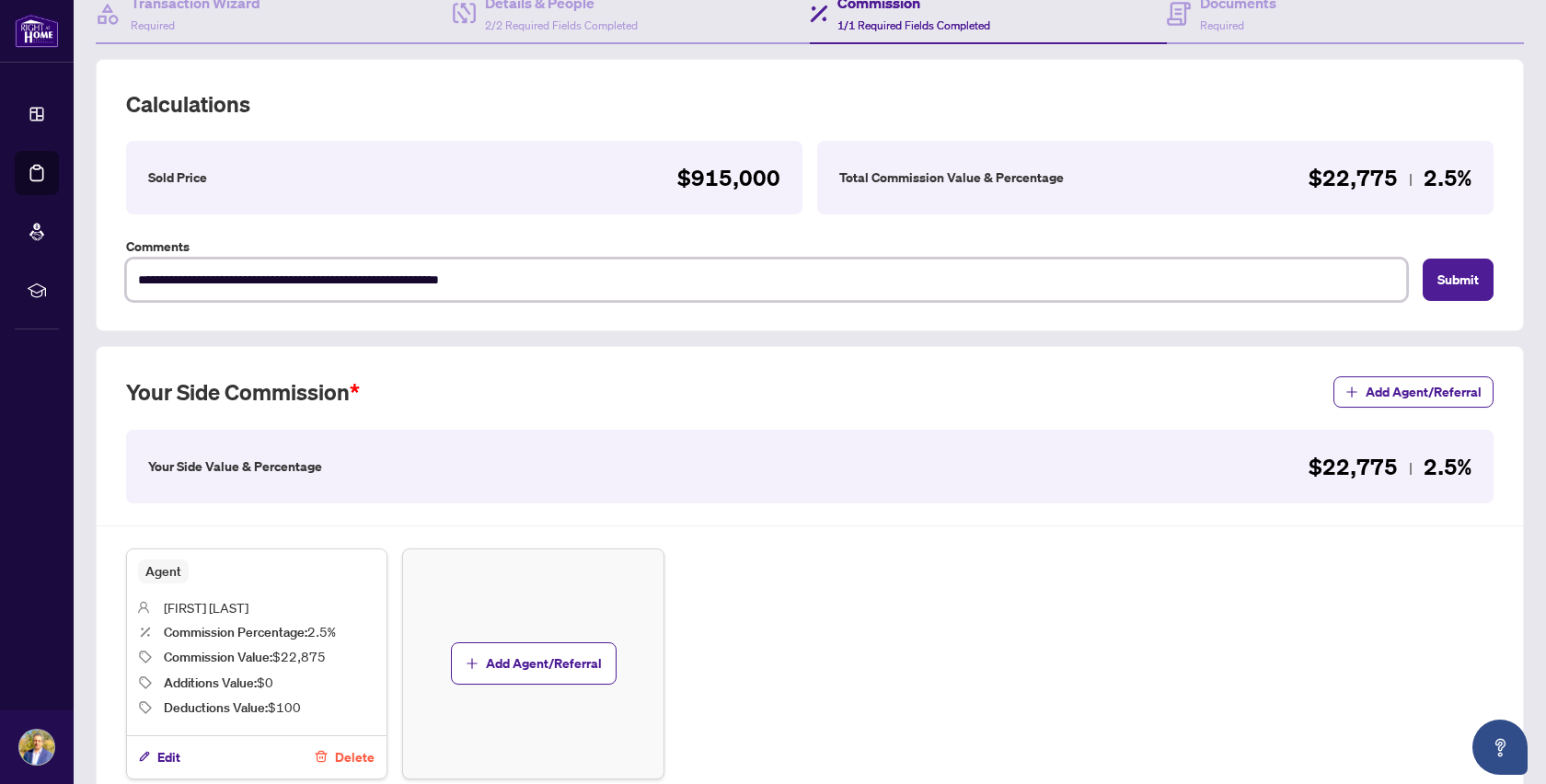 type on "**********" 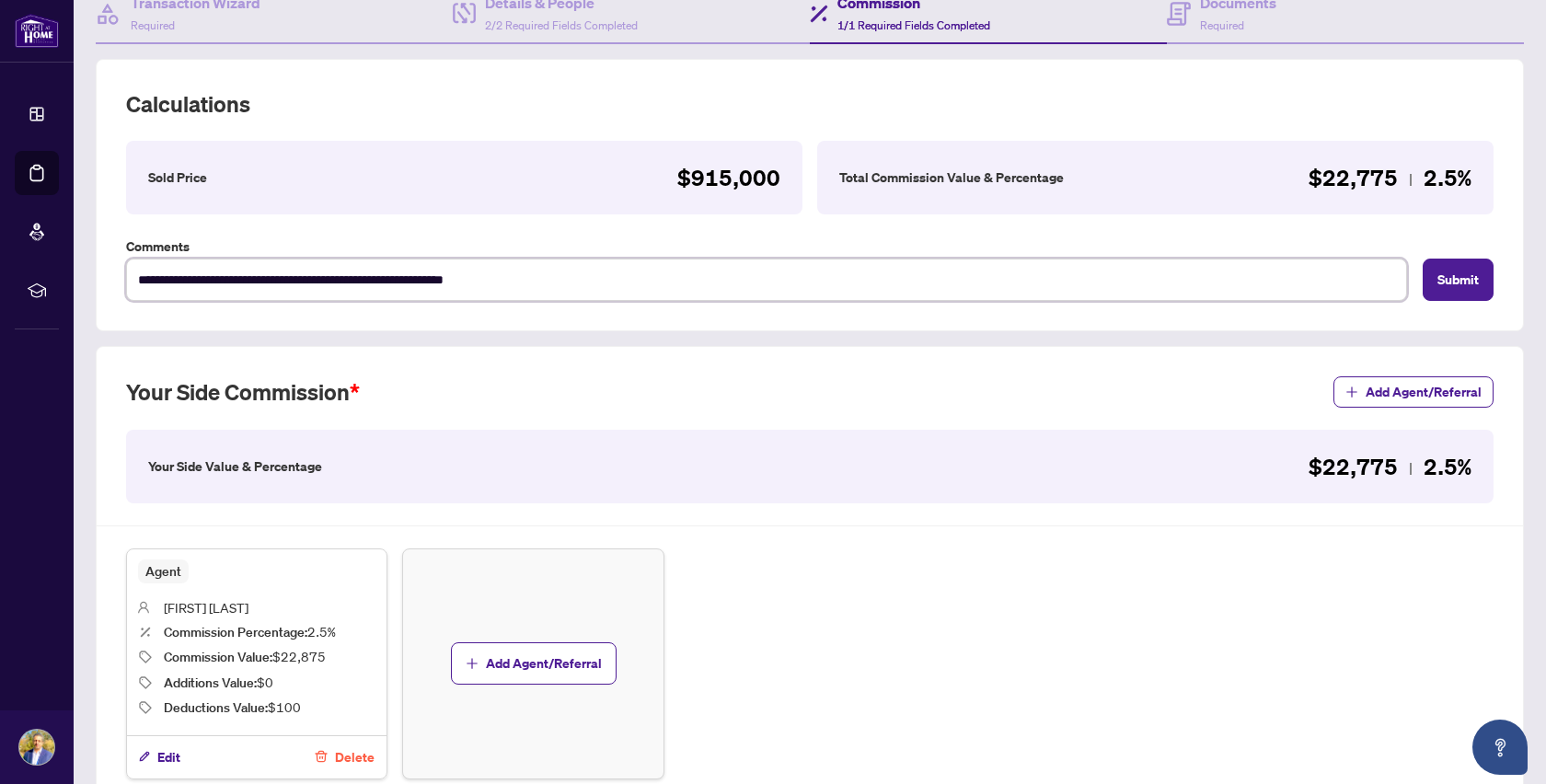 type on "**********" 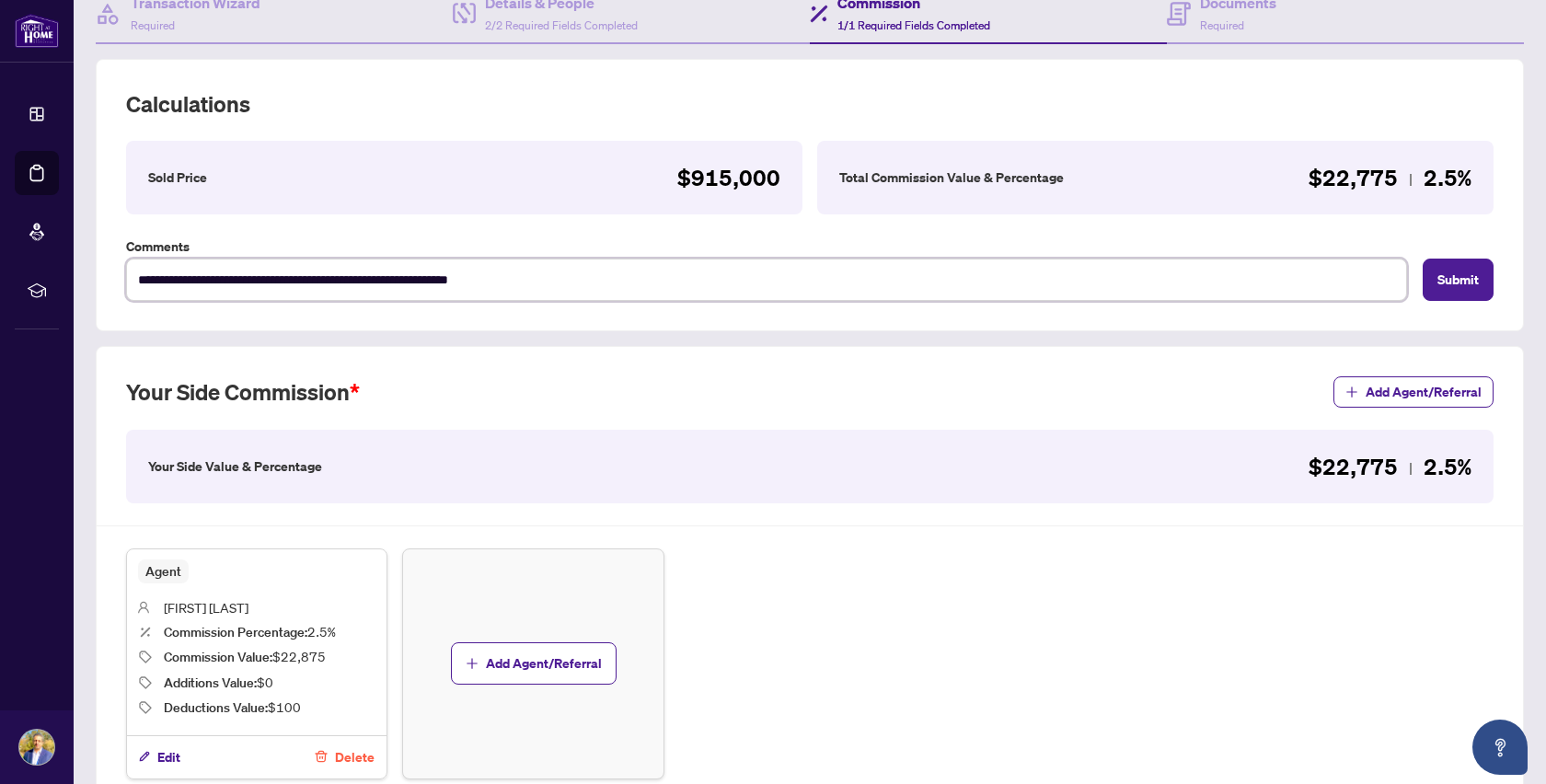 type on "**********" 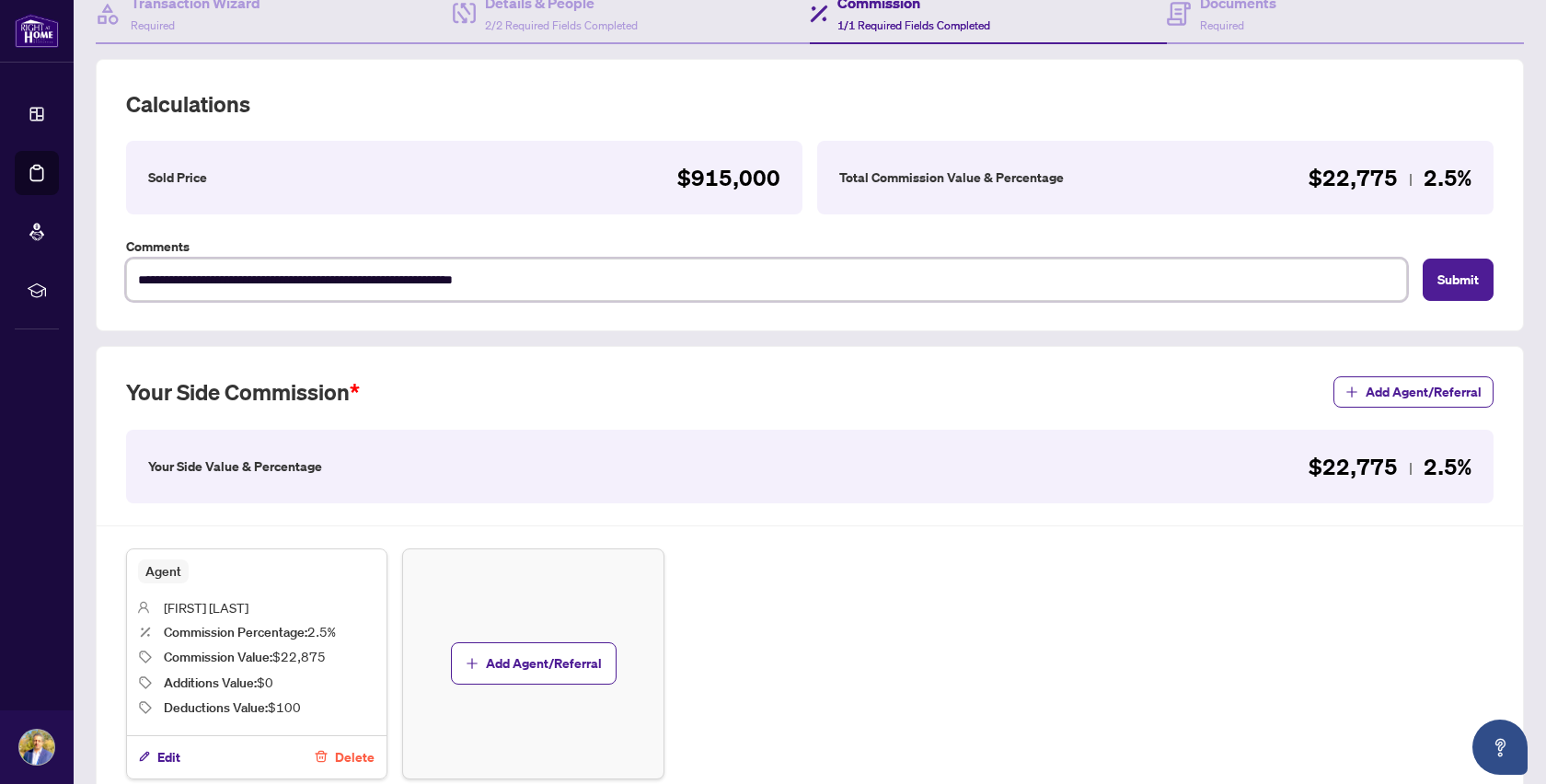 type on "**********" 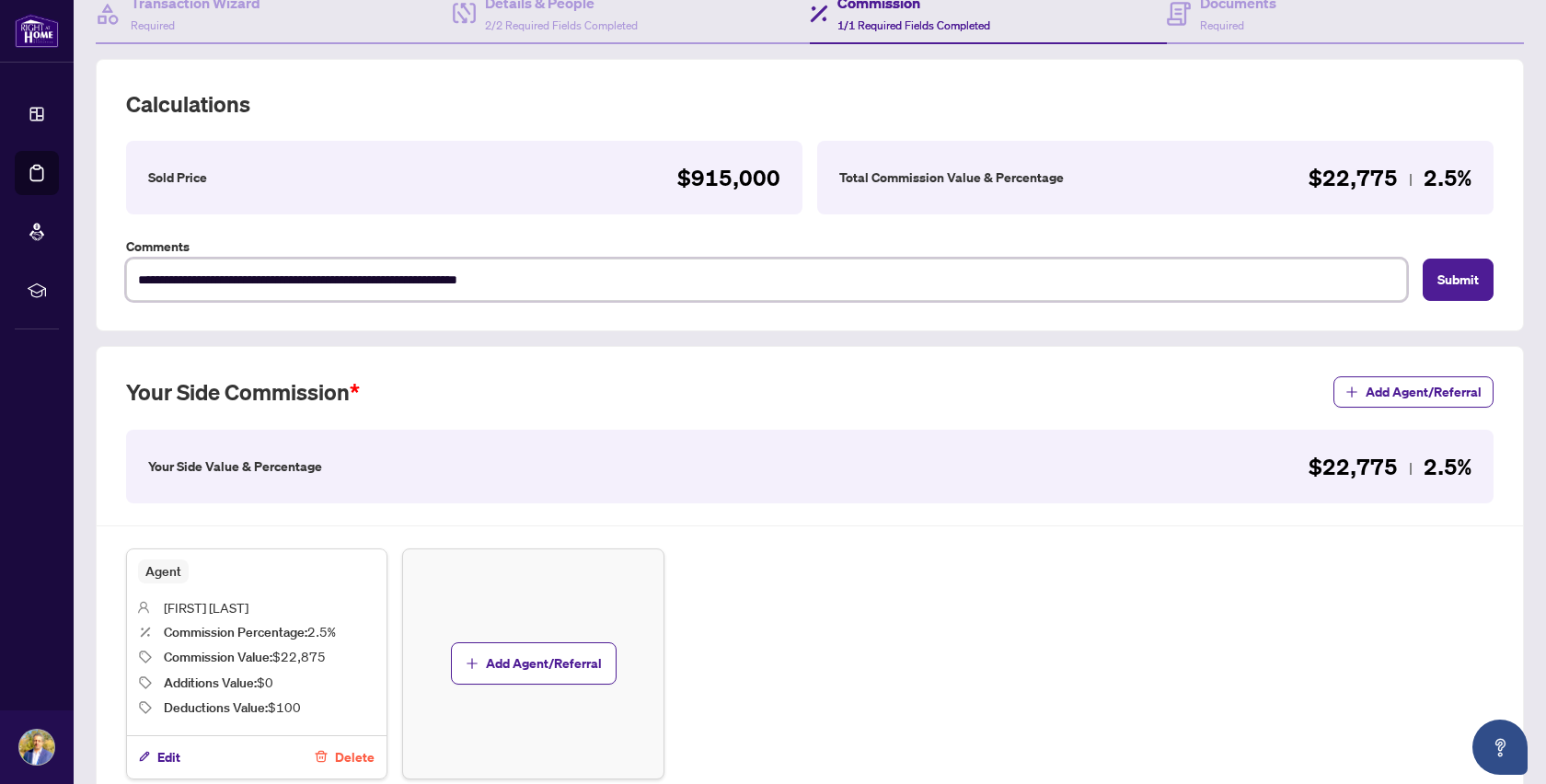 type on "**********" 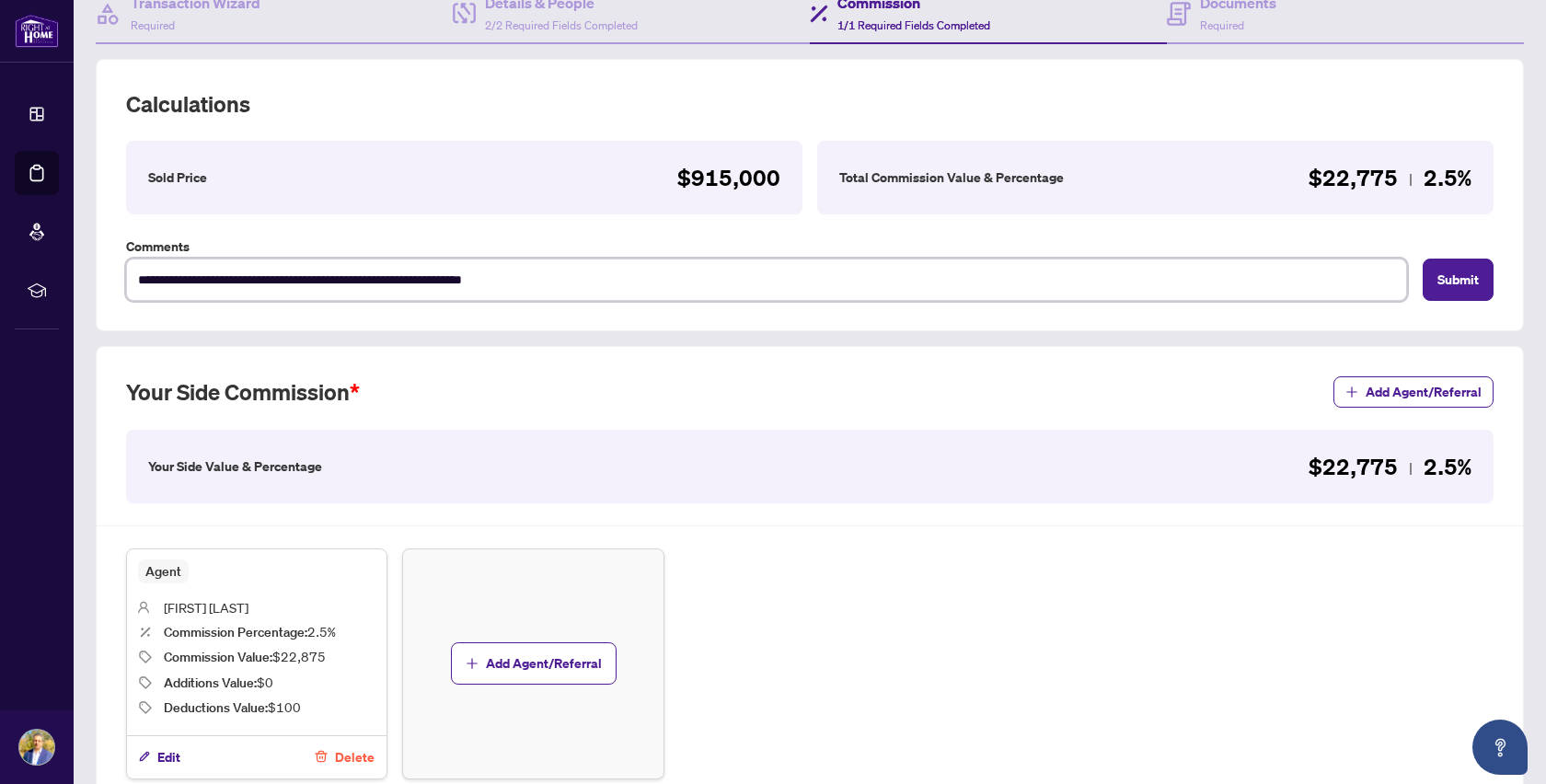 type on "**********" 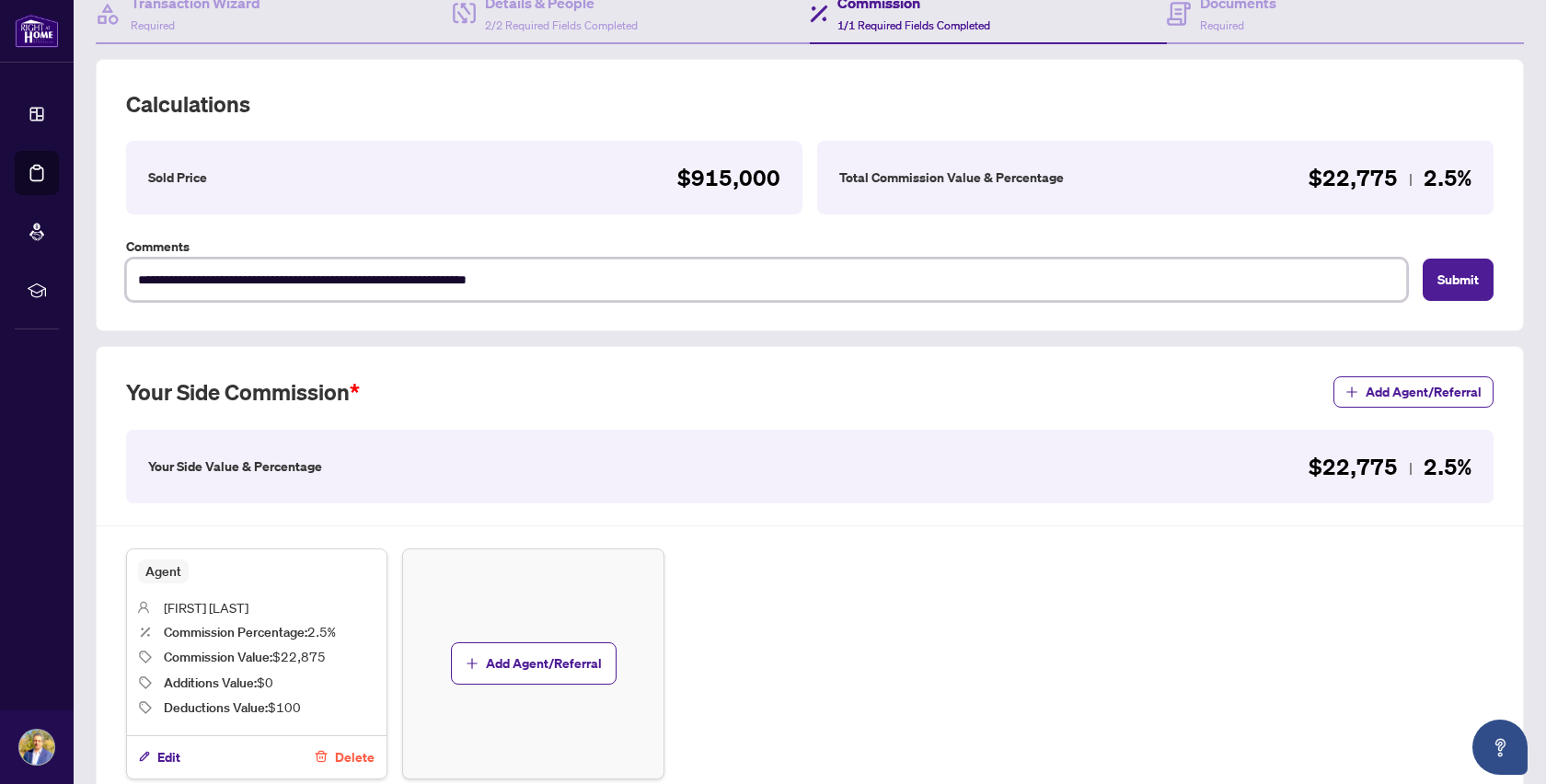 type on "**********" 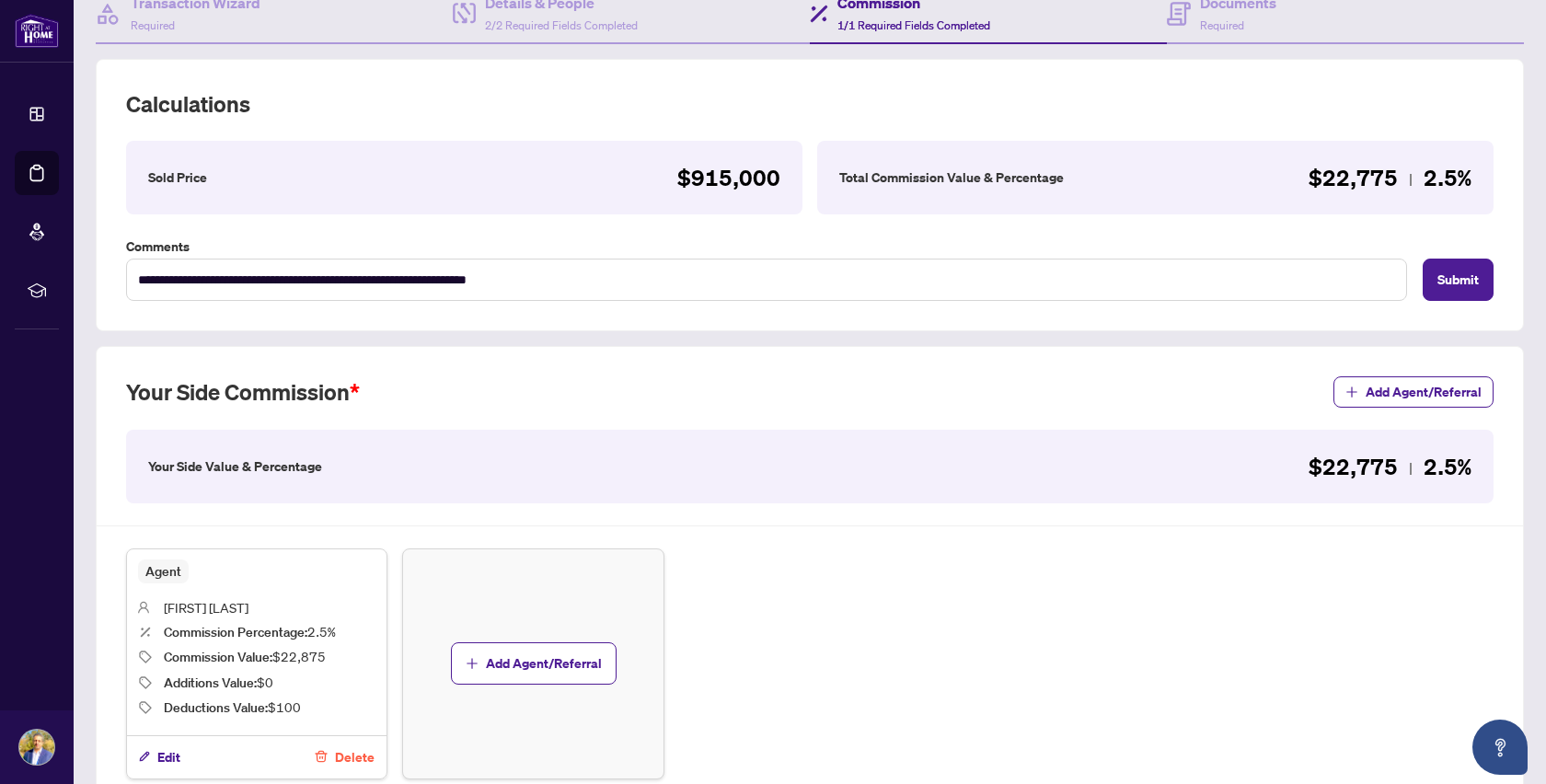 click on "Your Side Commission Add Agent/Referral" at bounding box center [810, 403] 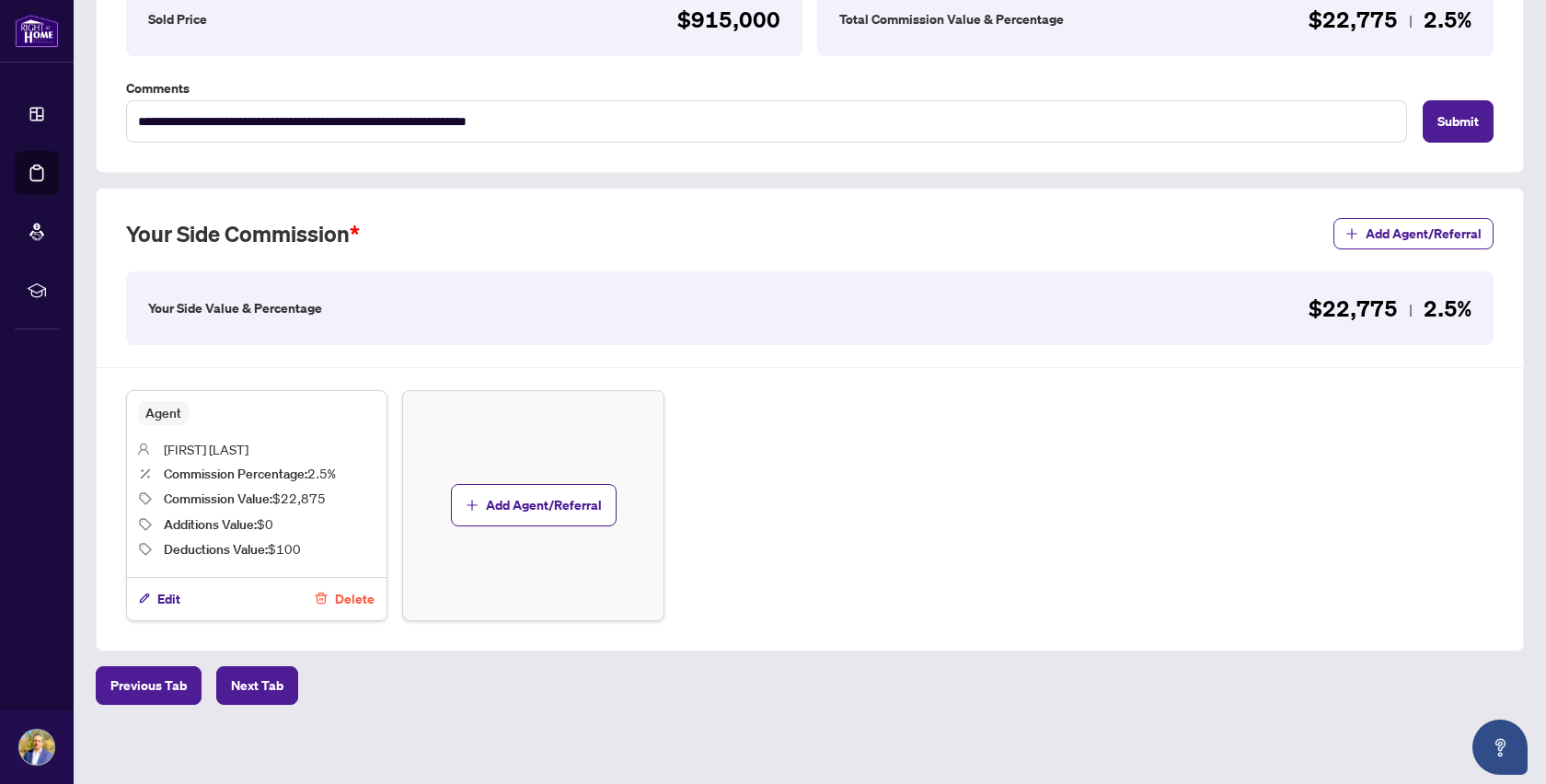 scroll, scrollTop: 350, scrollLeft: 0, axis: vertical 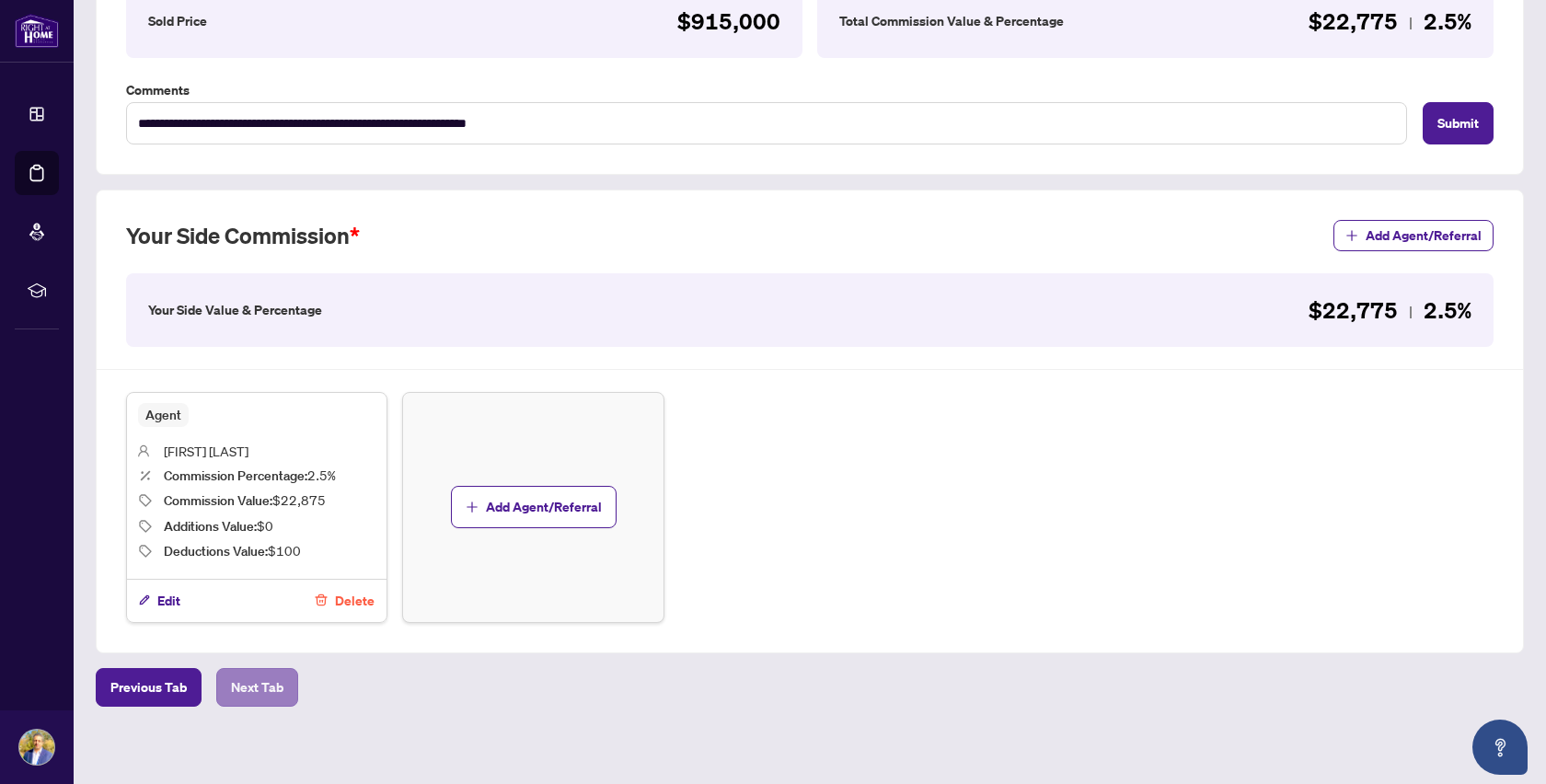 click on "Next Tab" at bounding box center [257, 687] 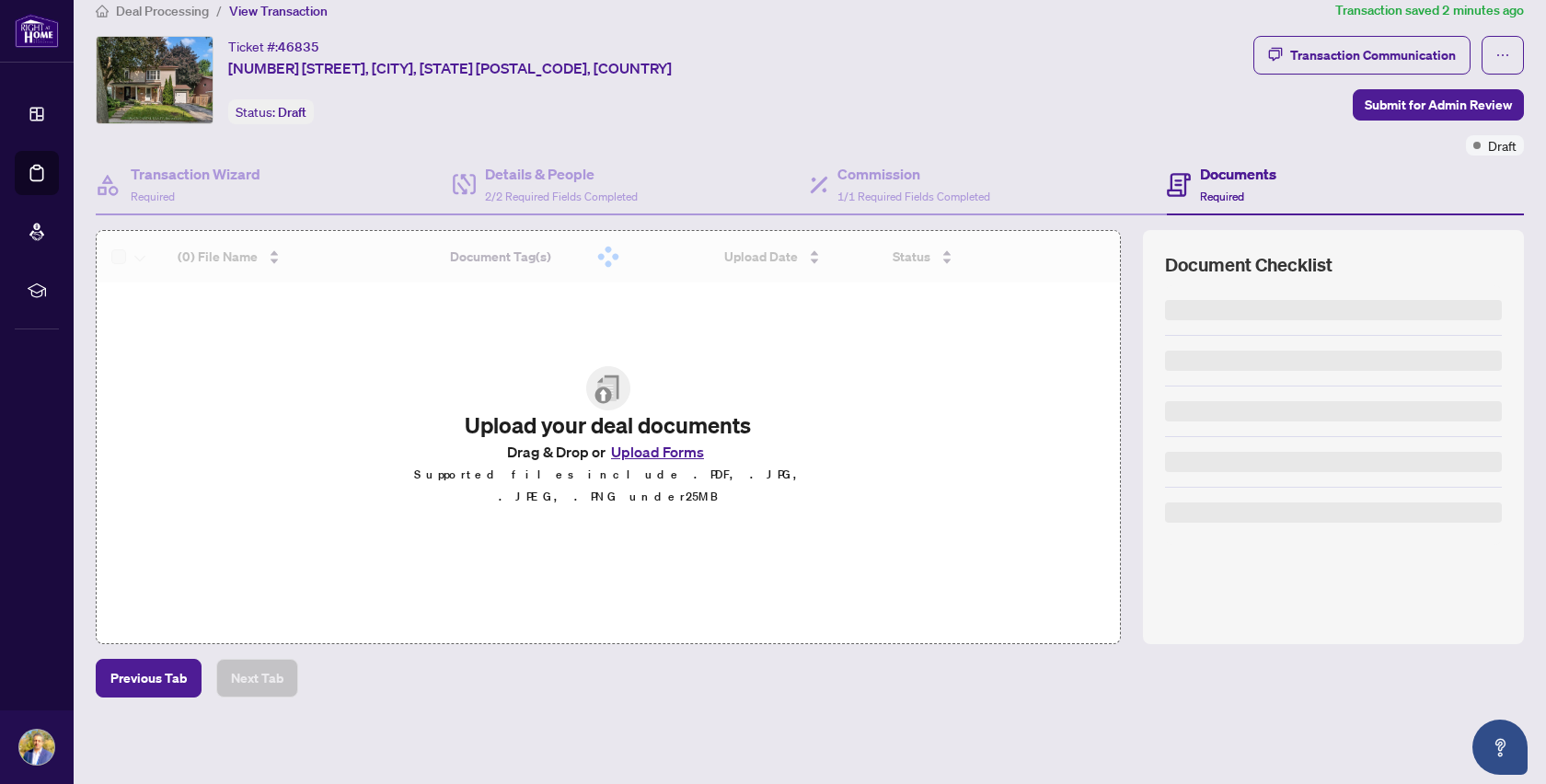 scroll, scrollTop: 21, scrollLeft: 0, axis: vertical 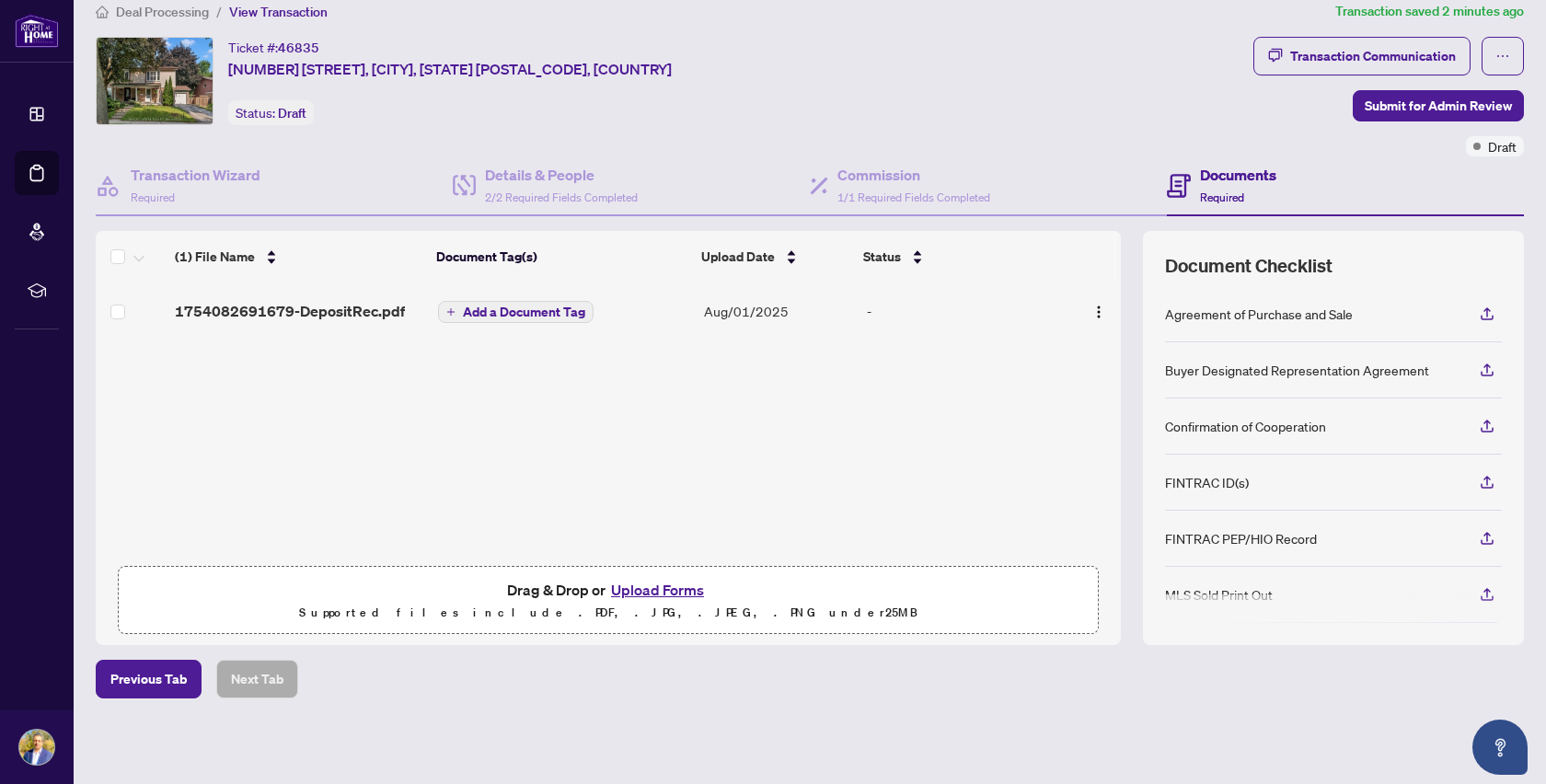 click on "Add a Document Tag" at bounding box center [524, 312] 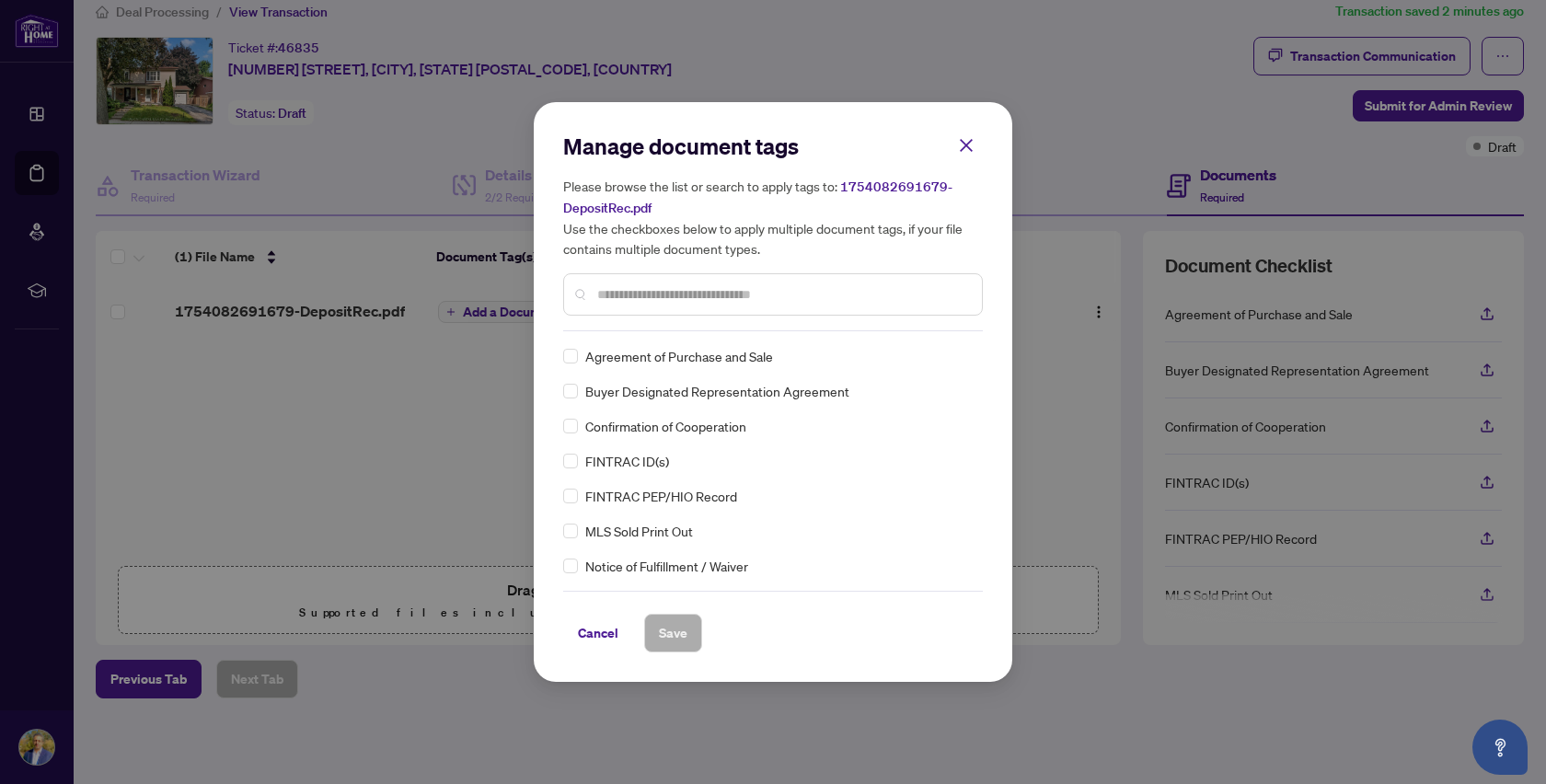 click on "Manage document tags Please browse the list or search to apply tags to:   [NUMBER]-DepositRec.pdf   Use the checkboxes below to apply multiple document tags, if your file contains multiple document types.   Agreement of Purchase and Sale Buyer Designated Representation Agreement Confirmation of Cooperation FINTRAC ID(s) FINTRAC PEP/HIO Record MLS Sold Print Out Notice of Fulfillment / Waiver Receipt of Funds Record RECO Information Guide 1st Page of the APS Advance Paperwork Agent Correspondence Agreement of Assignment of Purchase and Sale Agreement to Cooperate /Broker Referral Agreement to Lease Articles of Incorporation Back to Vendor Letter Belongs to Another Transaction Builder's Consent Buyer Designated Representation Agreement Buyers Lawyer Information Certificate of Estate Trustee(s) Client Refused to Sign Closing Date Change Co-op Brokerage Commission Statement Co-op EFT Co-operating Indemnity Agreement Commission Adjustment Commission Agreement Commission Calculation Commission Statement Sent" at bounding box center (773, 392) 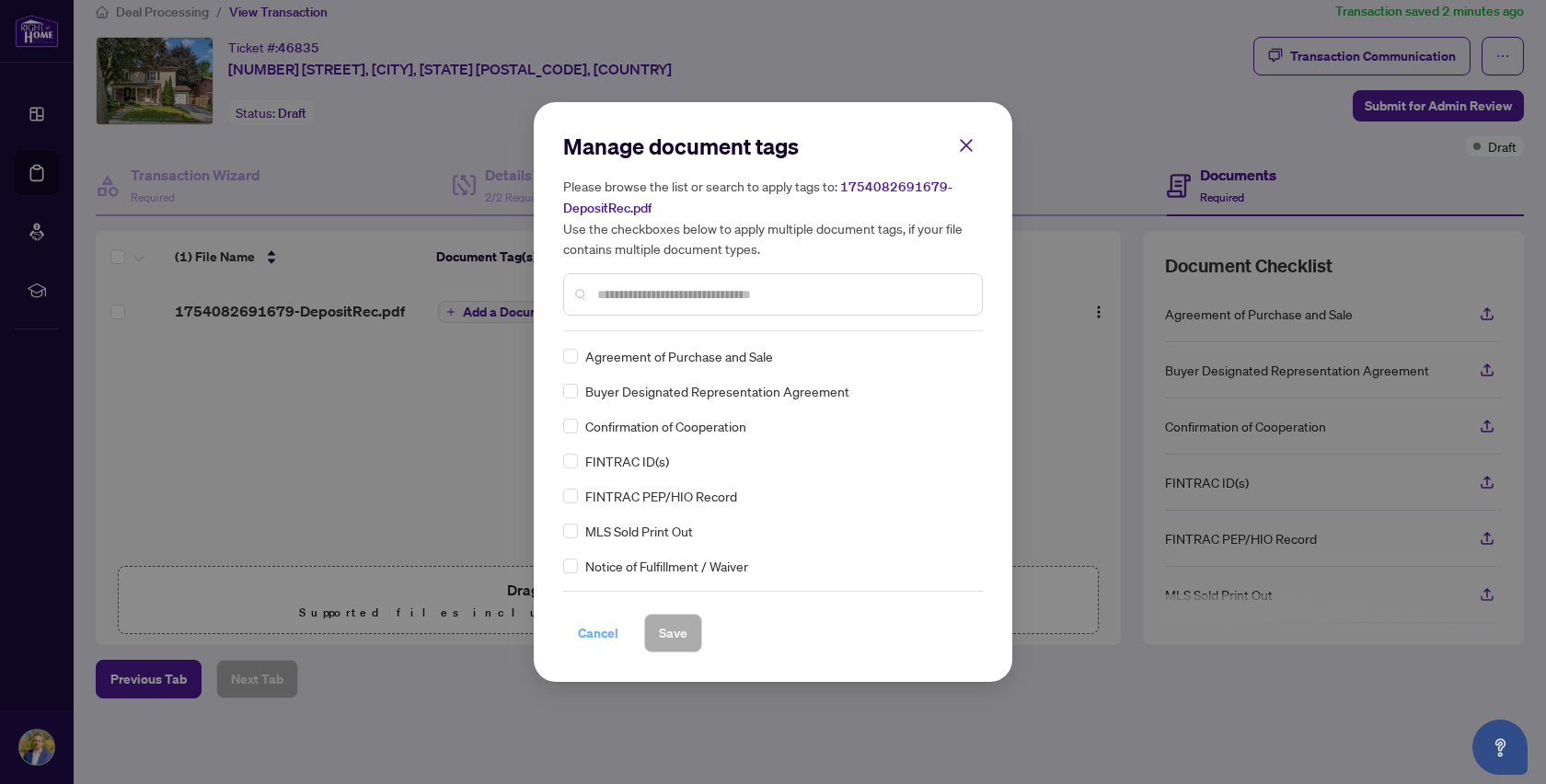 click on "Cancel" at bounding box center (598, 633) 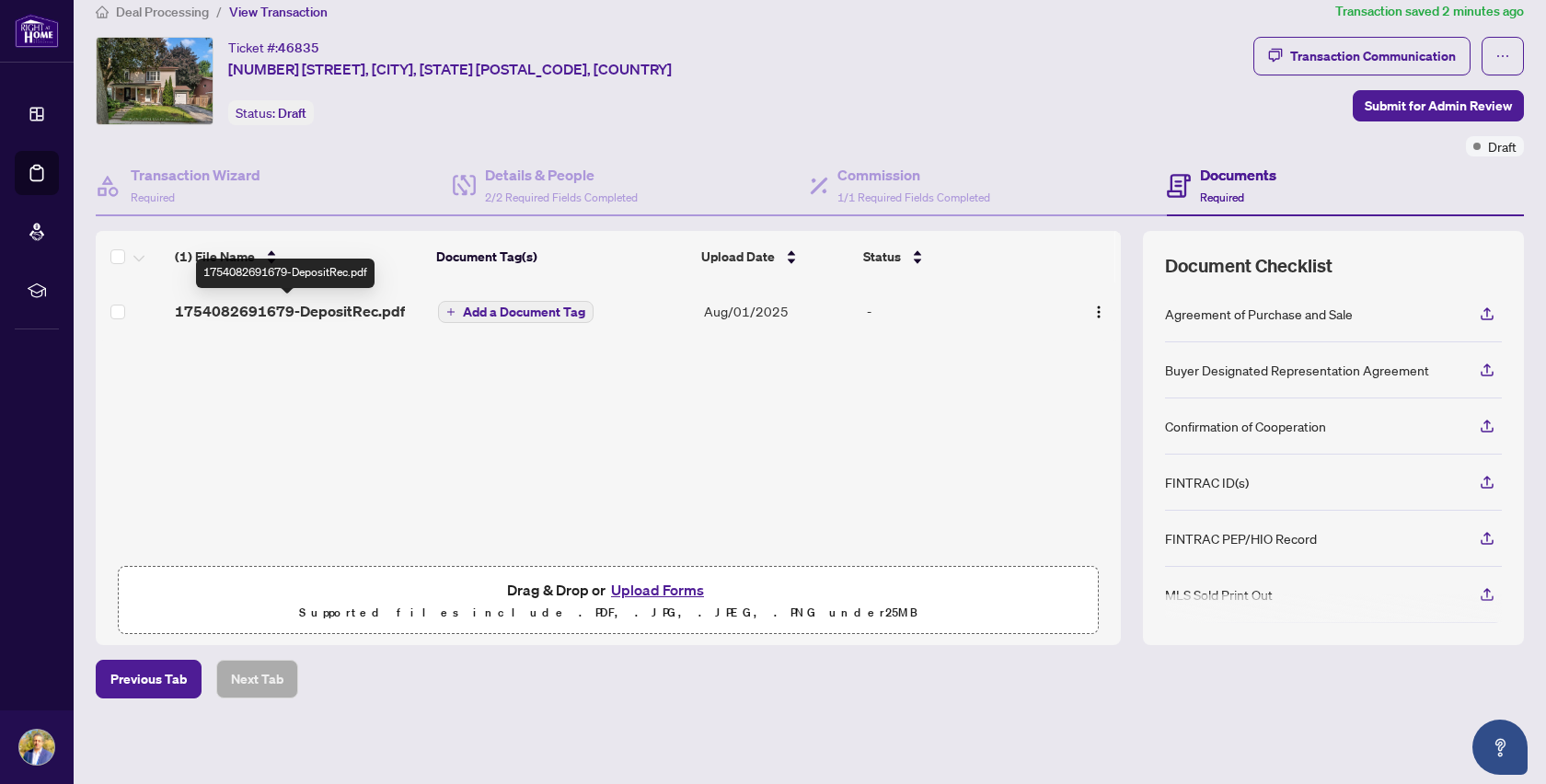 click on "1754082691679-DepositRec.pdf" at bounding box center (290, 311) 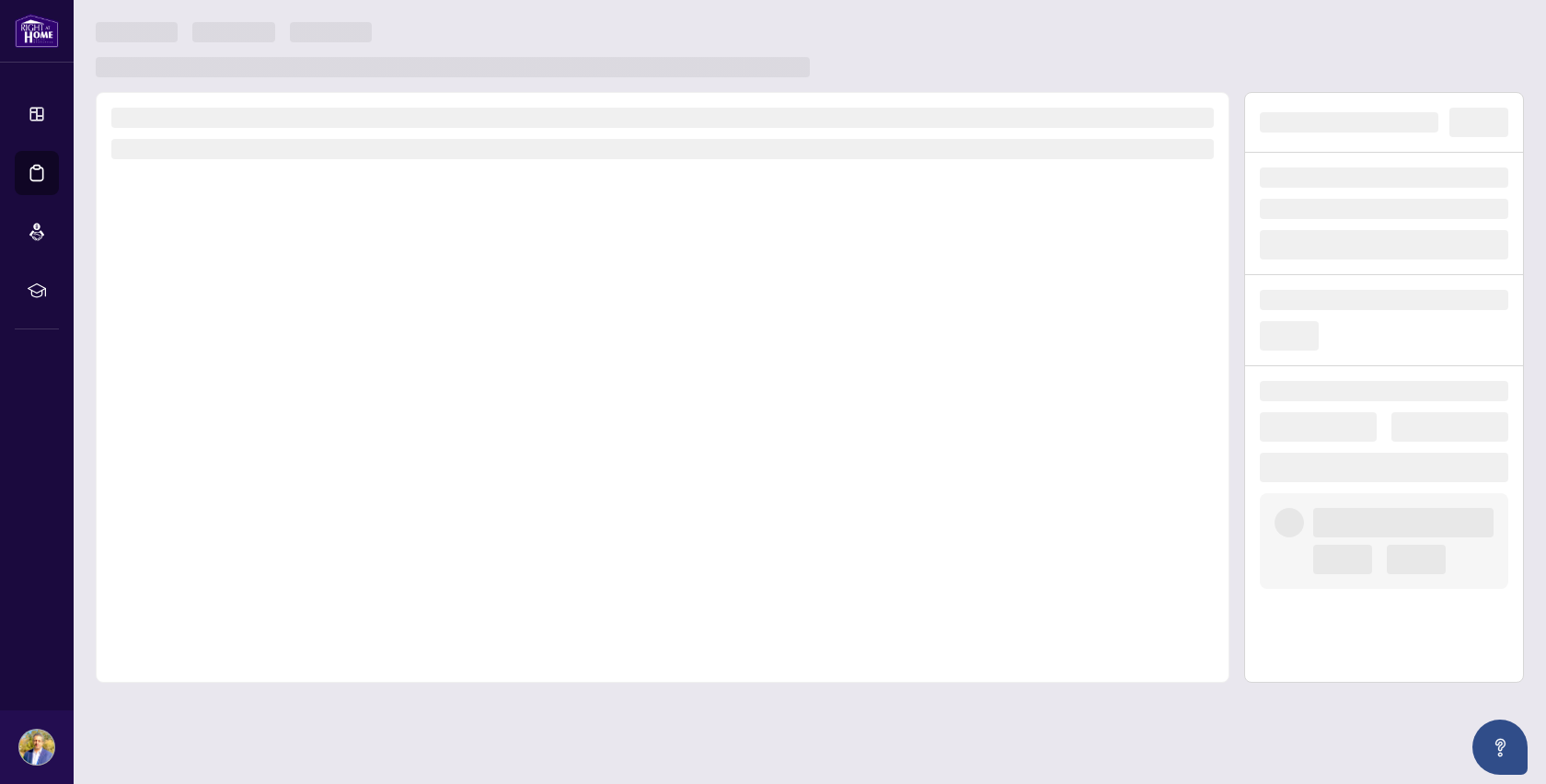 scroll, scrollTop: 0, scrollLeft: 0, axis: both 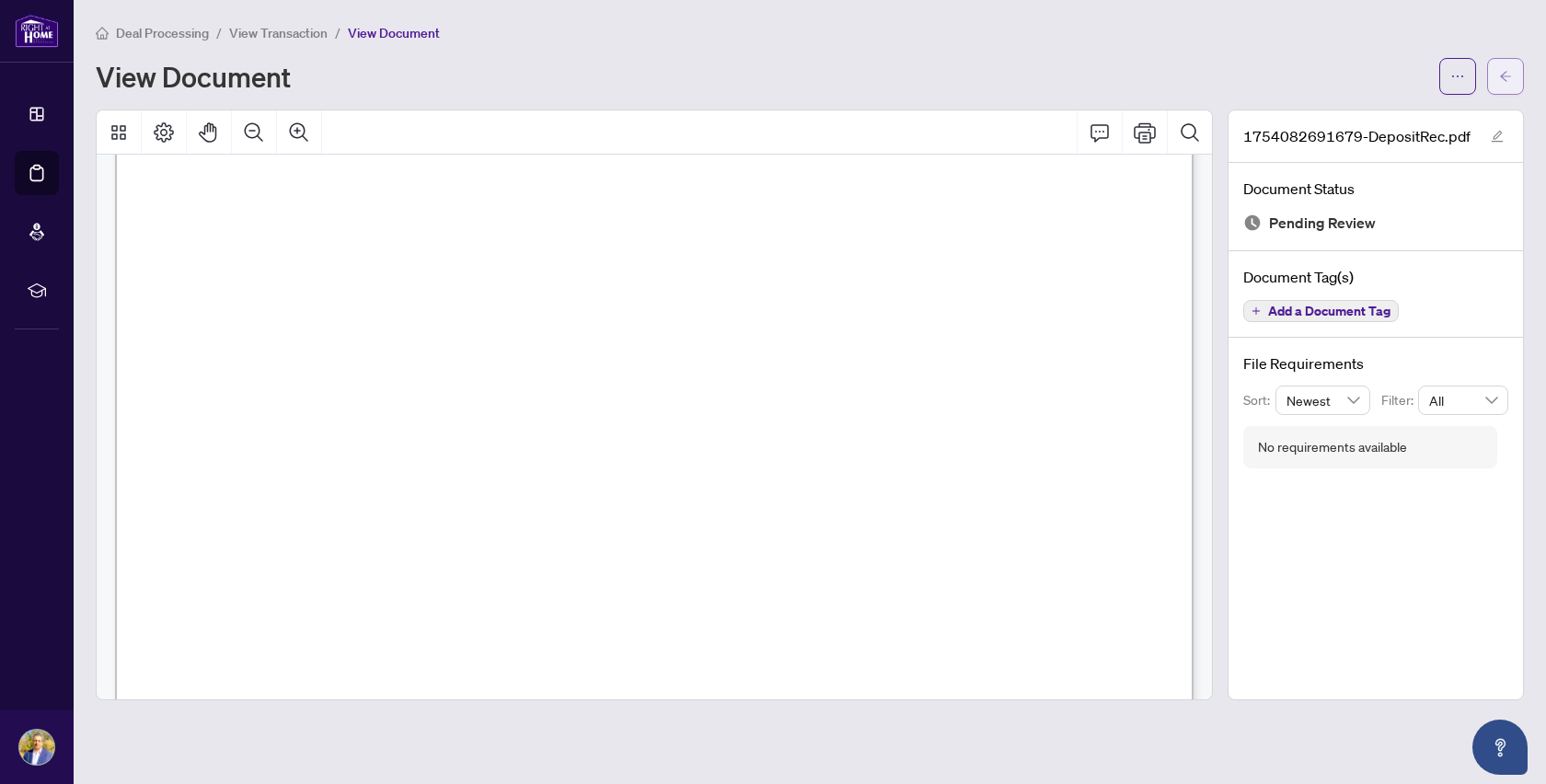 click 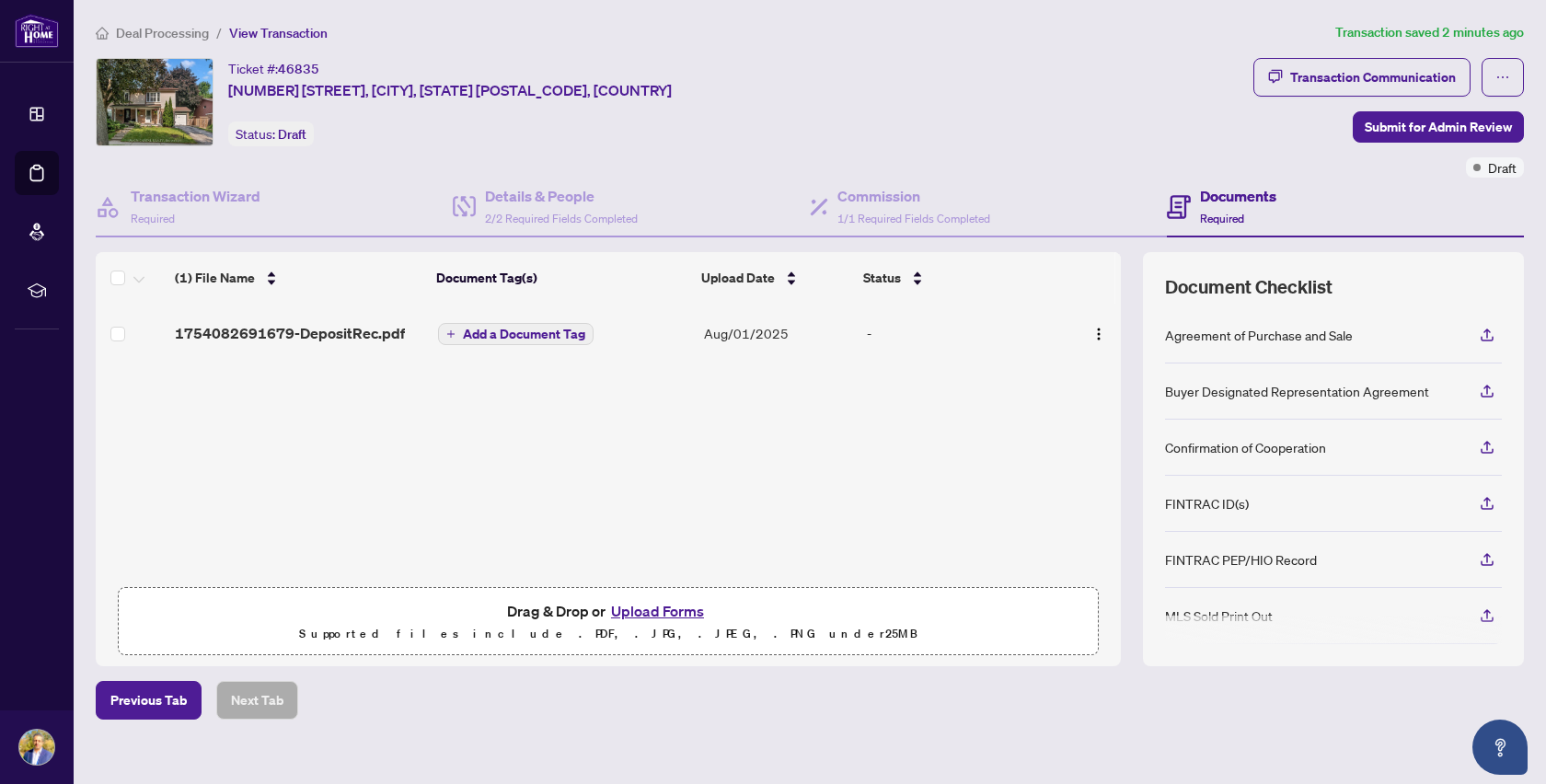 click on "Add a Document Tag" at bounding box center (524, 334) 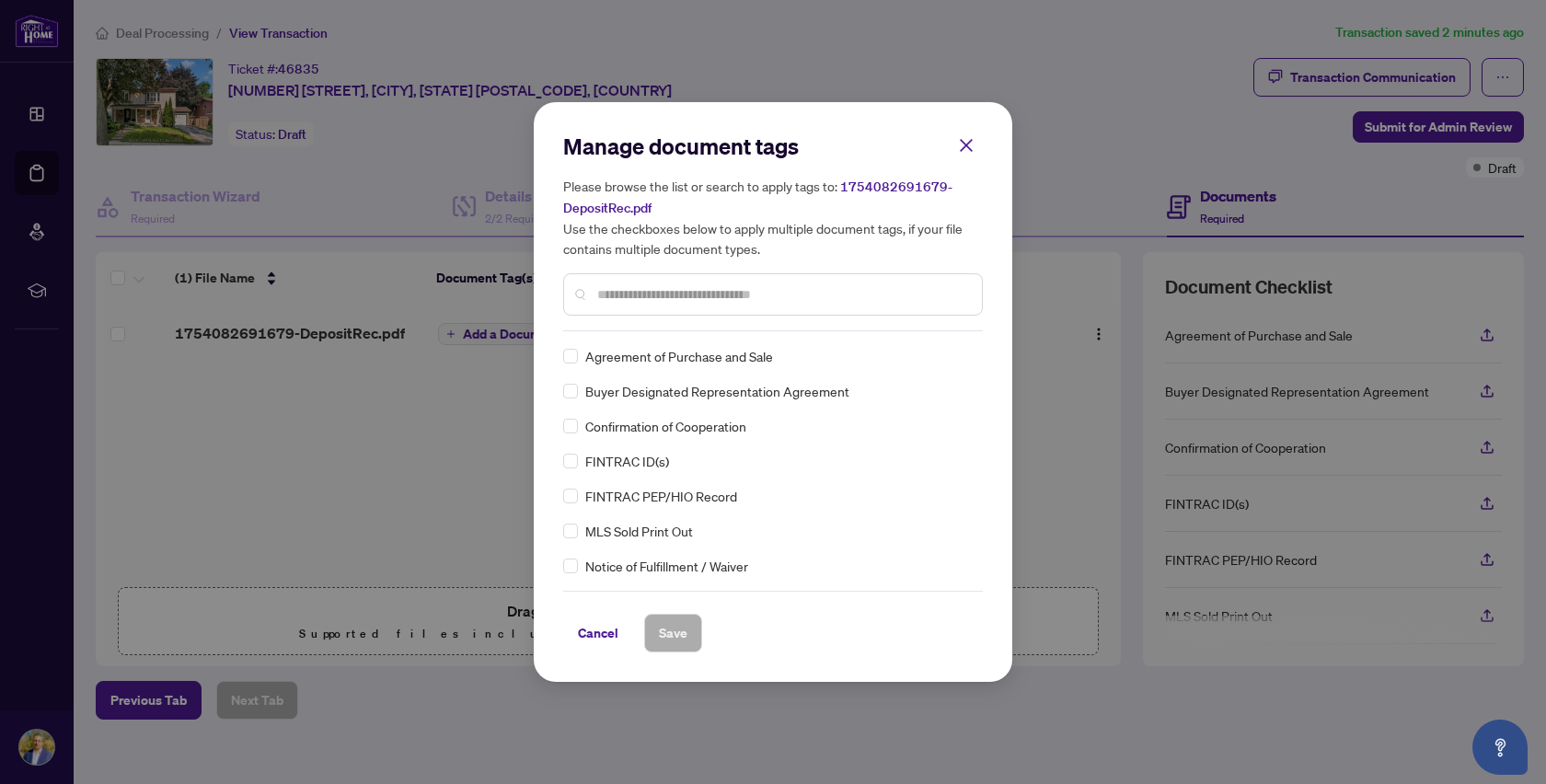 click at bounding box center [782, 294] 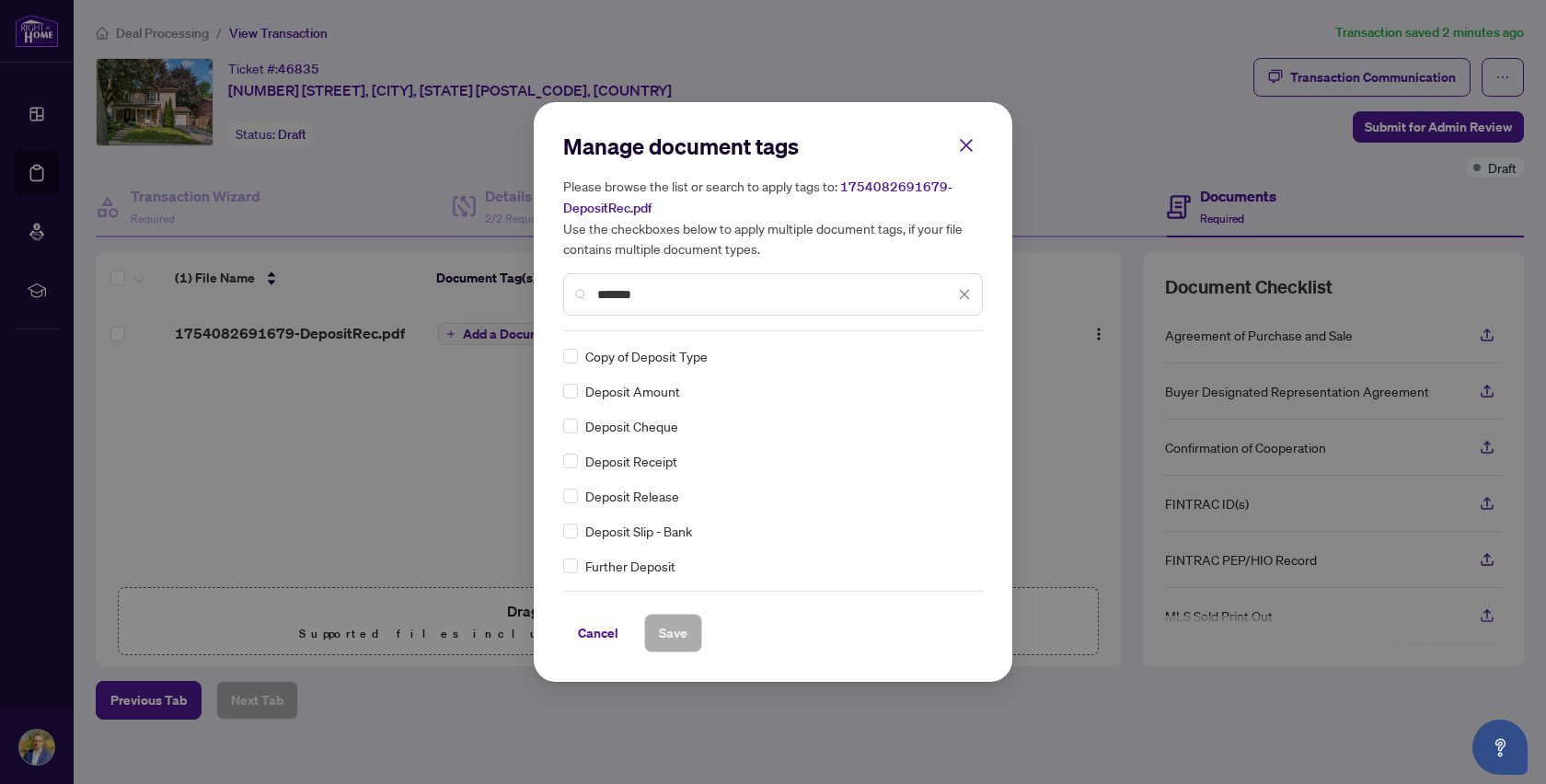 type on "*******" 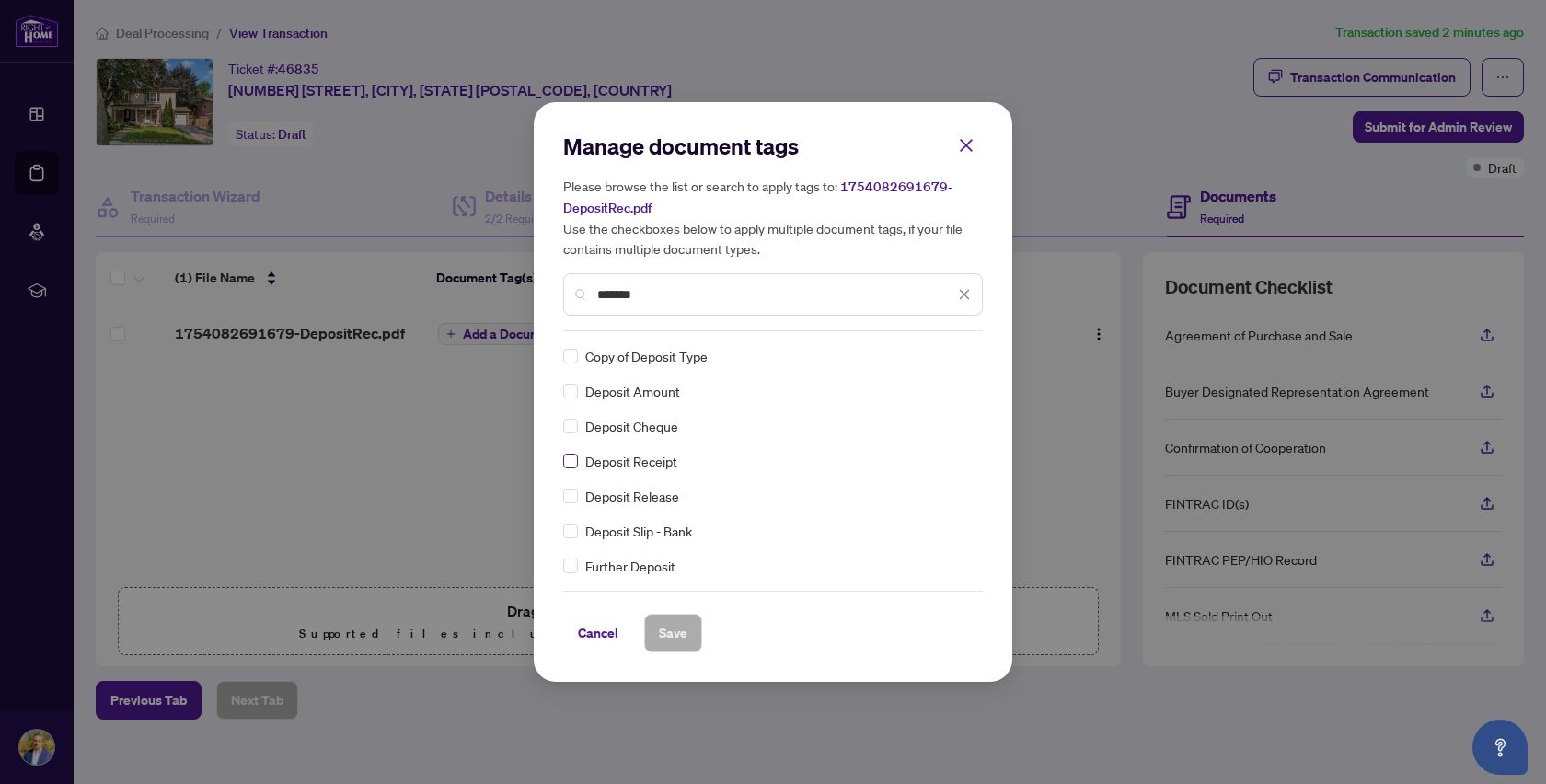 drag, startPoint x: 729, startPoint y: 302, endPoint x: 573, endPoint y: 464, distance: 224.89998 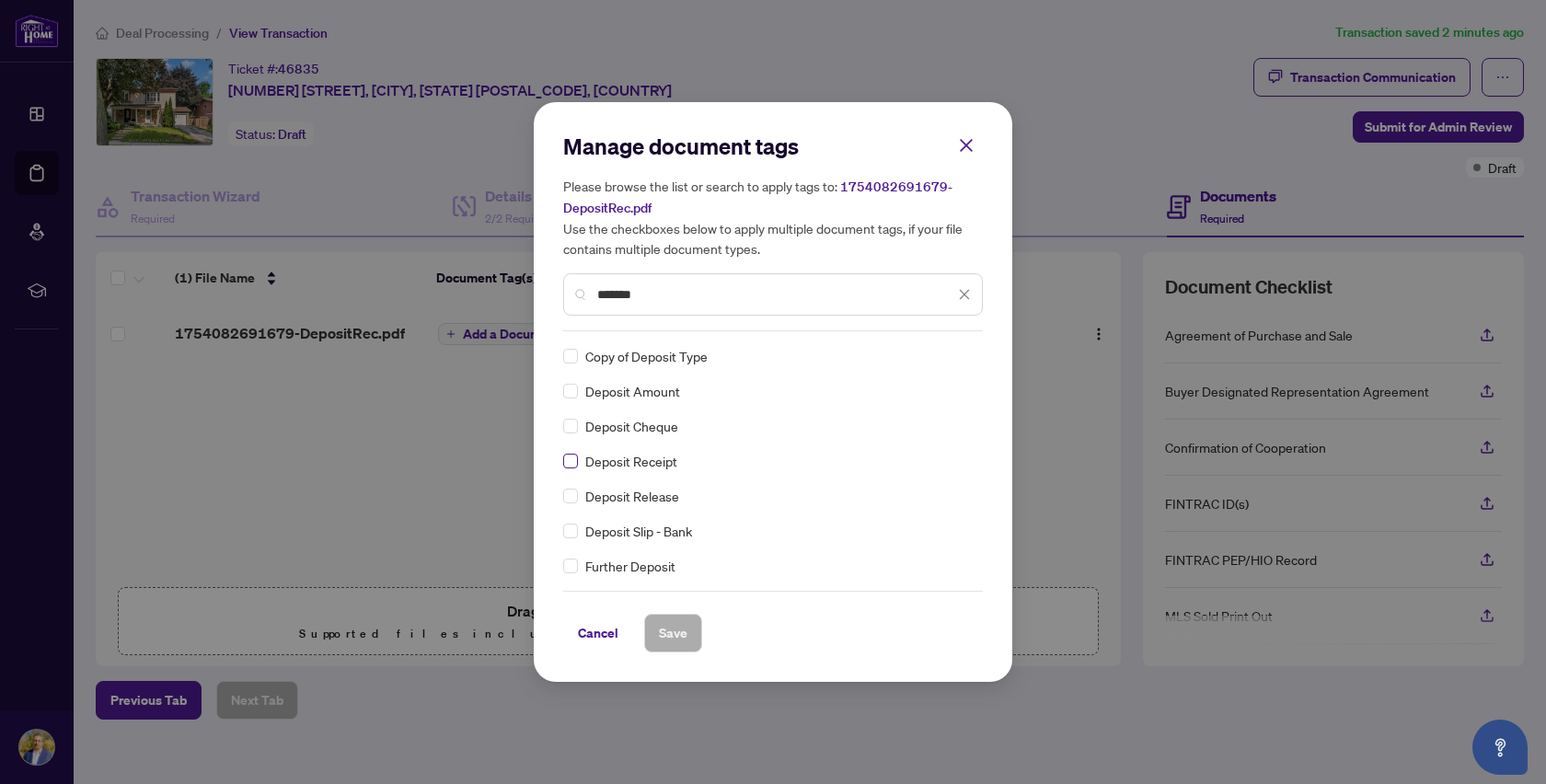 click at bounding box center [571, 461] 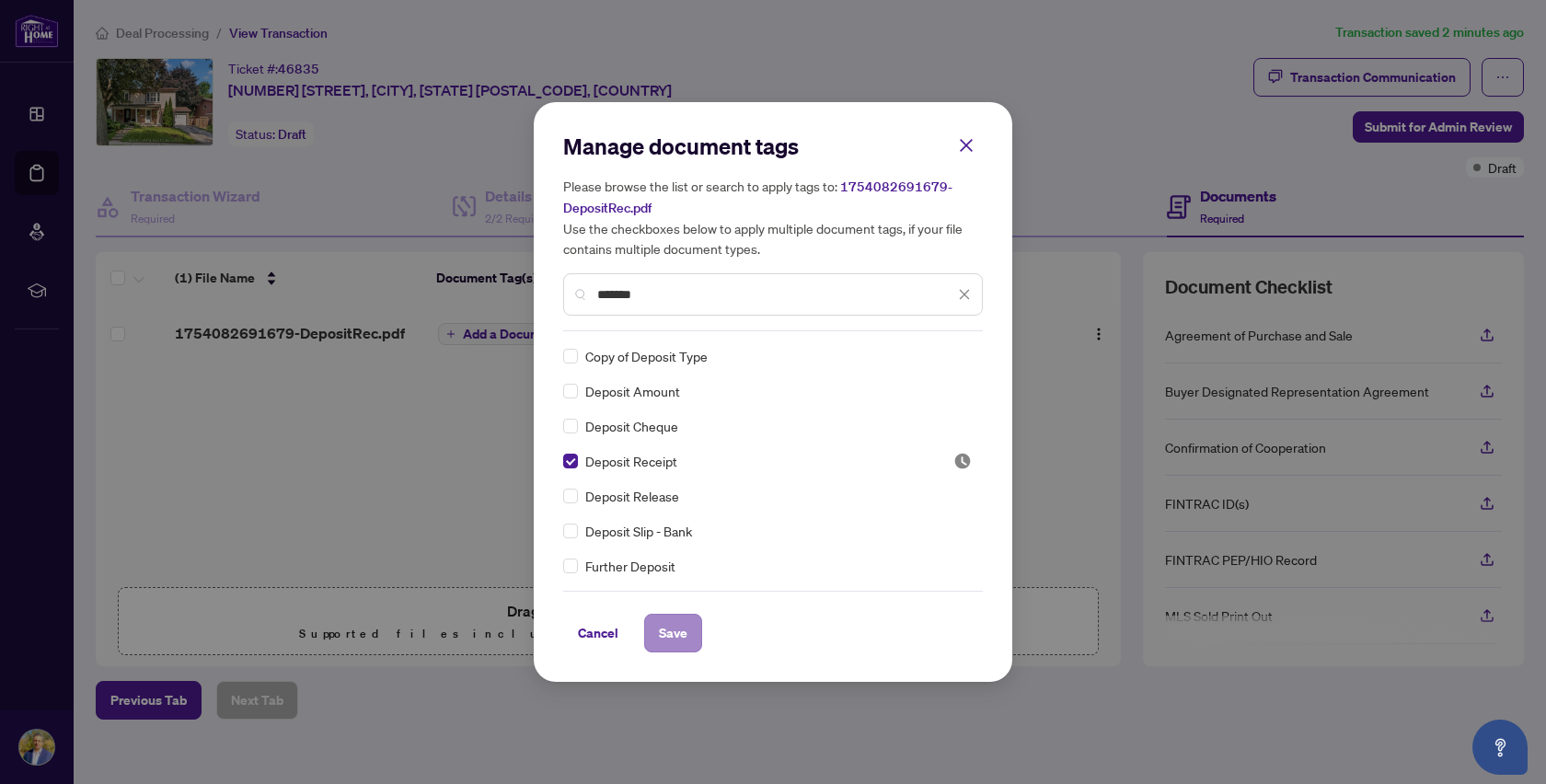 click on "Save" at bounding box center (673, 633) 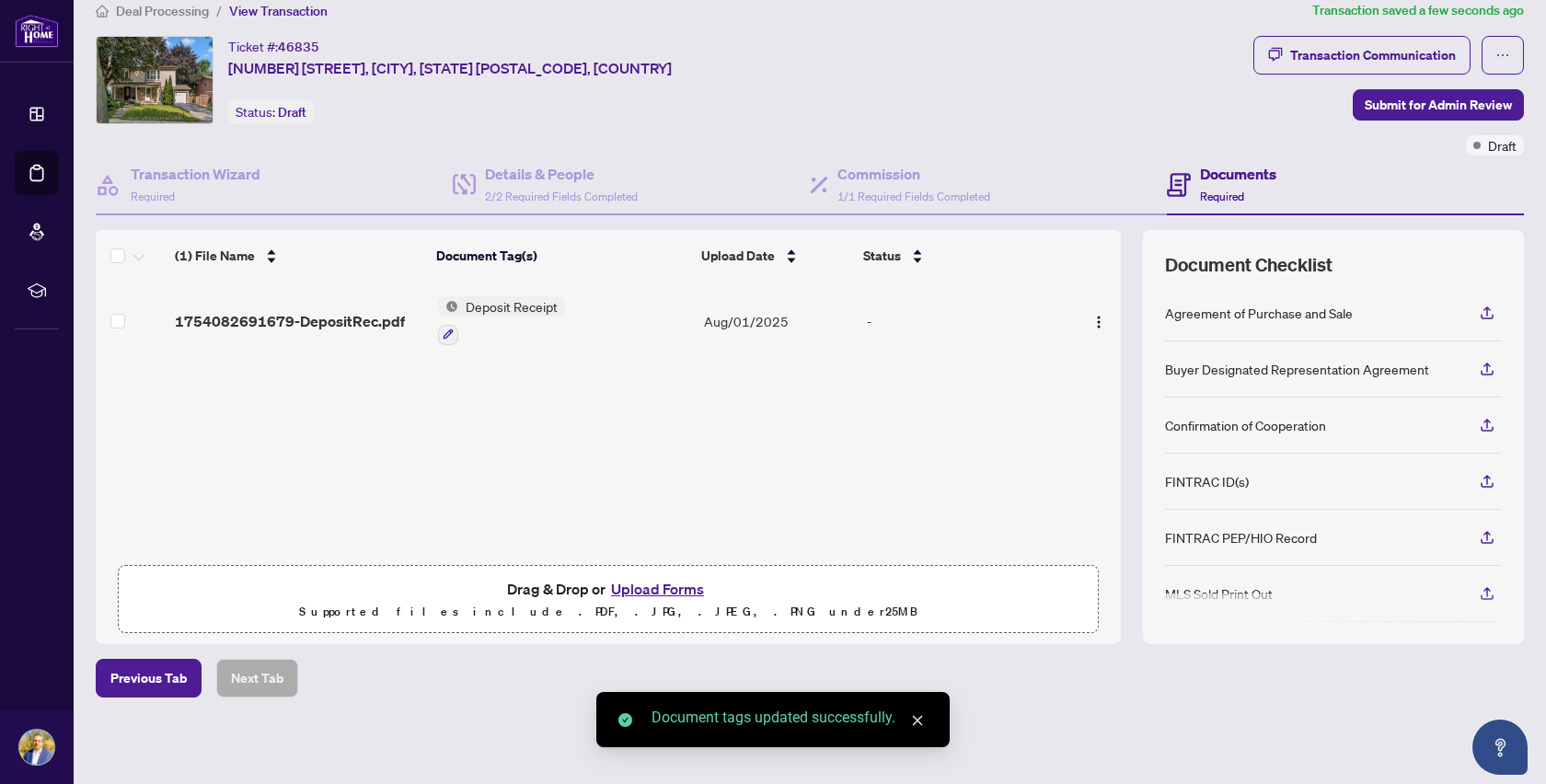 scroll, scrollTop: 21, scrollLeft: 0, axis: vertical 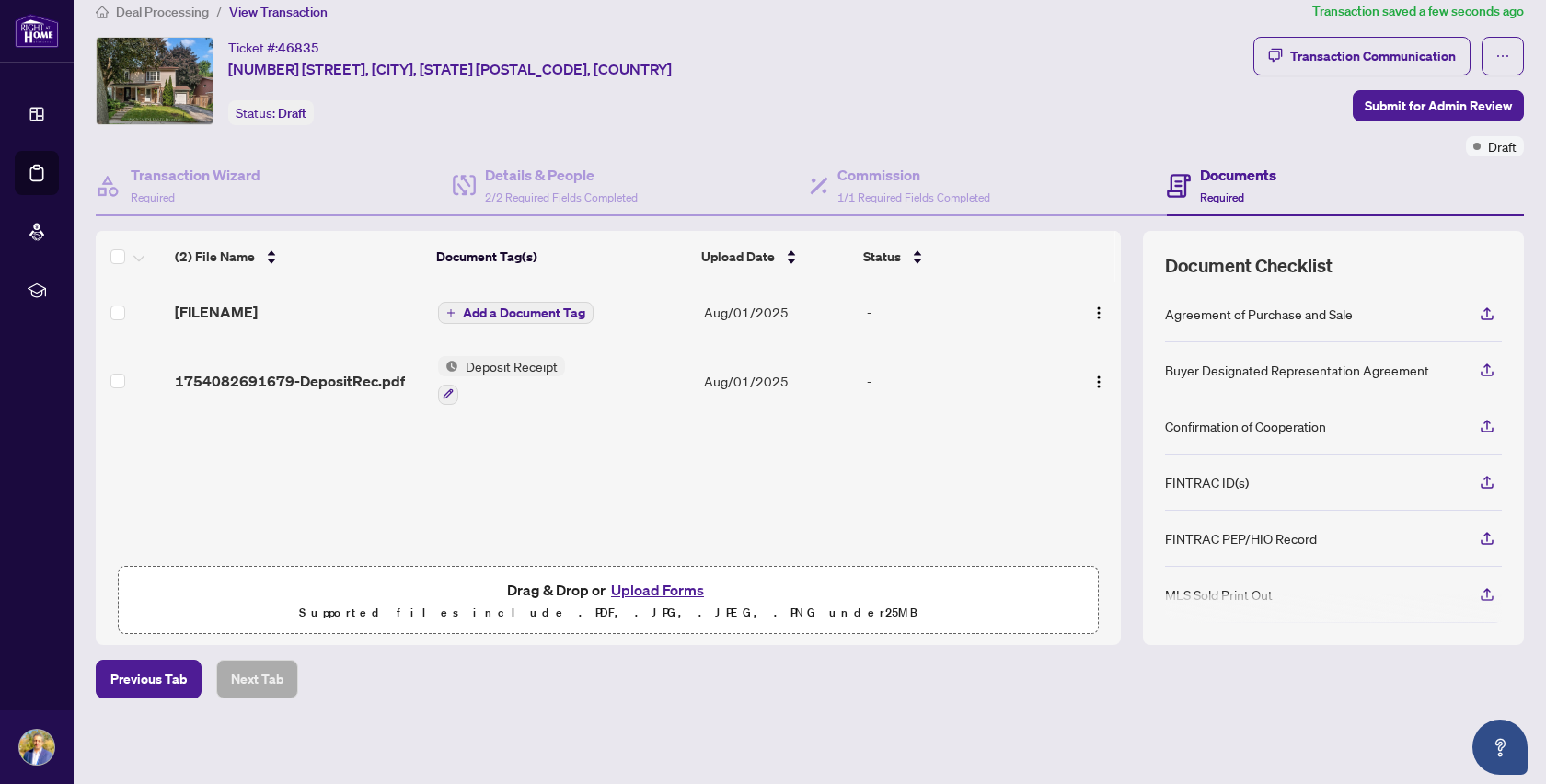 click on "Add a Document Tag" at bounding box center (524, 313) 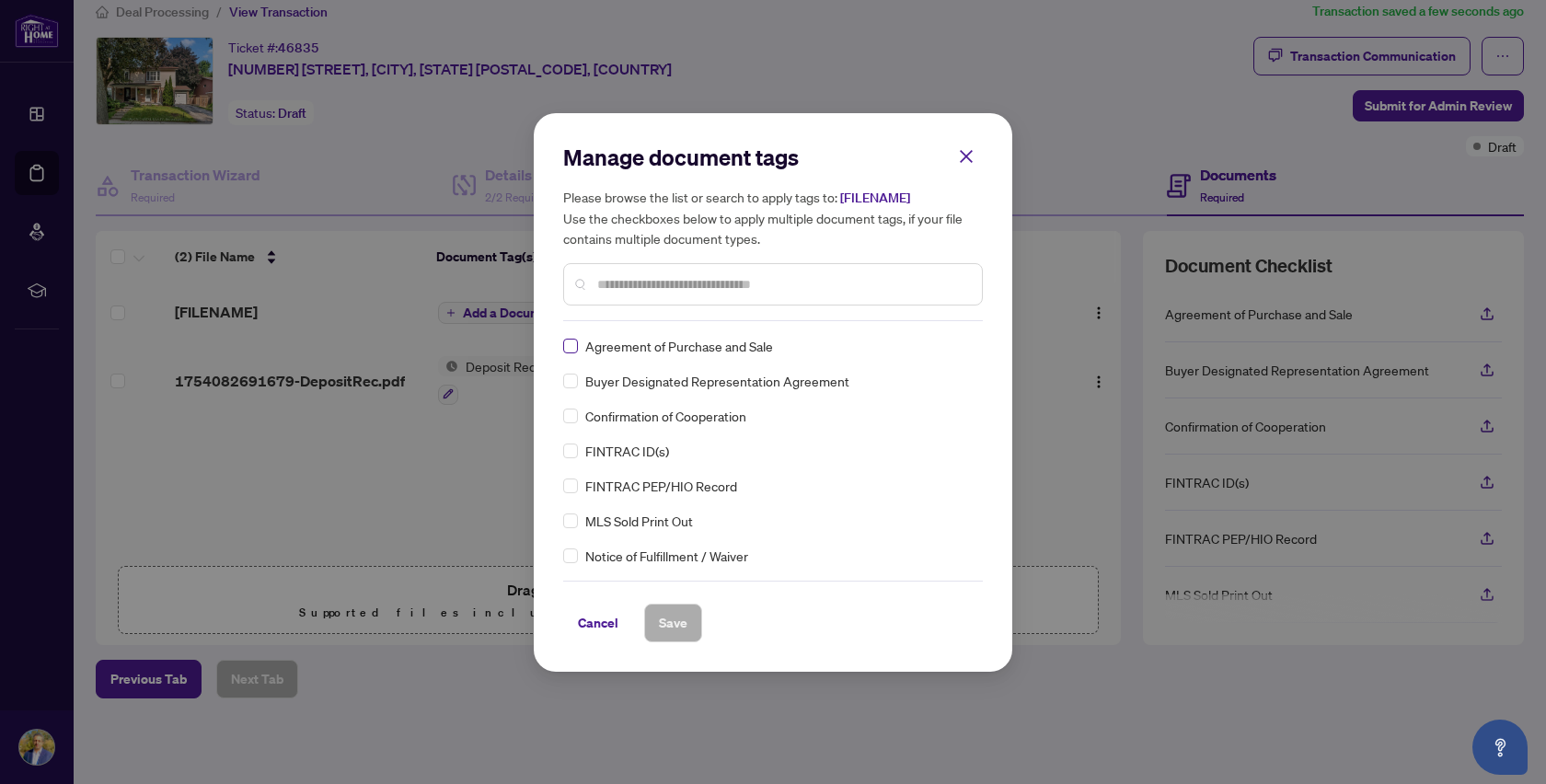 click at bounding box center (571, 346) 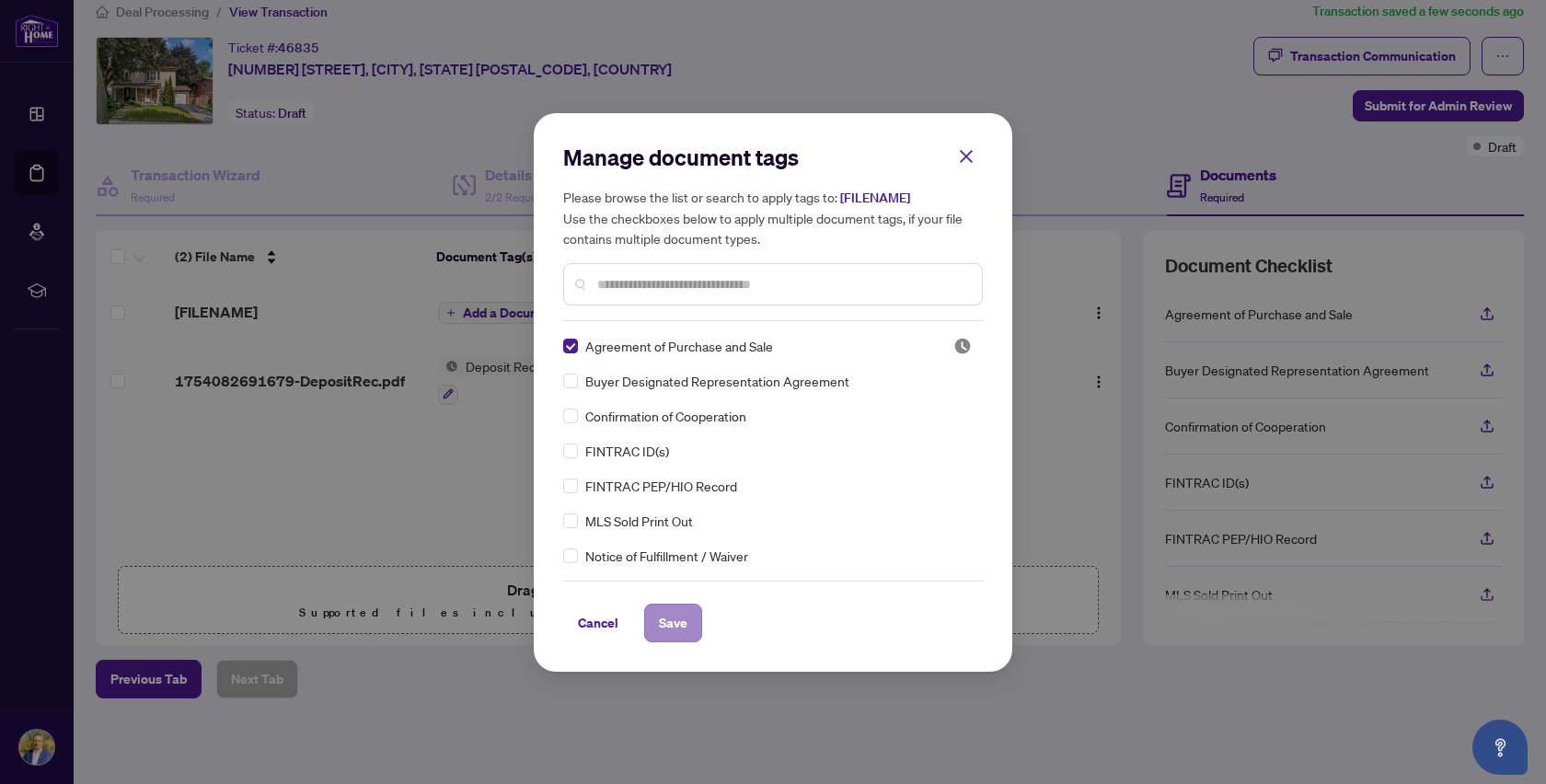 click on "Save" at bounding box center [673, 623] 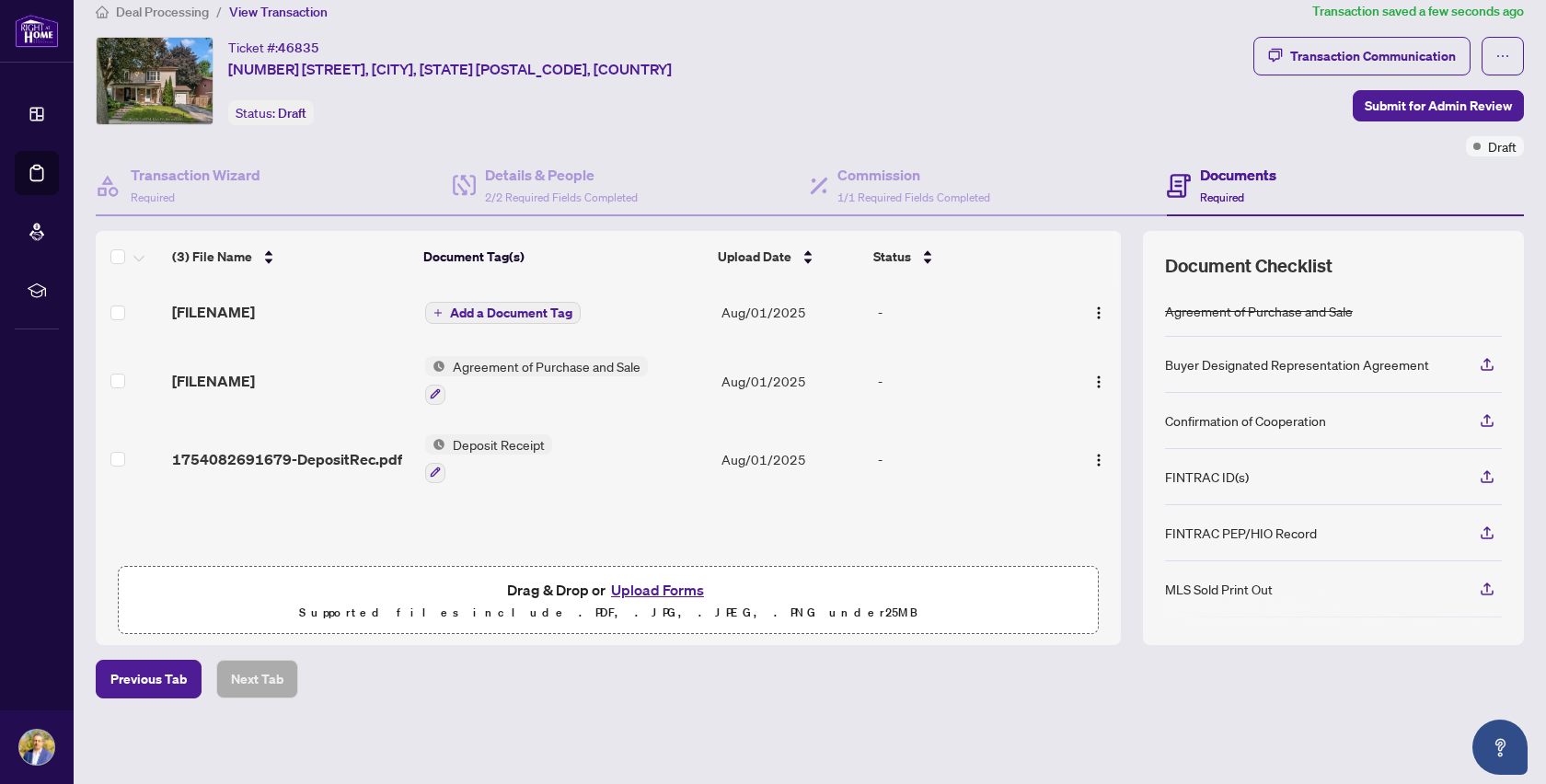 click on "Add a Document Tag" at bounding box center (511, 313) 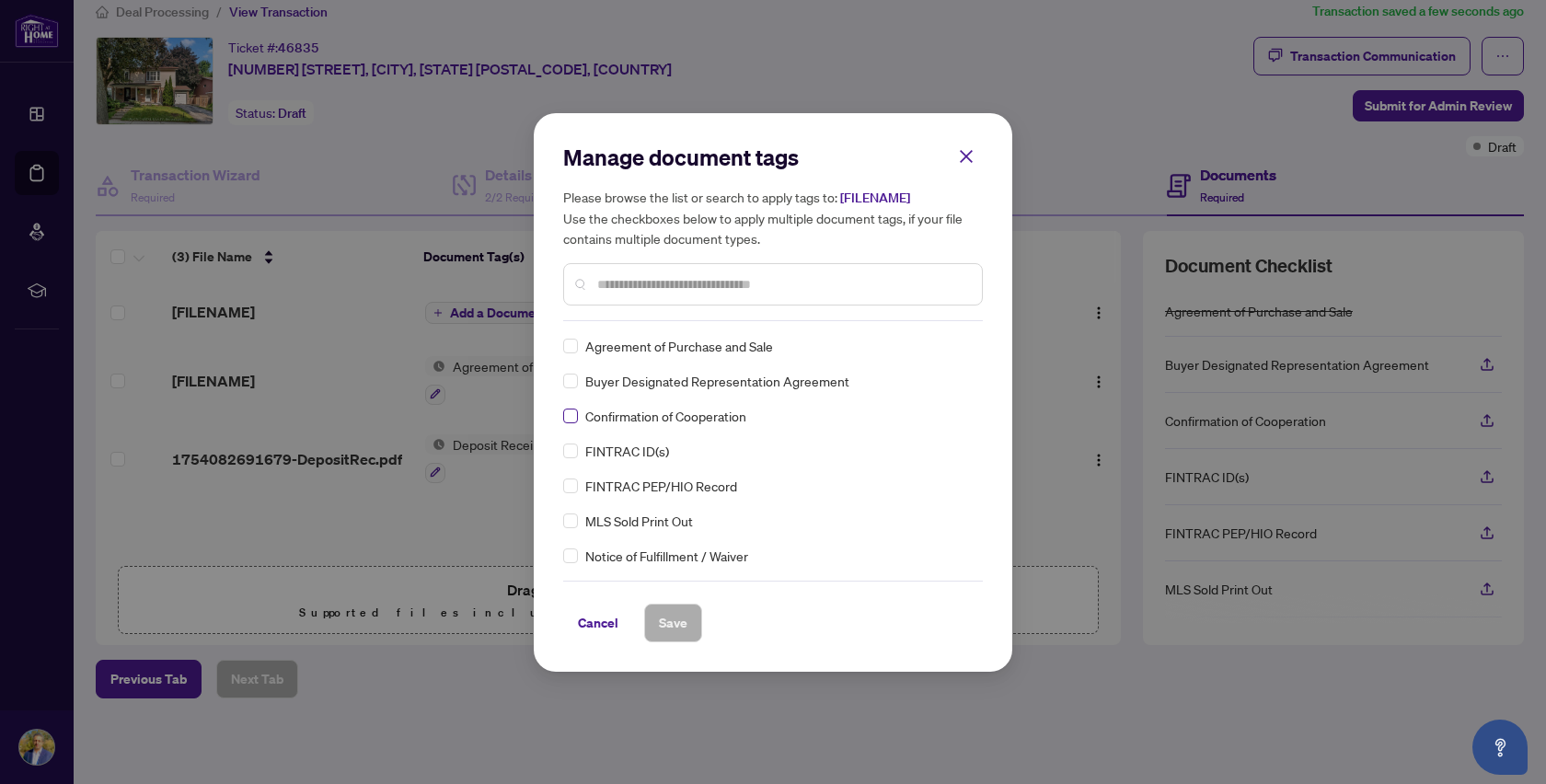 click at bounding box center (571, 416) 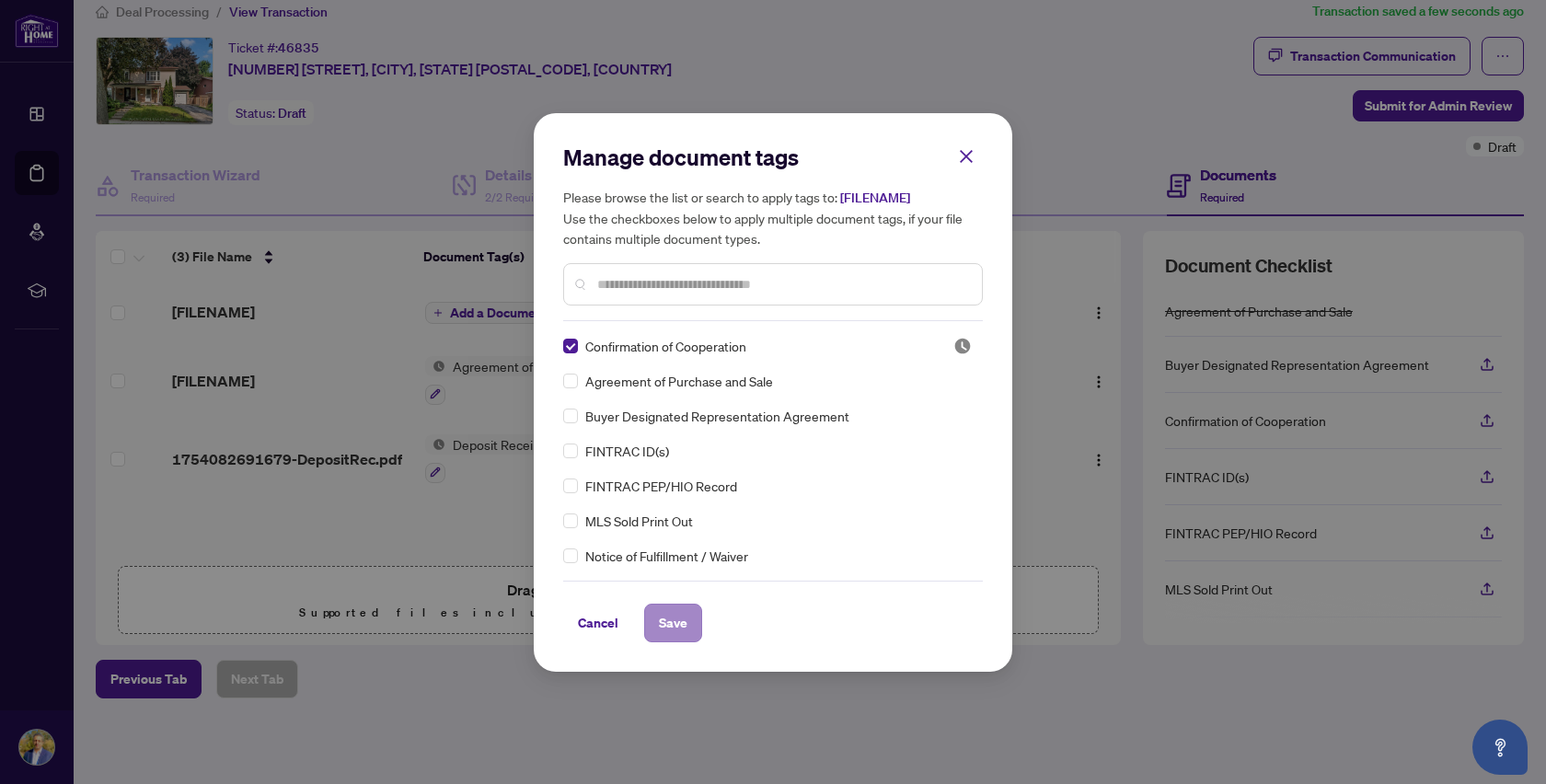 click on "Save" at bounding box center (673, 623) 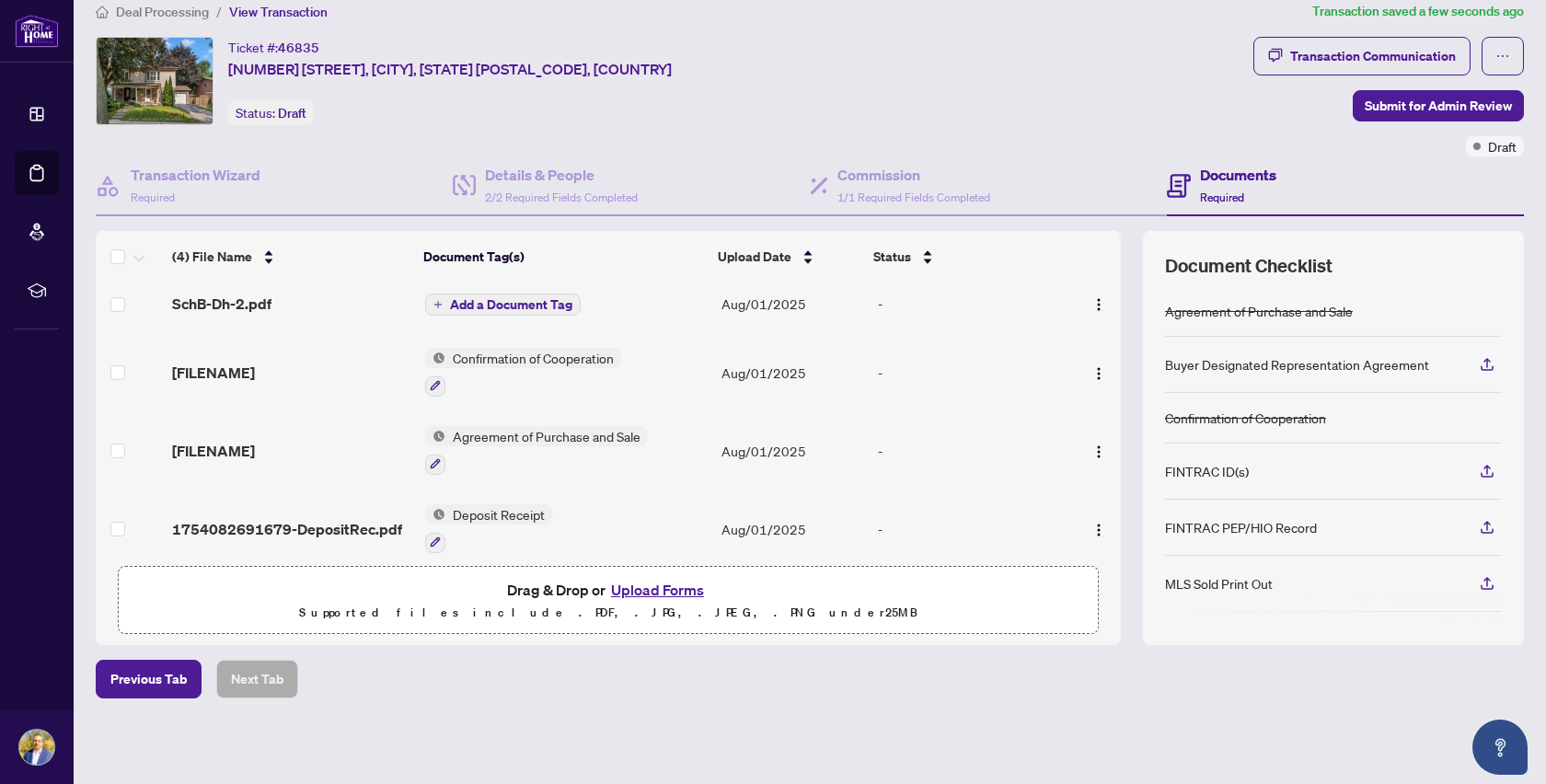 scroll, scrollTop: 0, scrollLeft: 0, axis: both 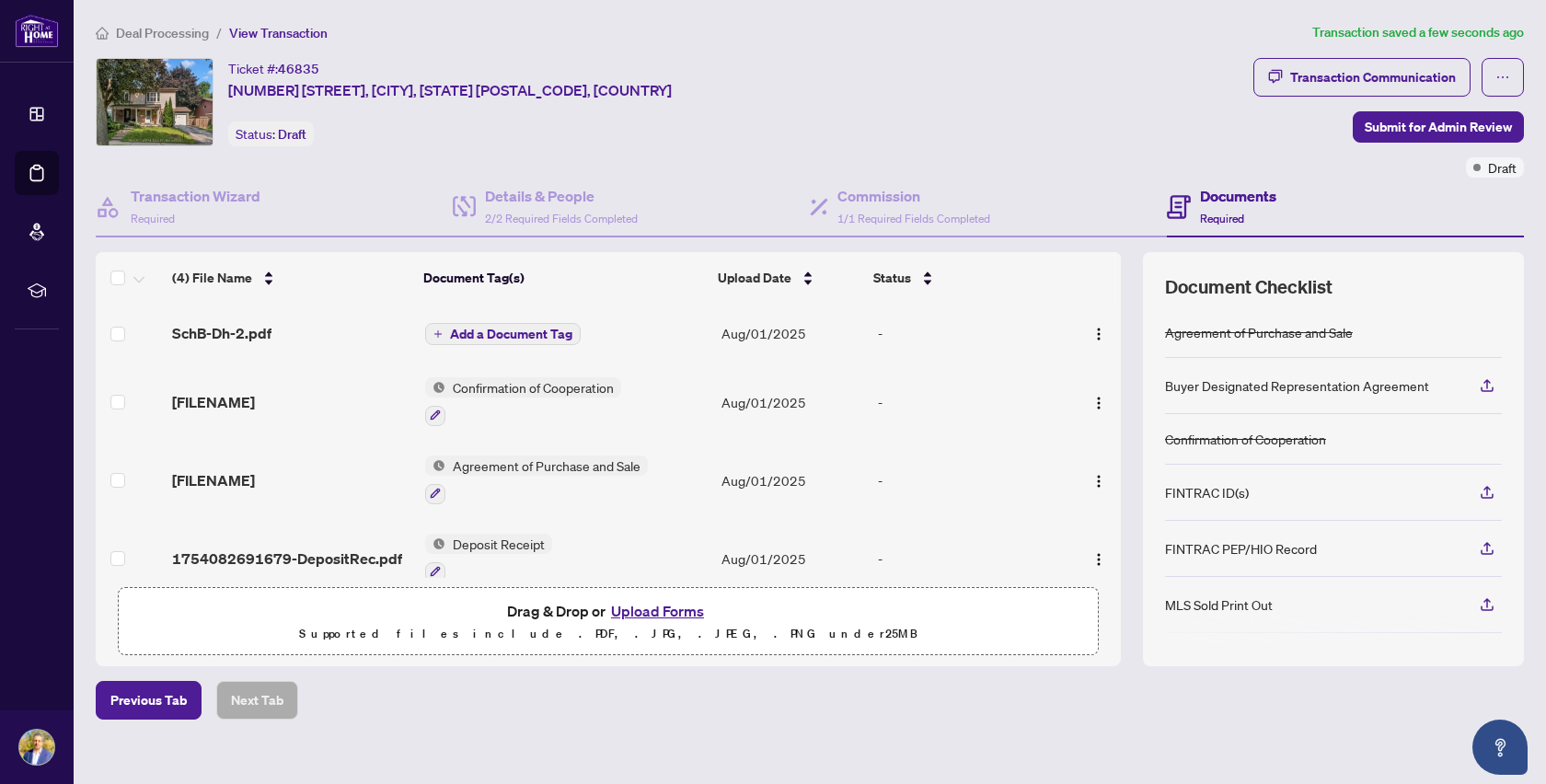 click on "Add a Document Tag" at bounding box center (511, 334) 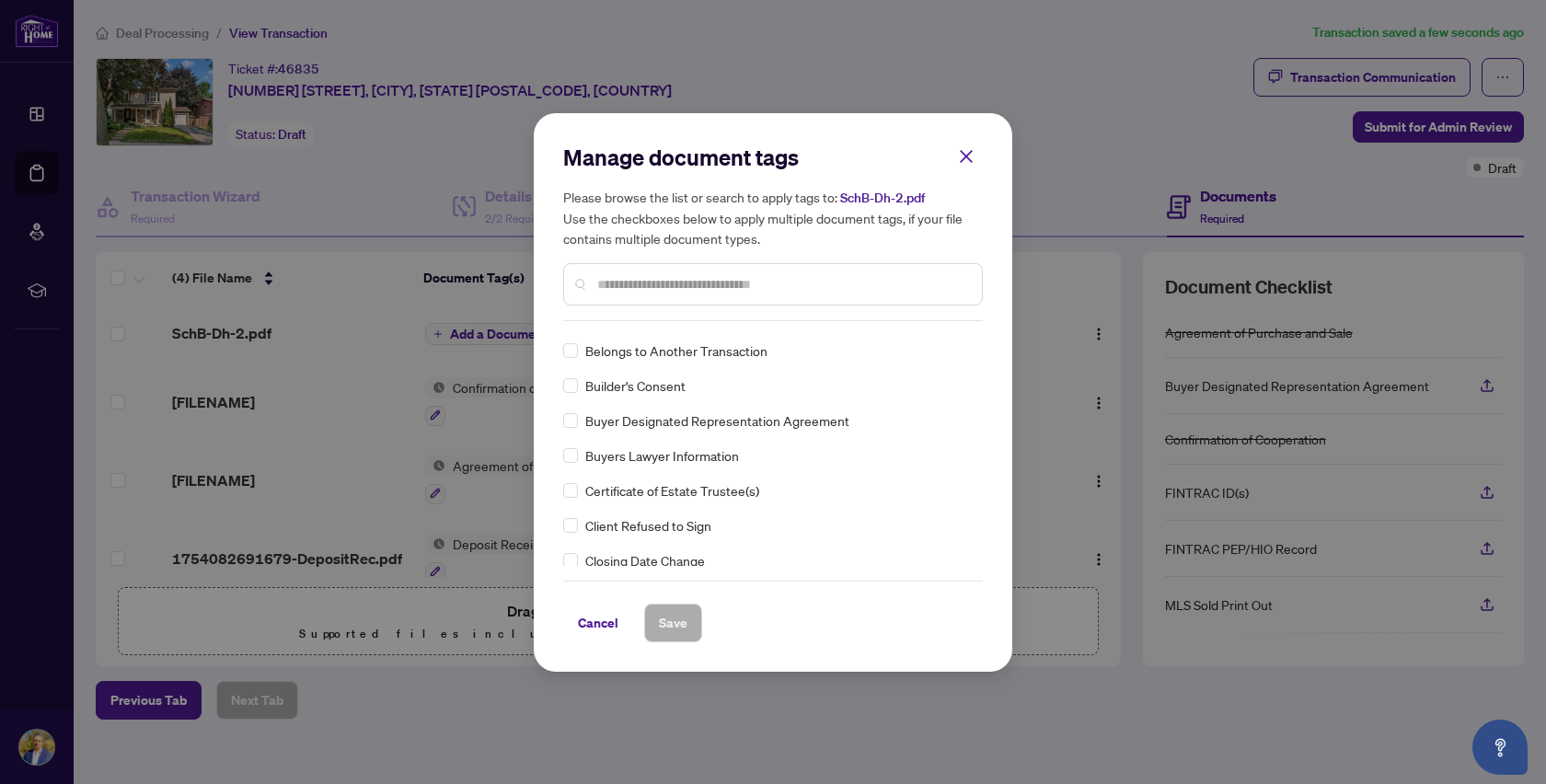 scroll, scrollTop: 361, scrollLeft: 0, axis: vertical 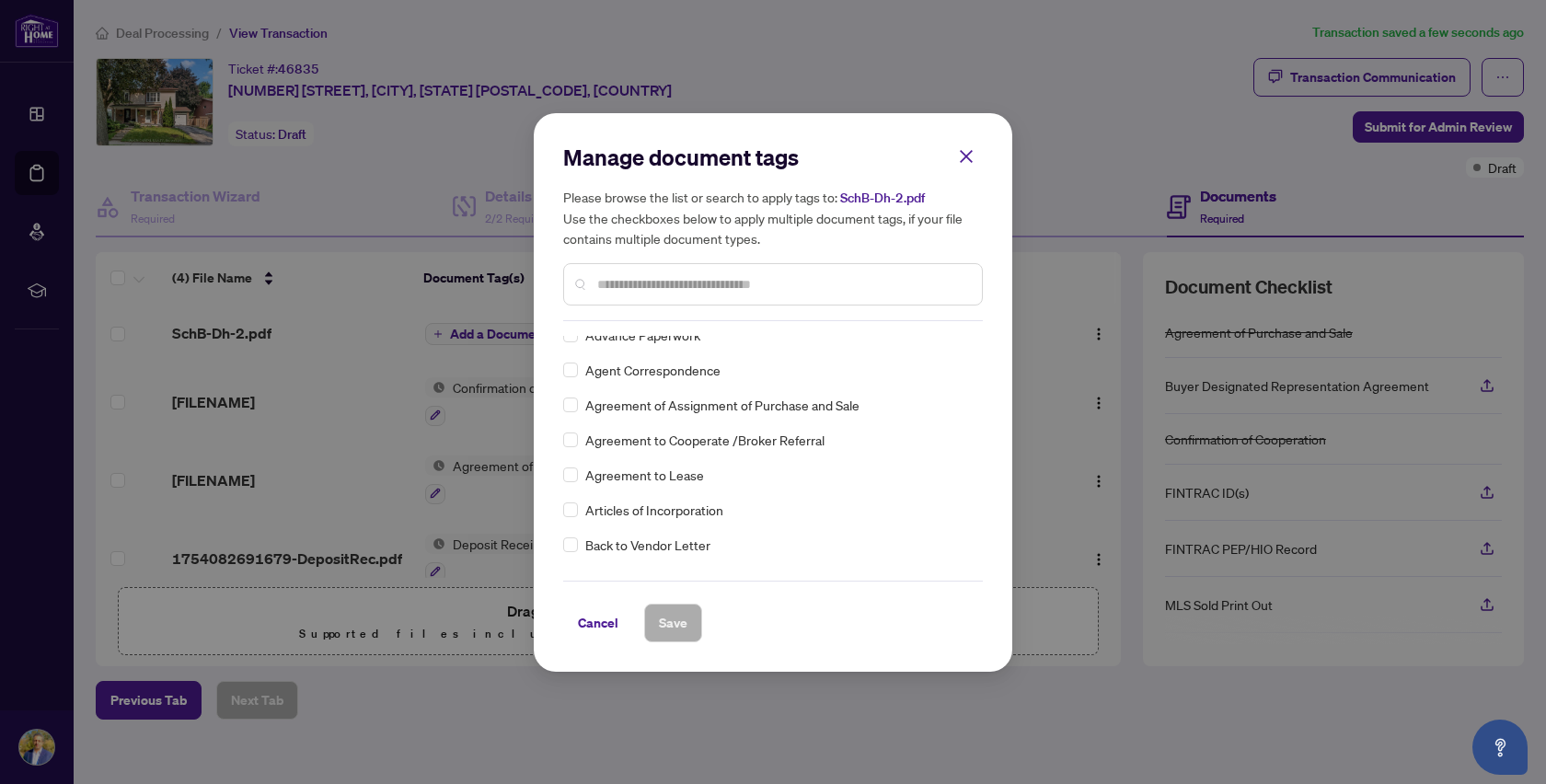 click at bounding box center [782, 284] 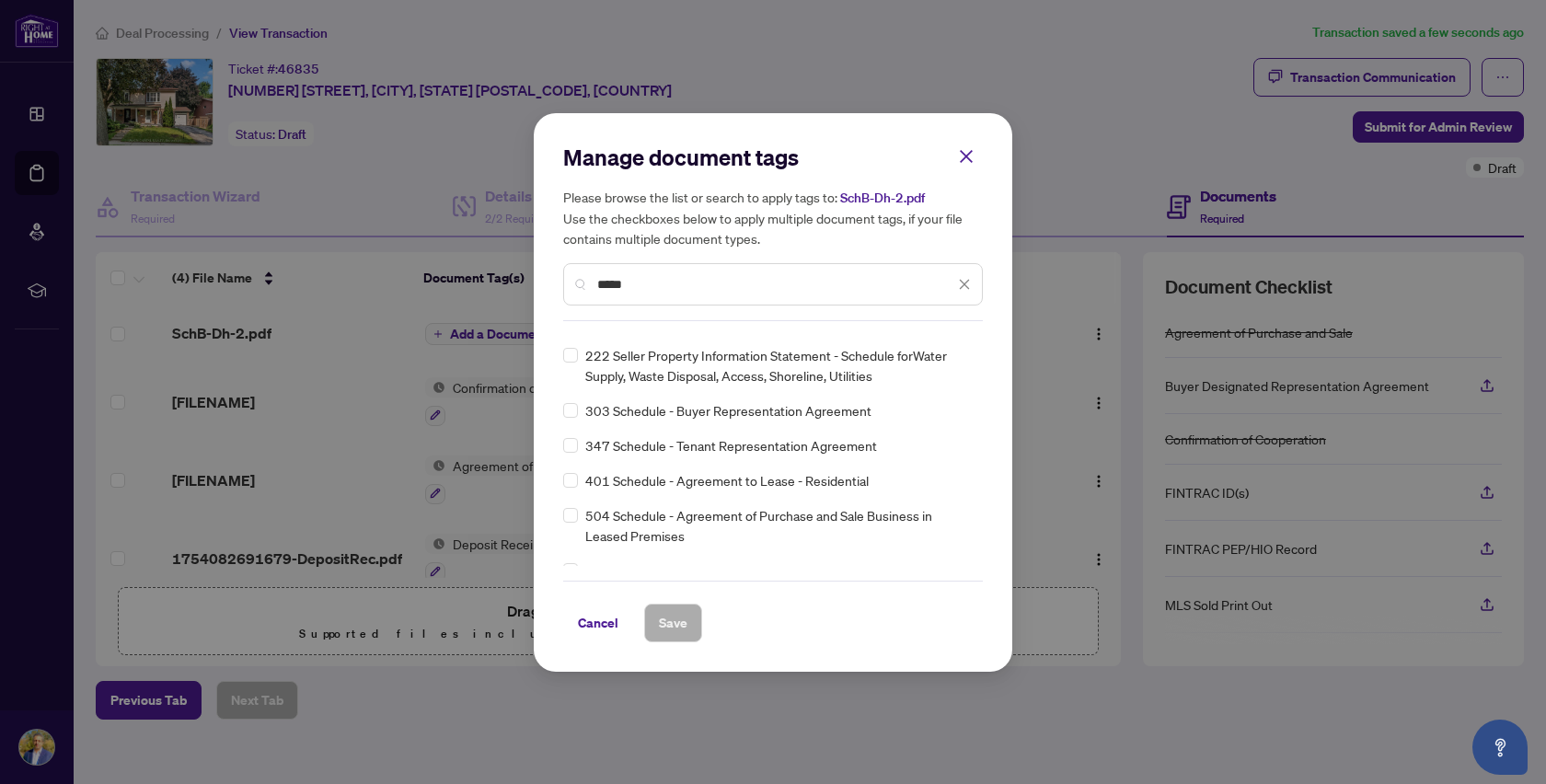scroll, scrollTop: 0, scrollLeft: 0, axis: both 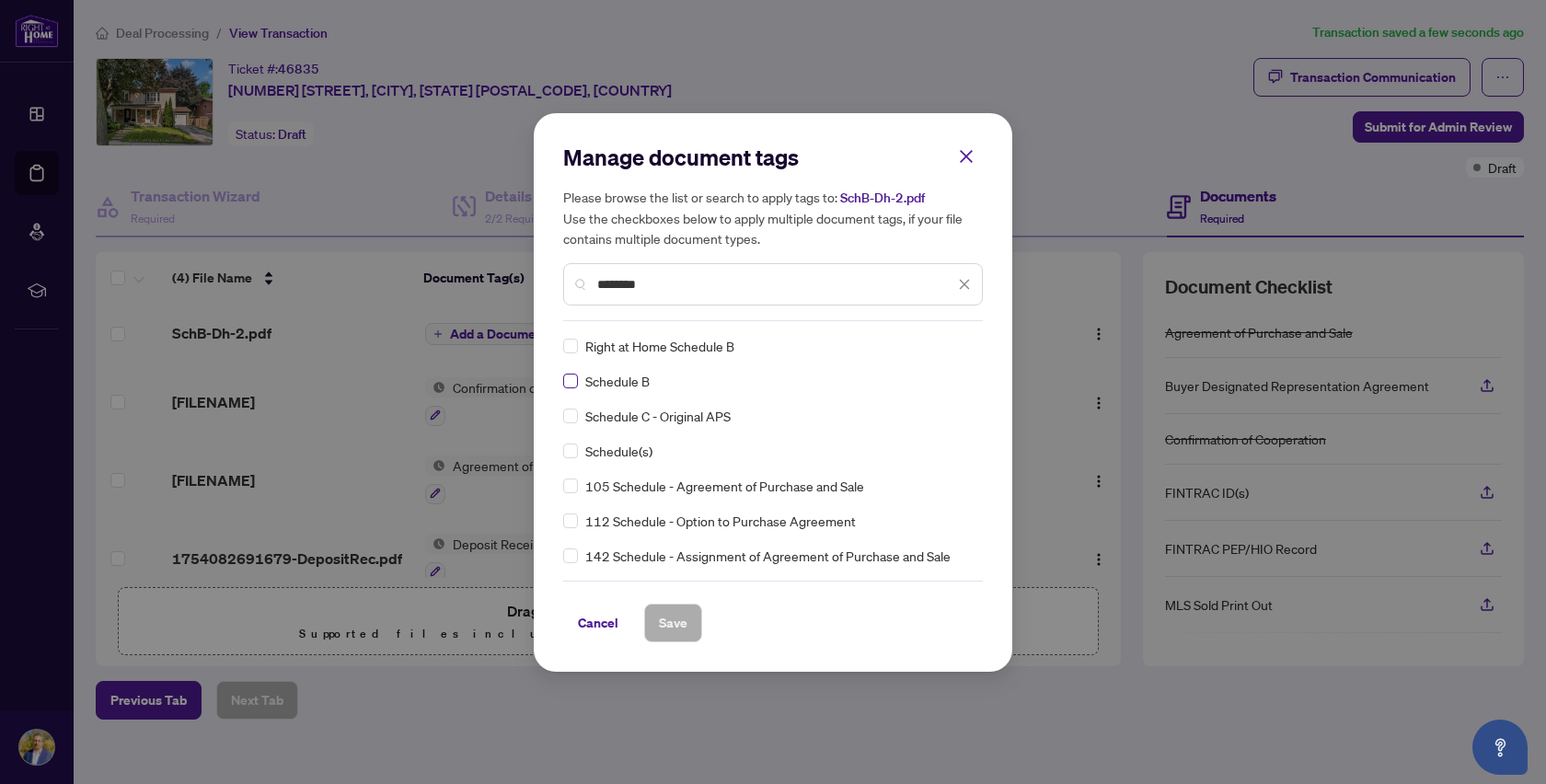 type on "********" 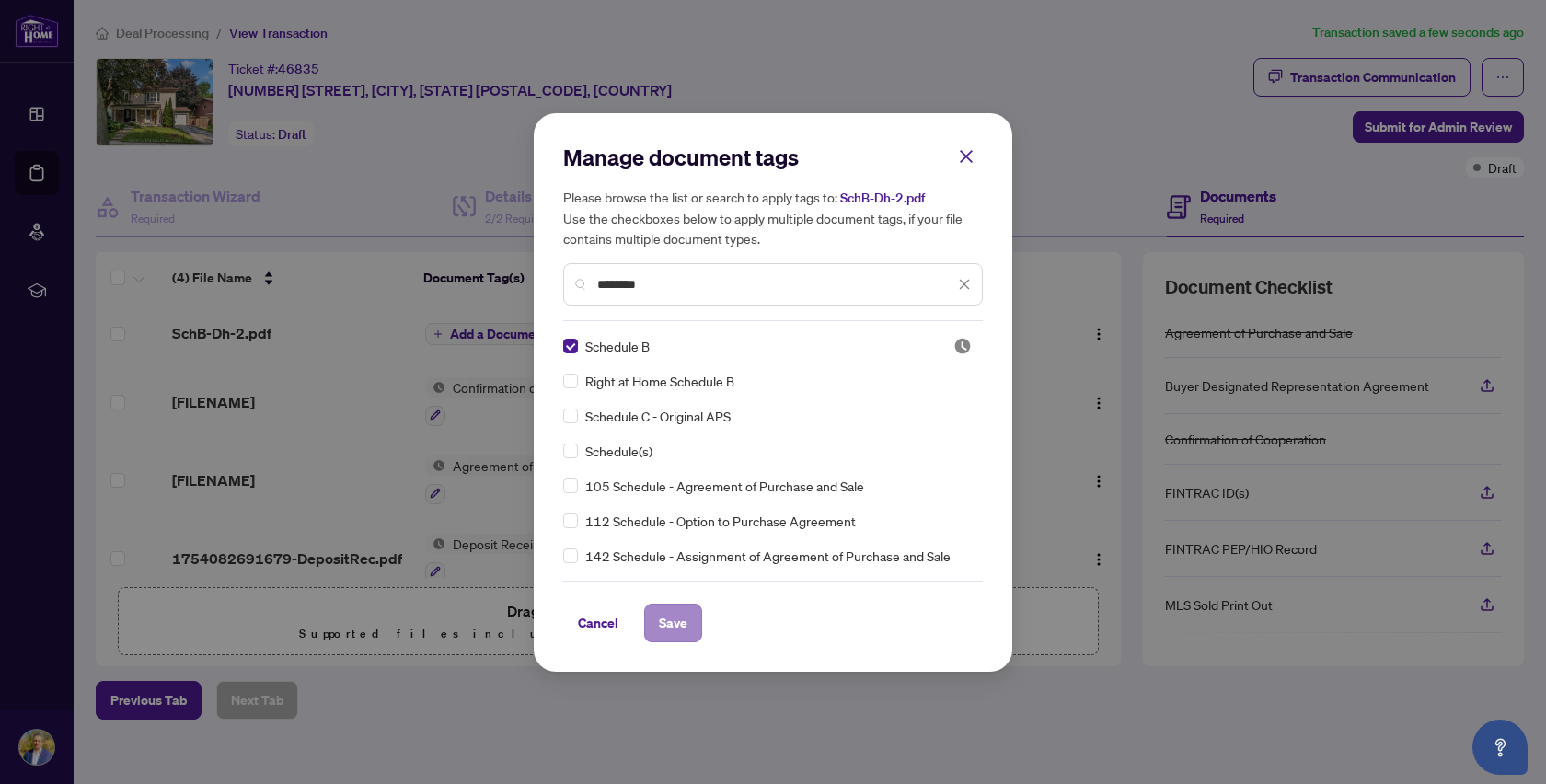 click on "Save" at bounding box center (673, 623) 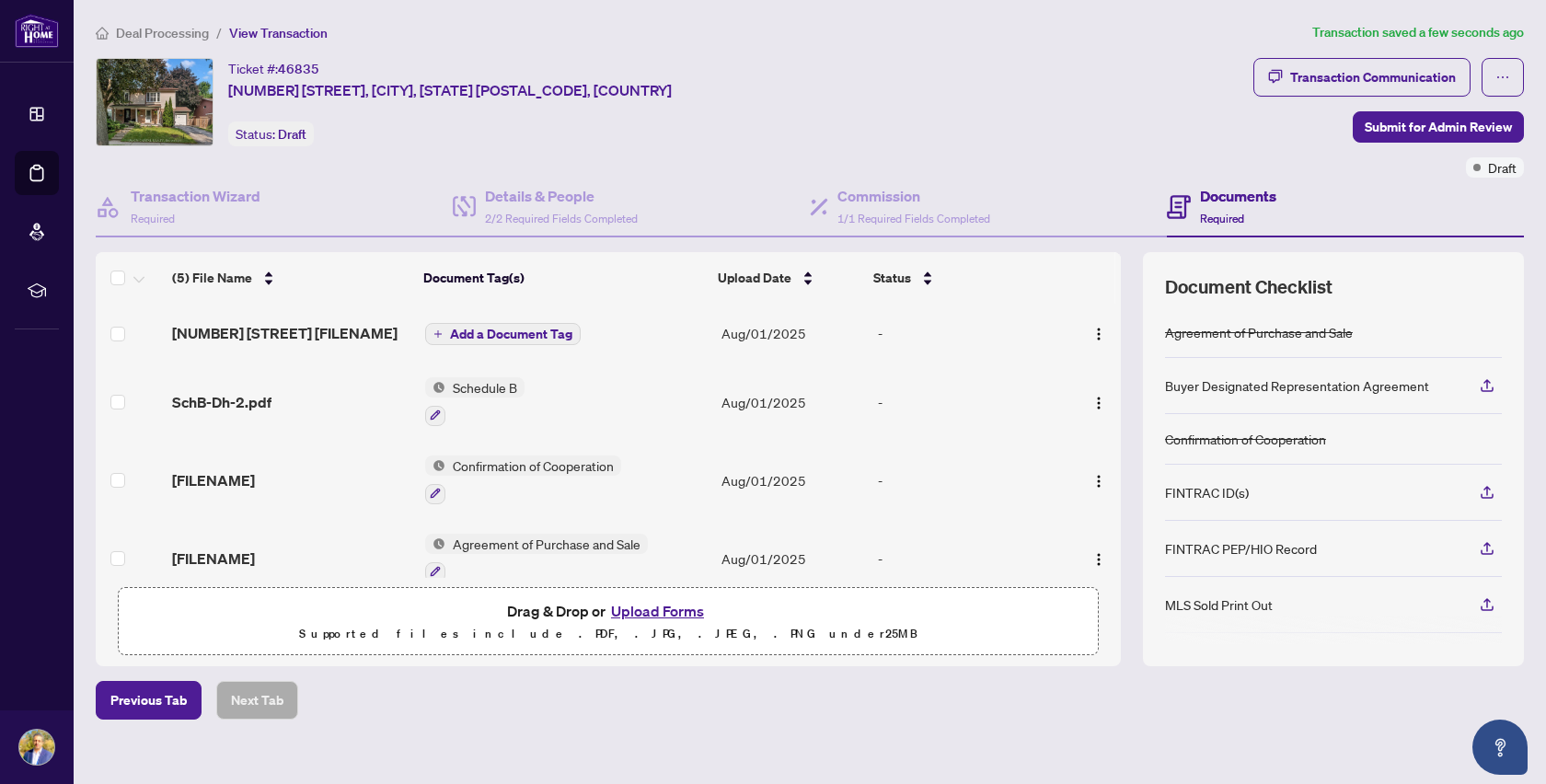 click on "Add a Document Tag" at bounding box center [511, 334] 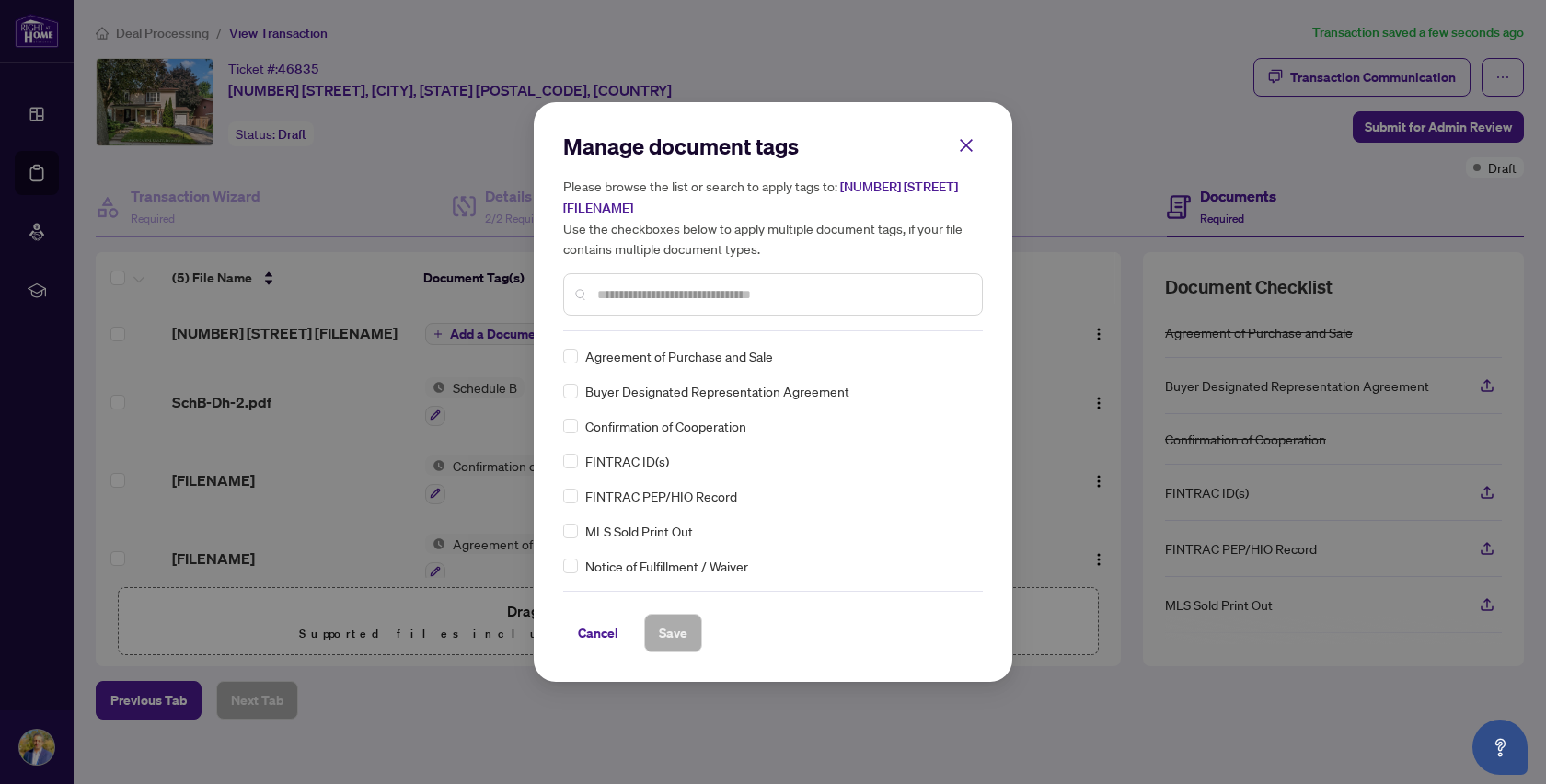 click at bounding box center [773, 294] 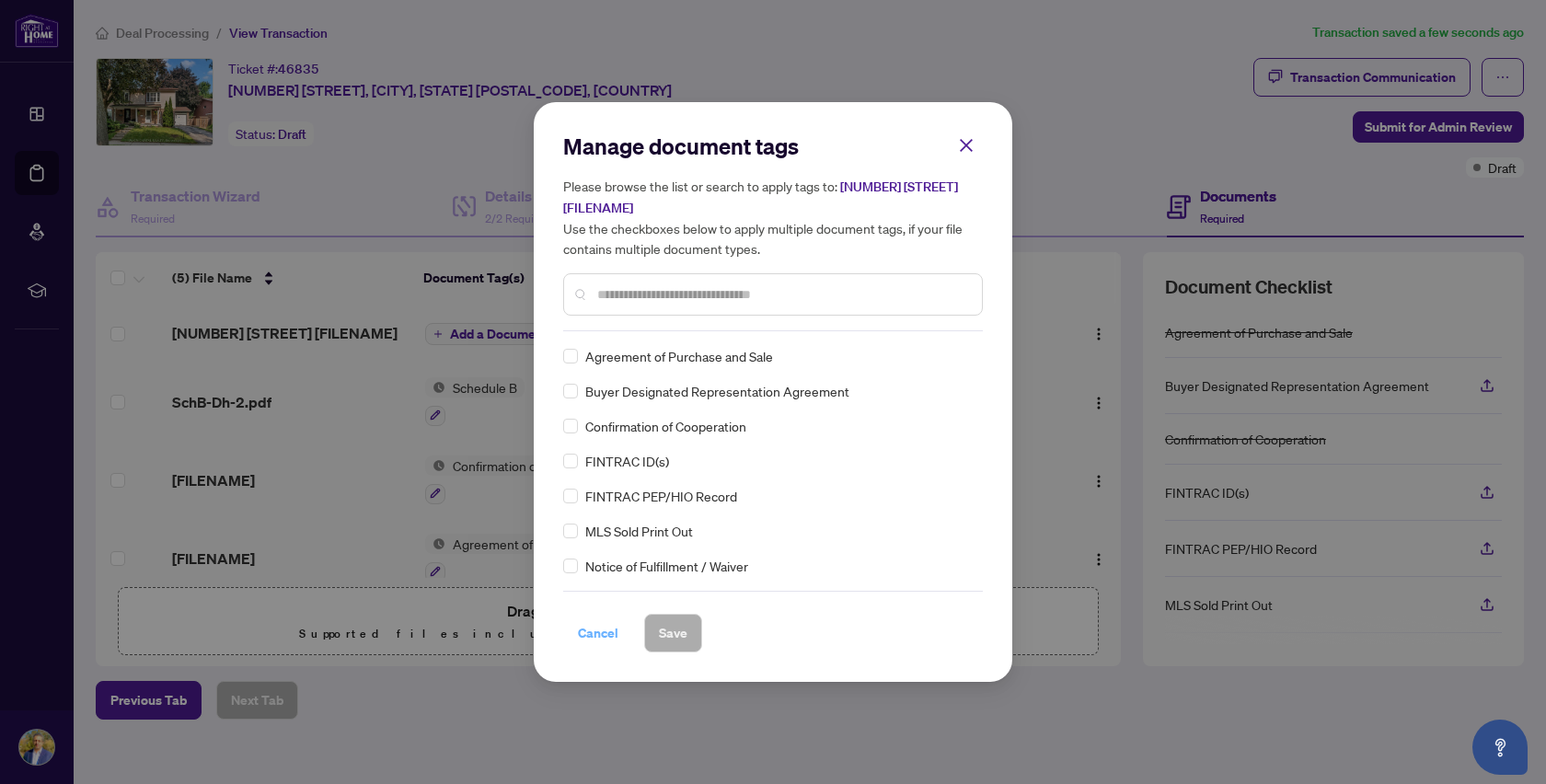 click on "Cancel" at bounding box center [598, 633] 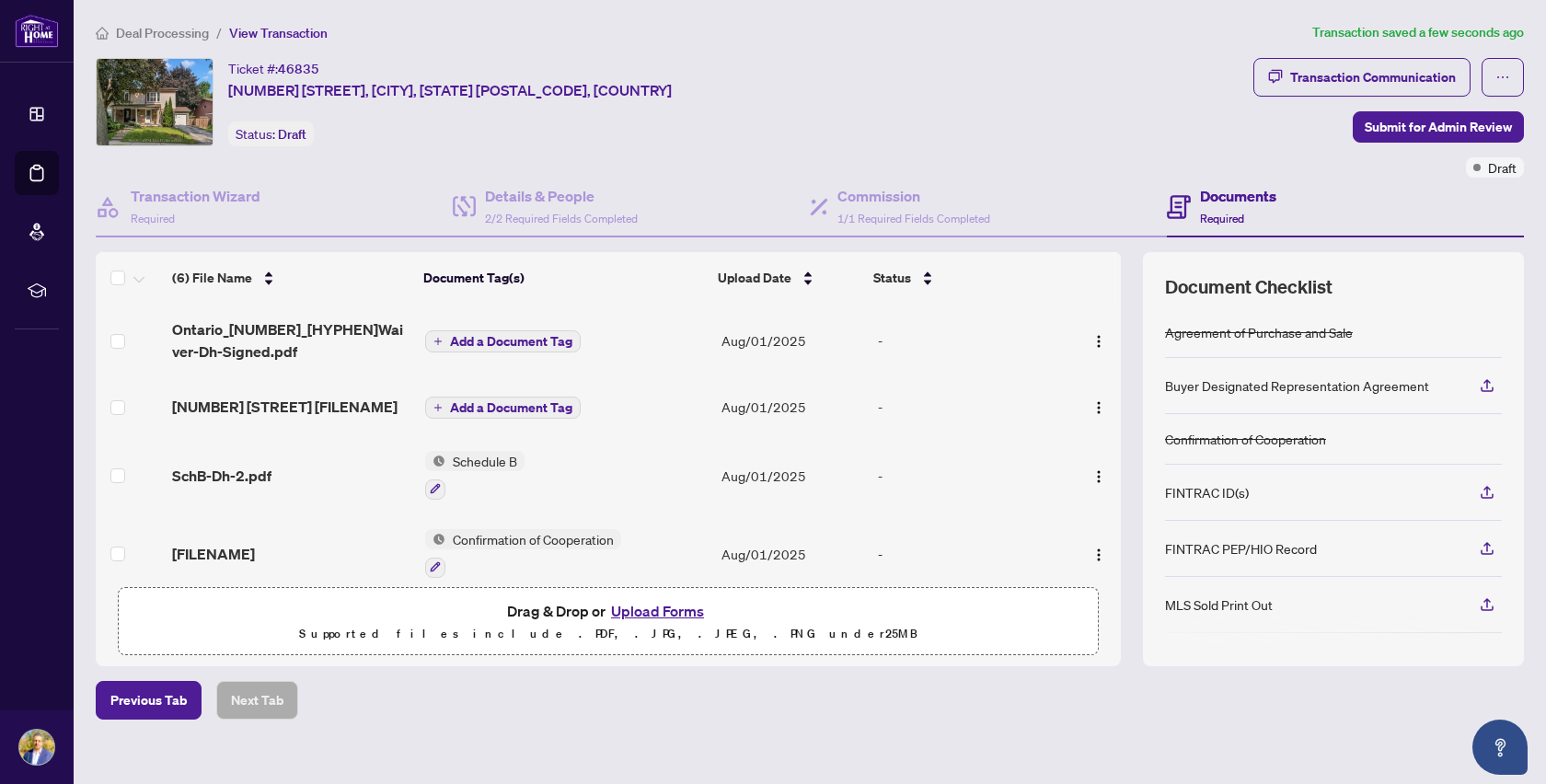 click on "Add a Document Tag" at bounding box center [511, 341] 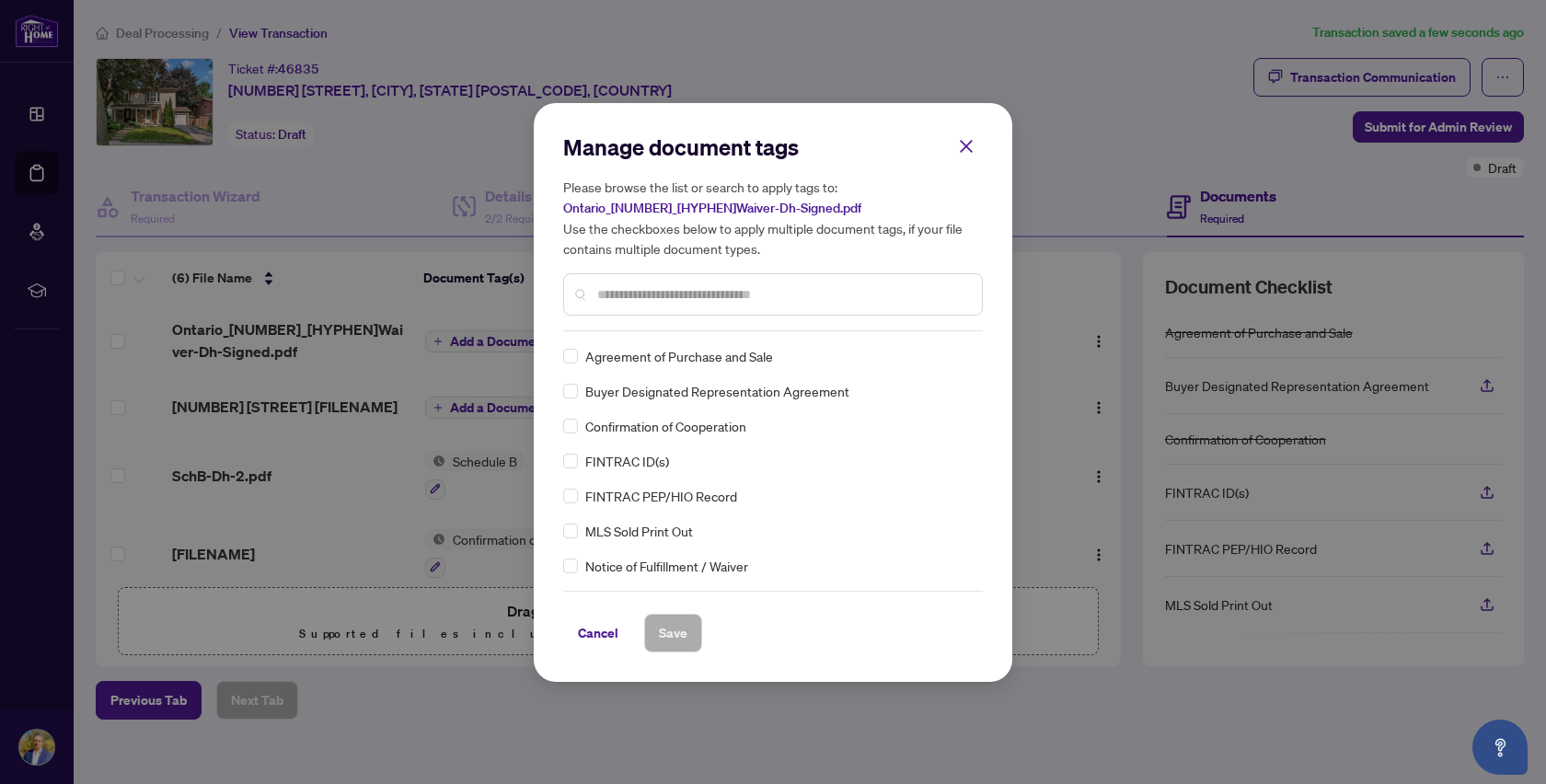 click on "Manage document tags Please browse the list or search to apply tags to:   [FILENAME]   Use the checkboxes below to apply multiple document tags, if your file contains multiple document types." at bounding box center [773, 232] 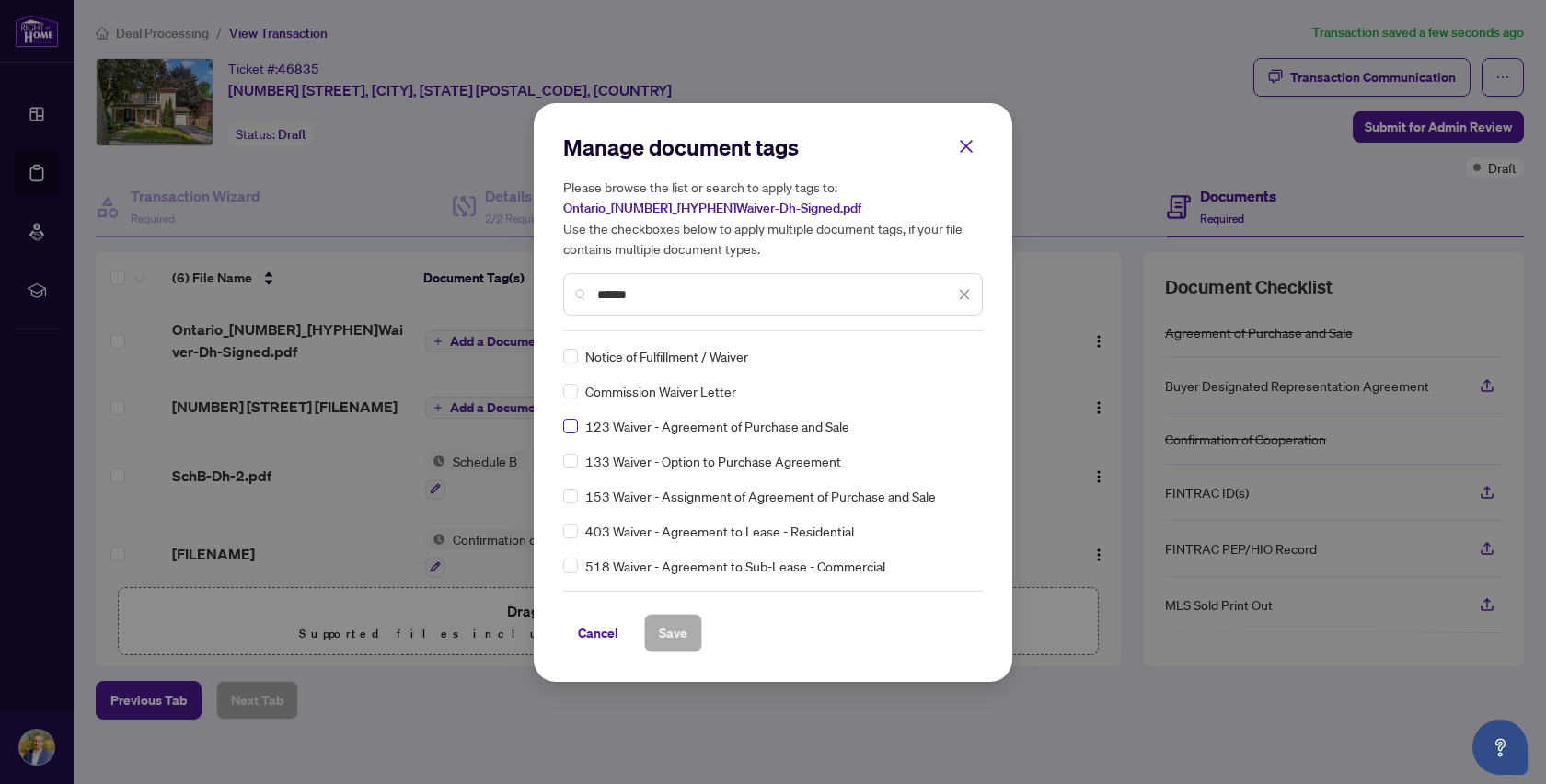 type on "******" 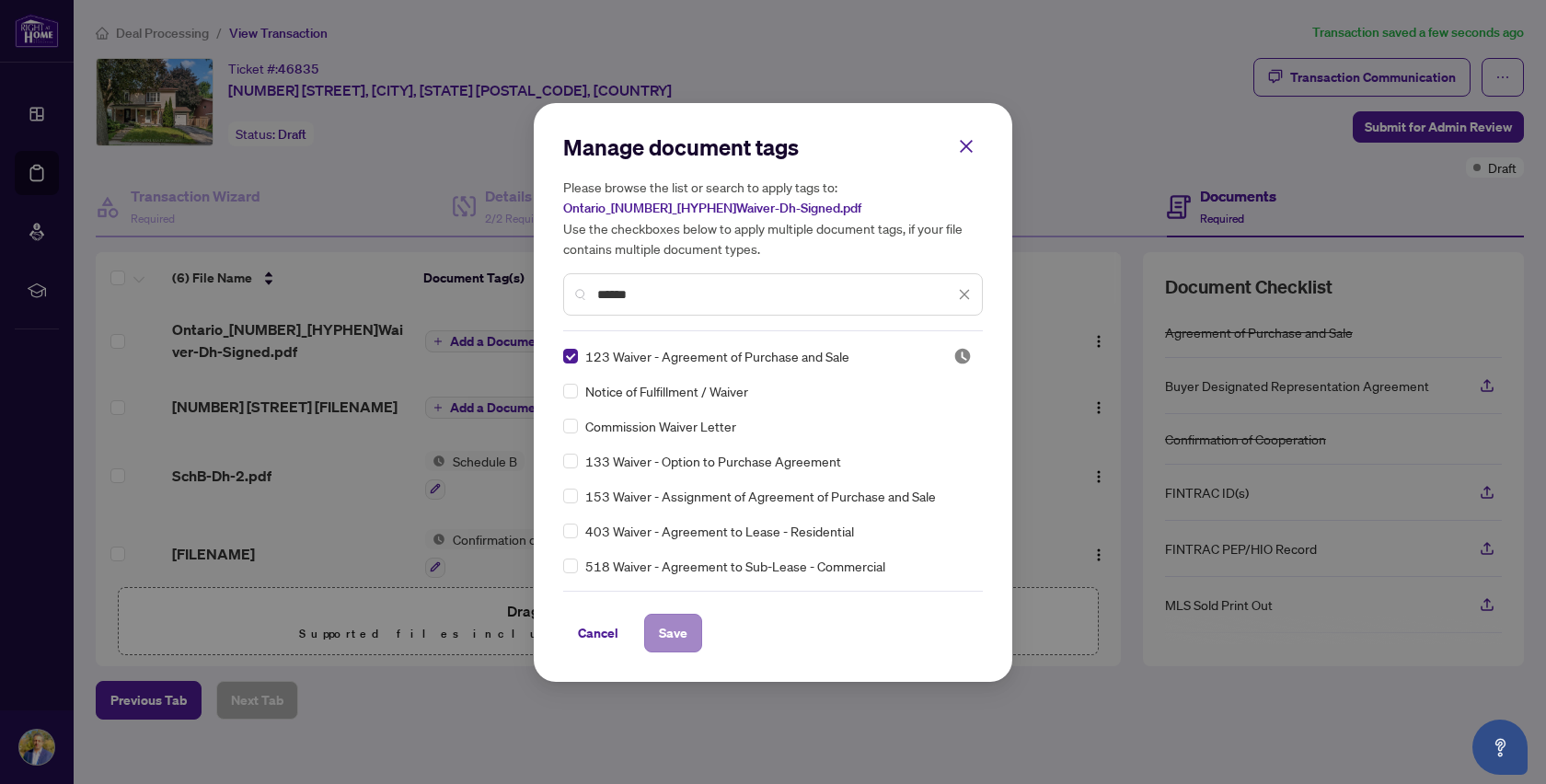 click on "Save" at bounding box center (673, 633) 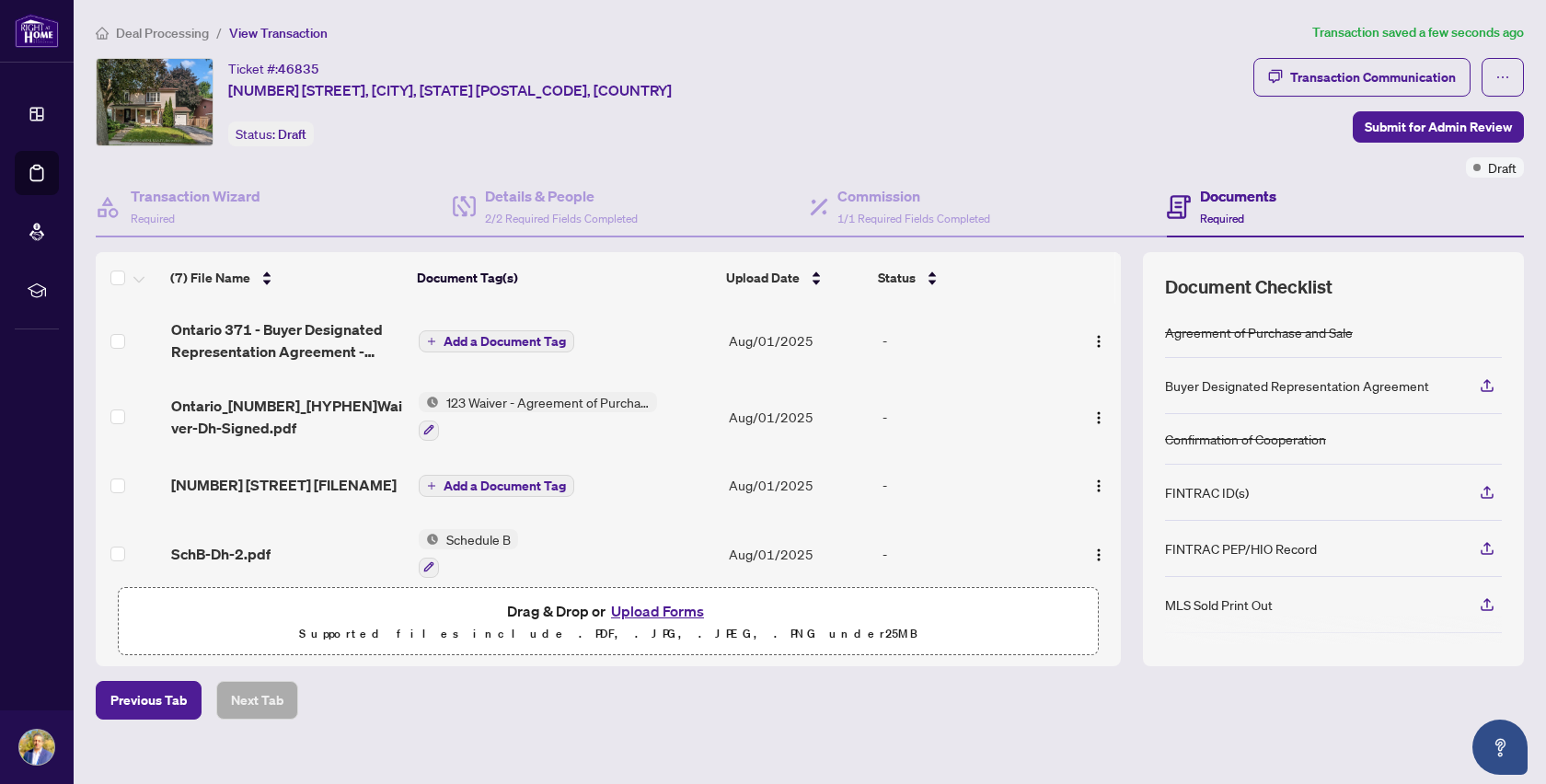 click on "Add a Document Tag" at bounding box center (504, 341) 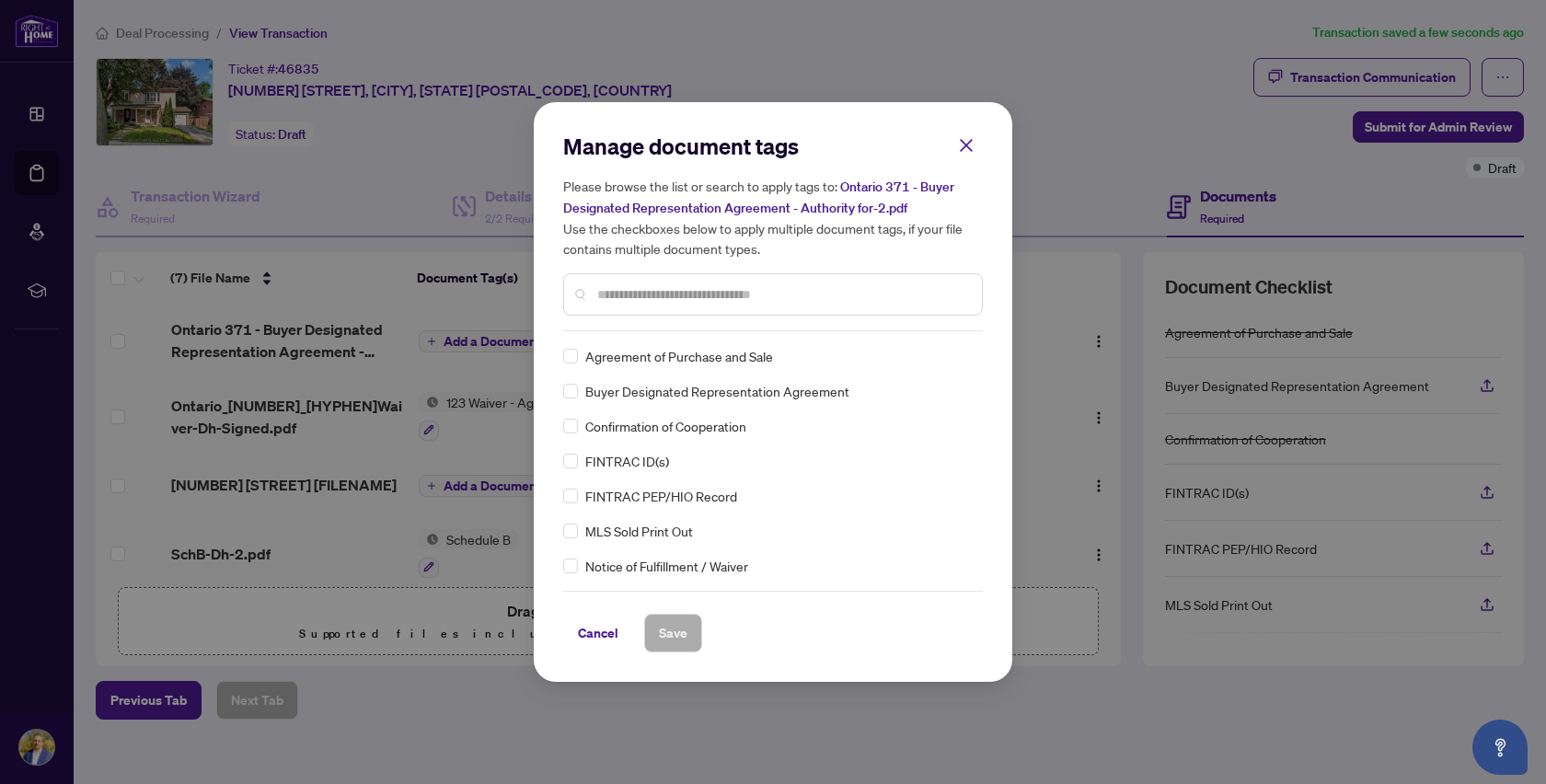 click on "Manage document tags Please browse the list or search to apply tags to:   [FILENAME]   Use the checkboxes below to apply multiple document tags, if your file contains multiple document types." at bounding box center (773, 231) 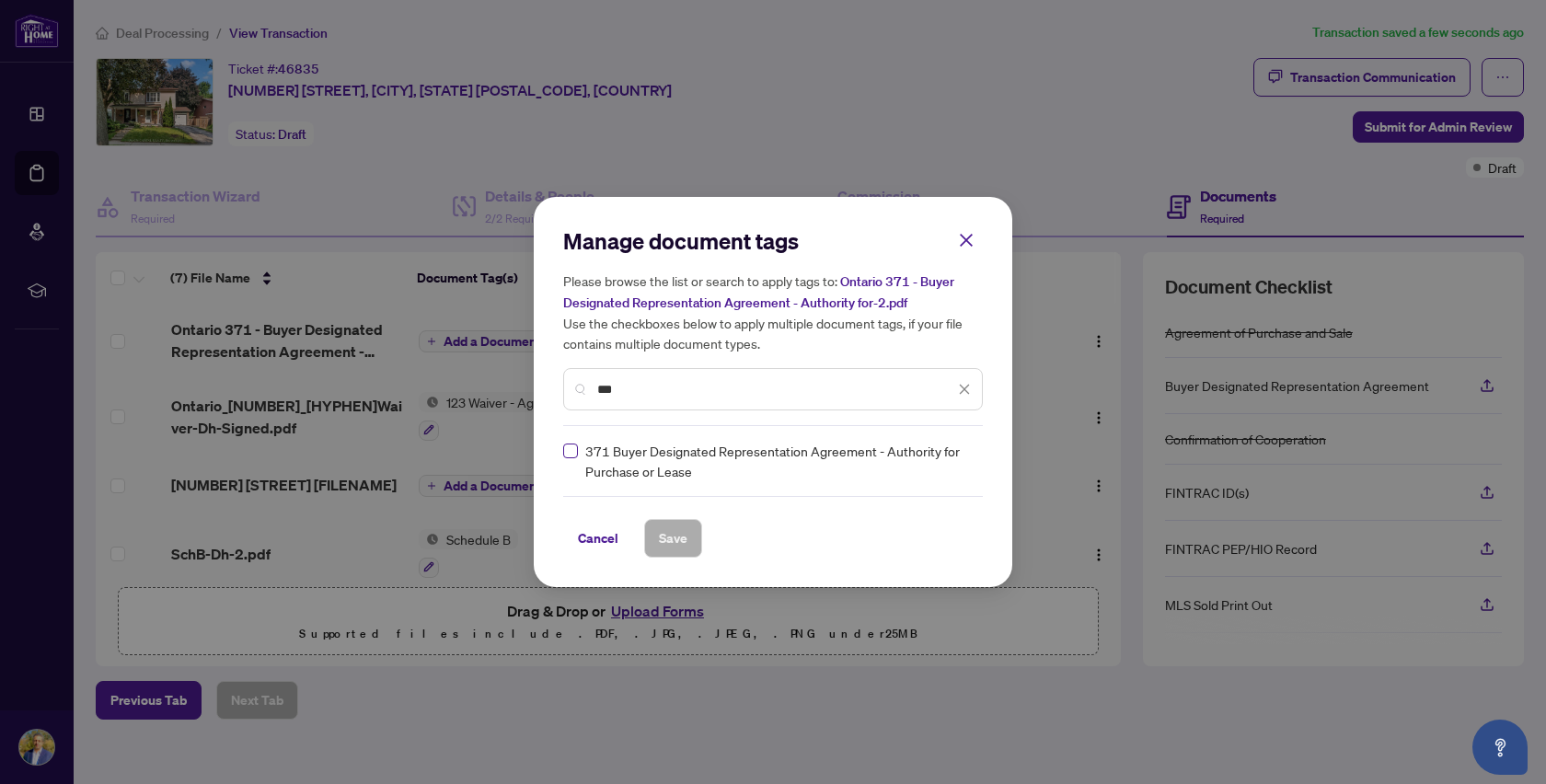 type on "***" 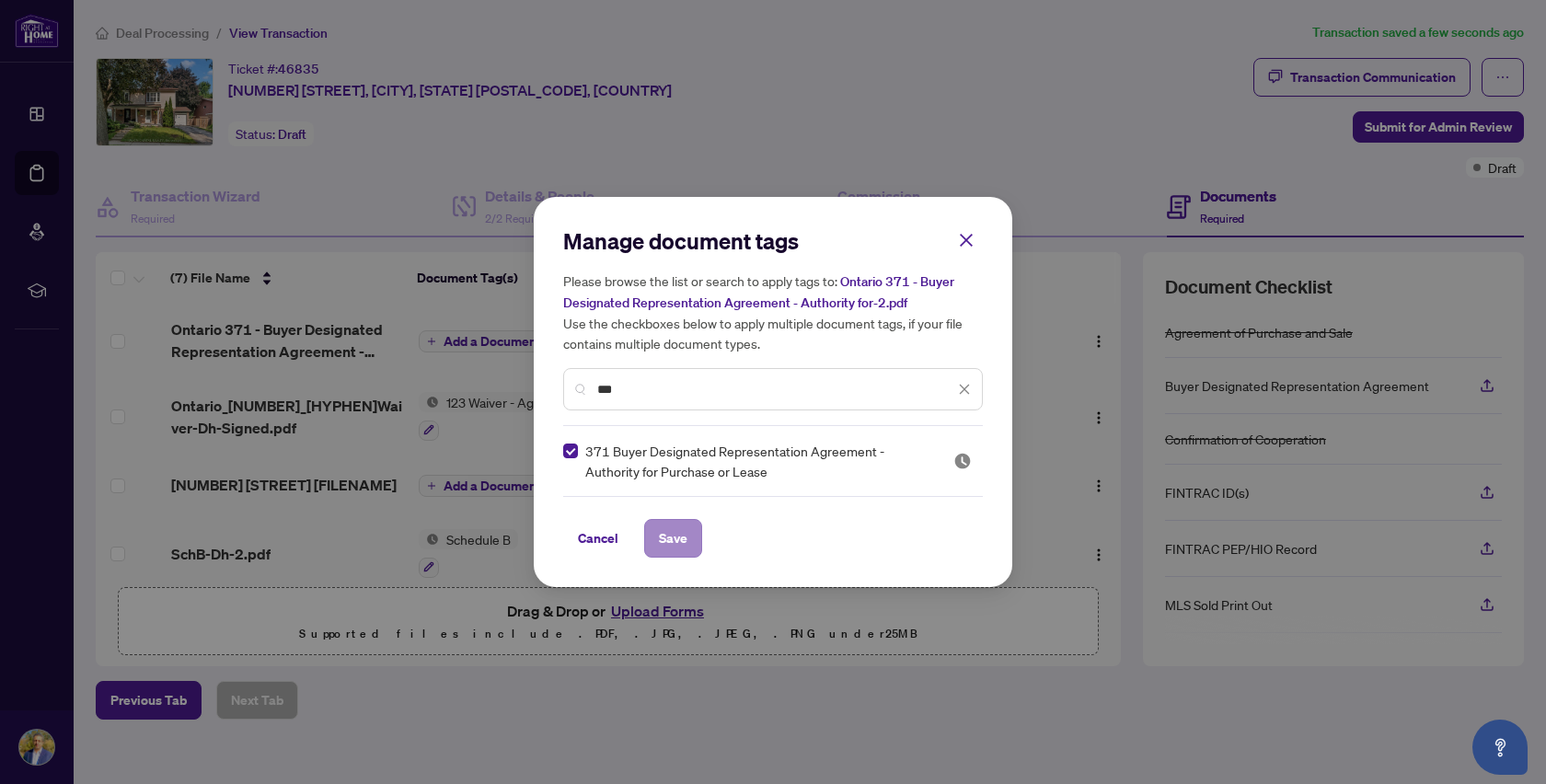 click on "Save" at bounding box center [673, 538] 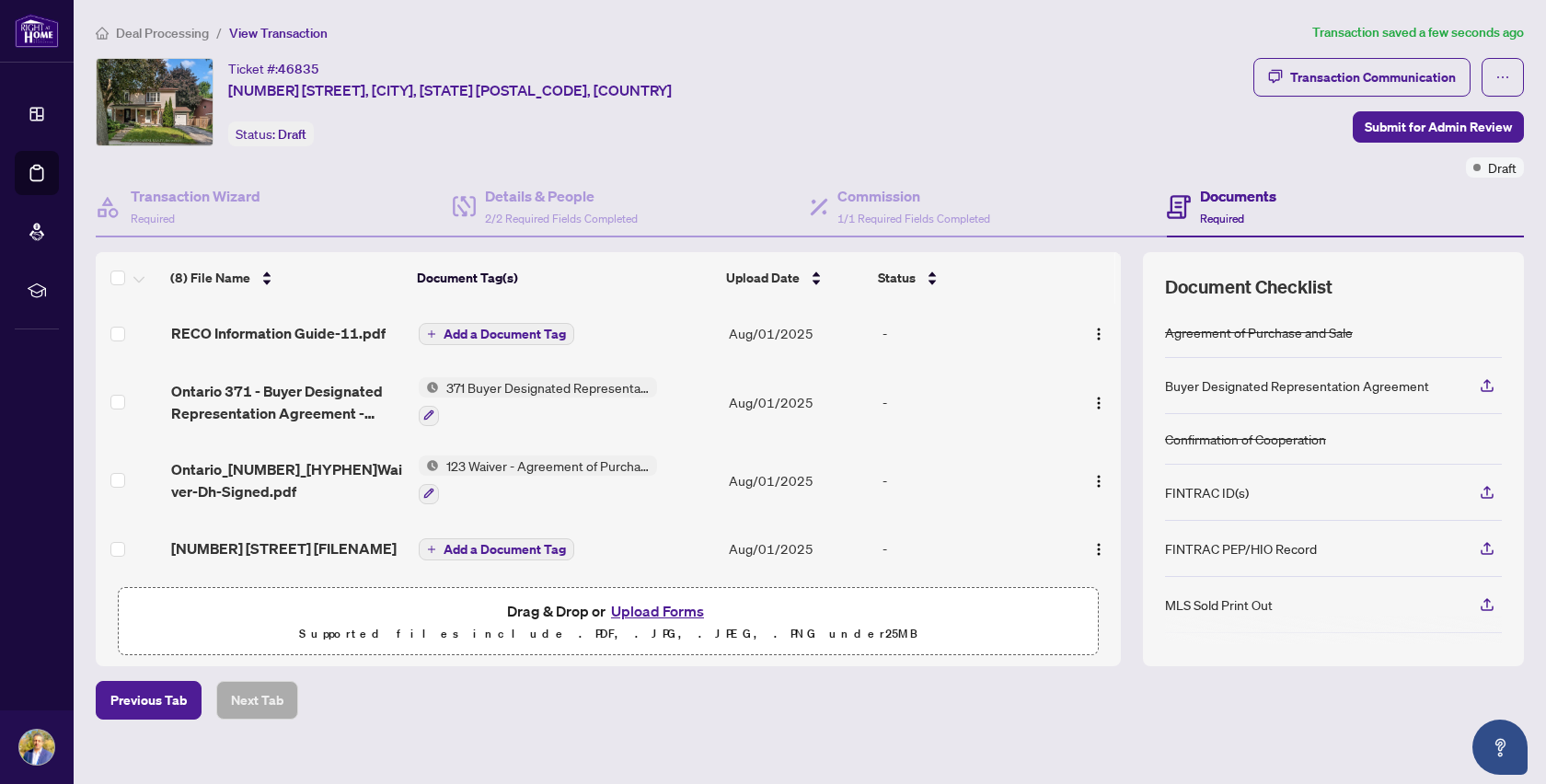 click on "Ticket #:  [NUMBER] 7123 Cadiz Cres, [CITY], [STATE] [POSTAL_CODE], Canada Status:   Draft" at bounding box center [671, 102] 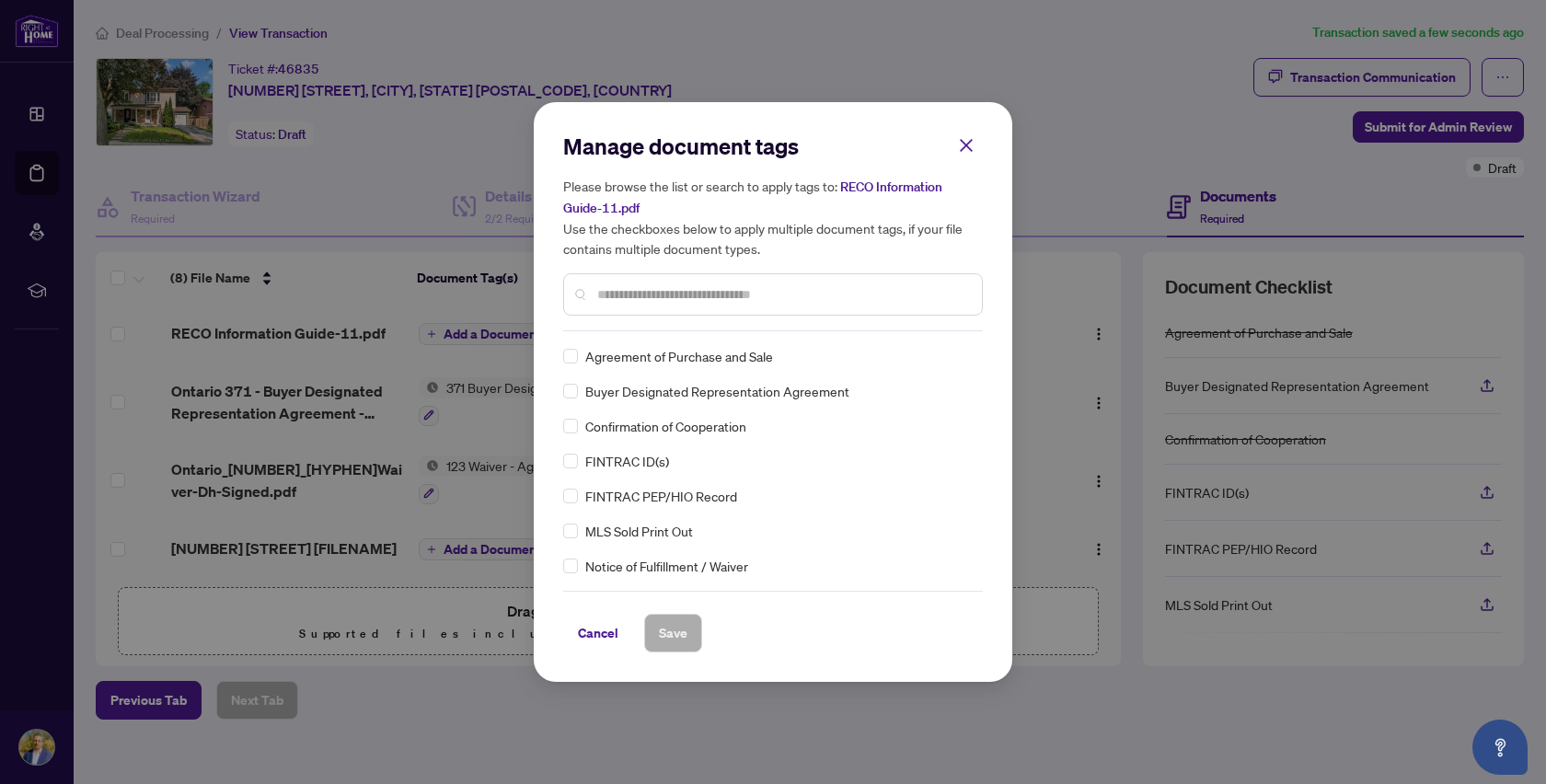 click at bounding box center (782, 294) 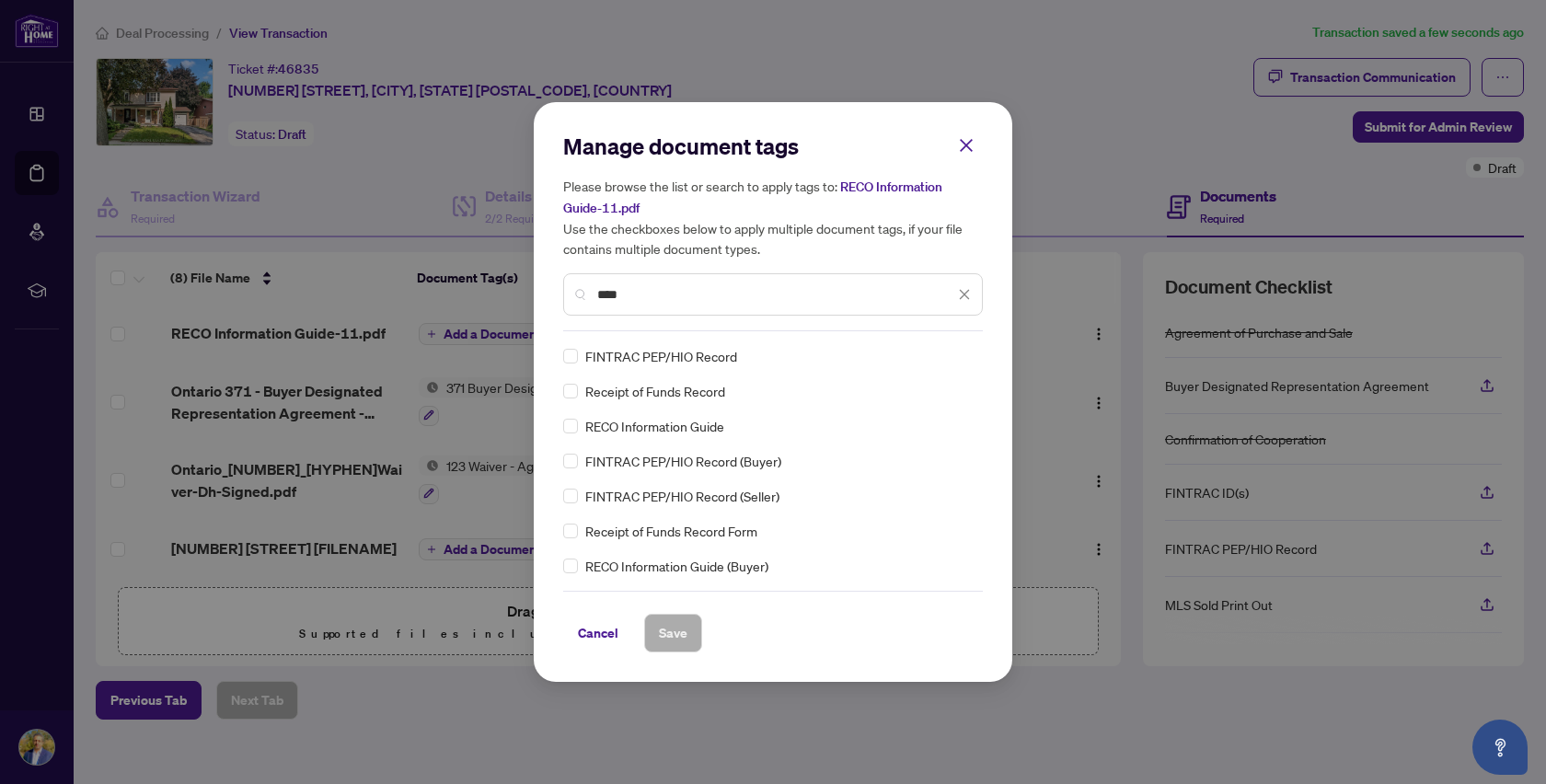 type on "****" 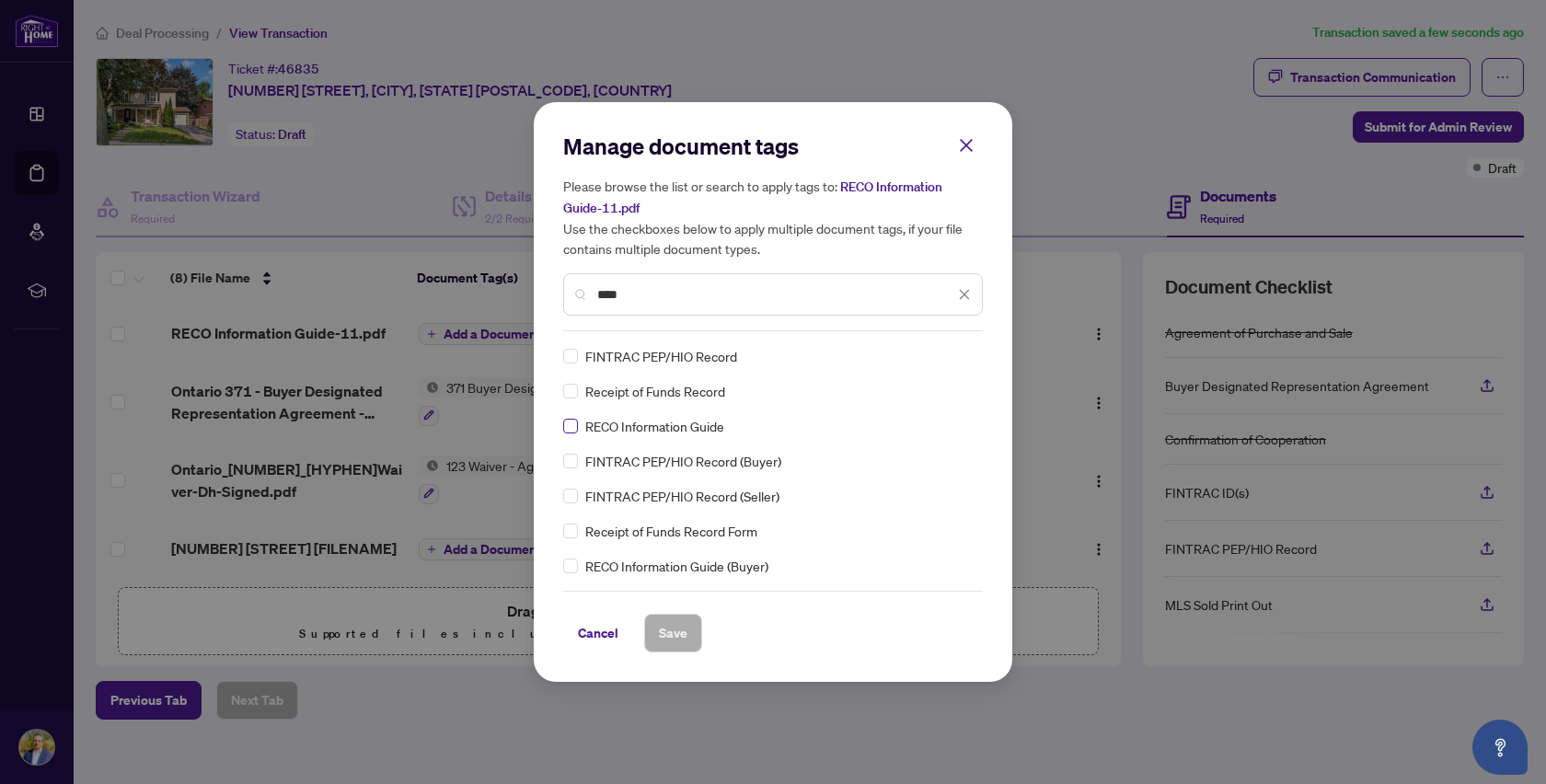 drag, startPoint x: 731, startPoint y: 303, endPoint x: 570, endPoint y: 430, distance: 205.06097 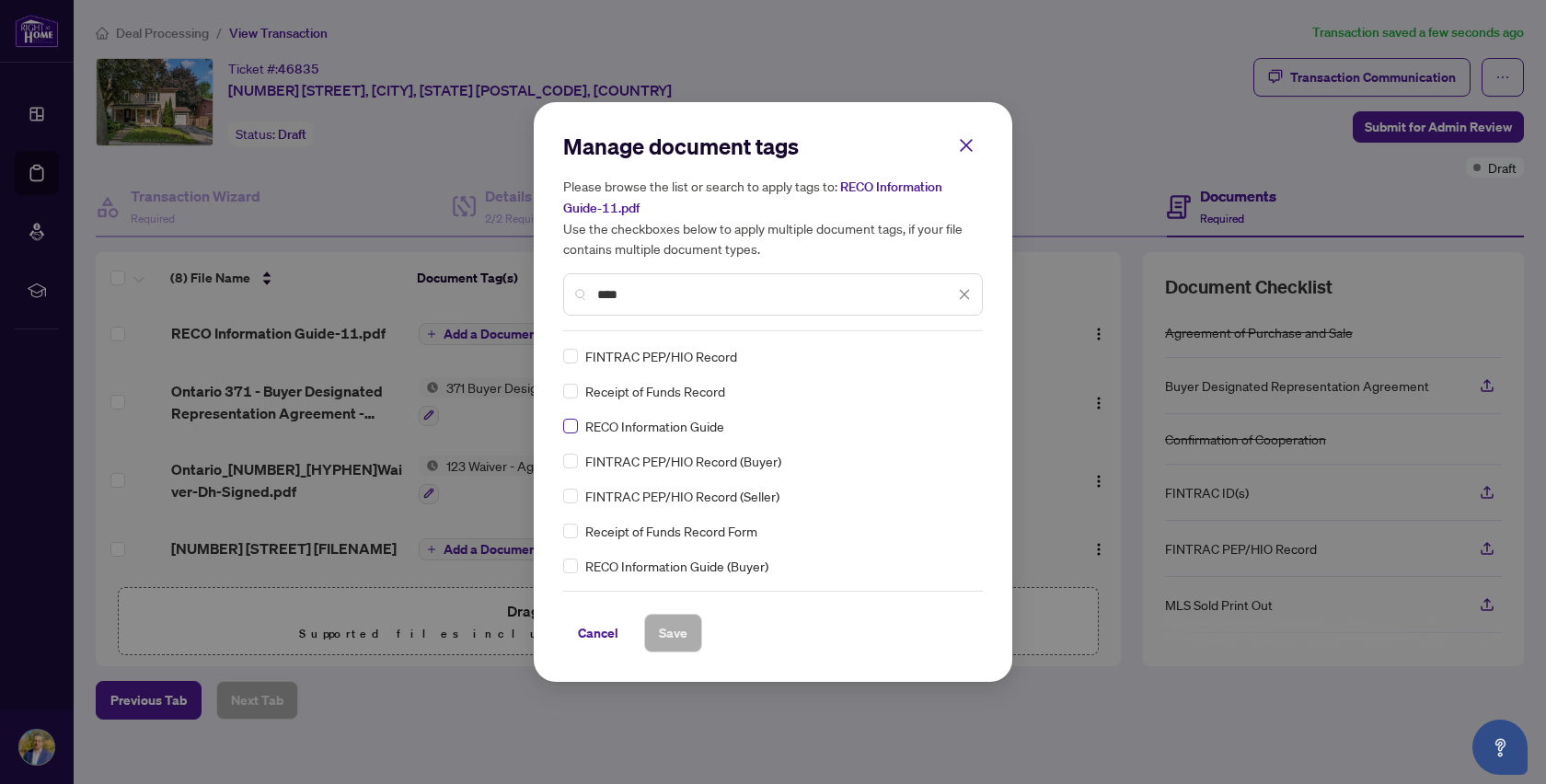 click at bounding box center [571, 426] 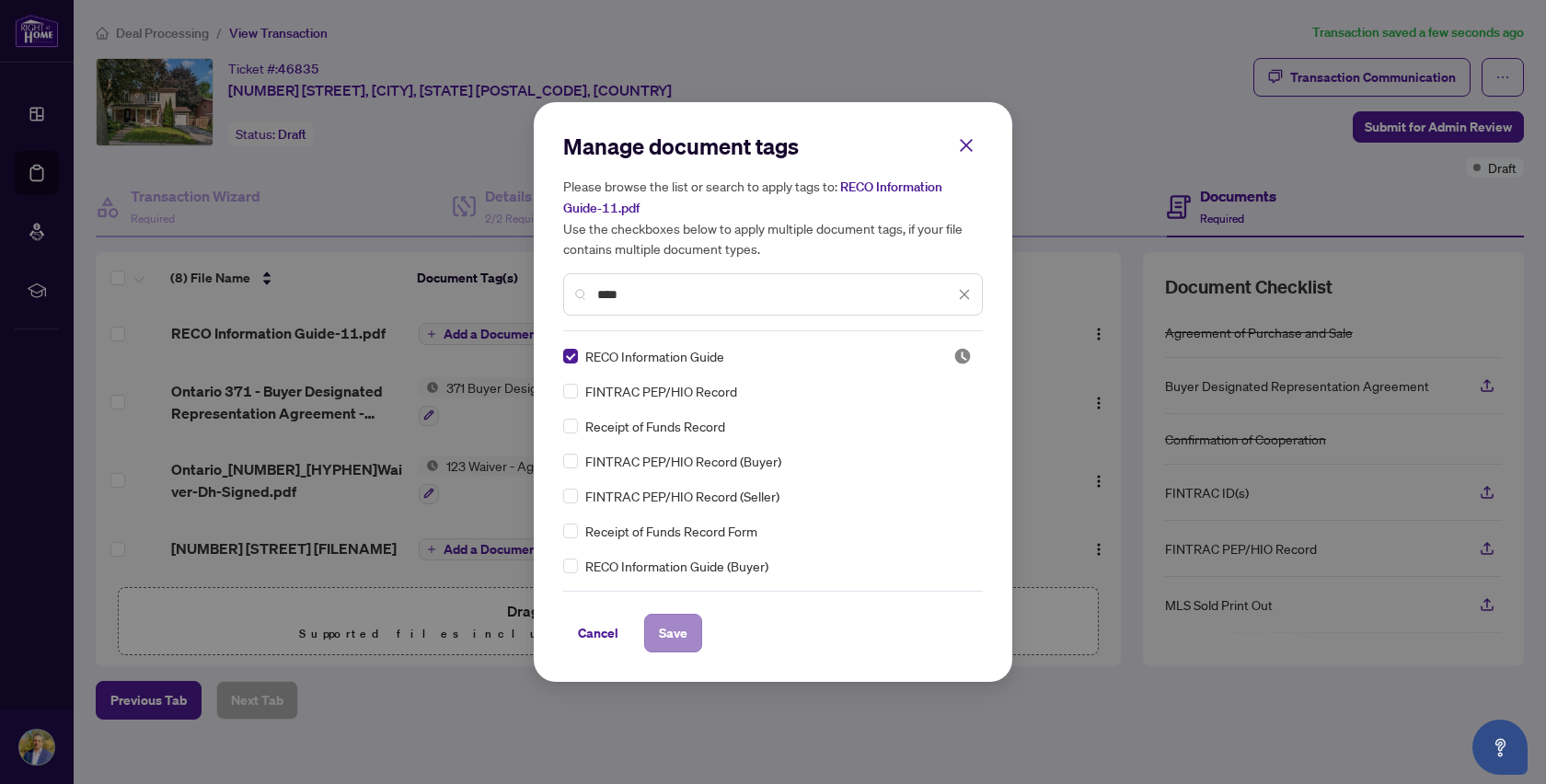 click on "Save" at bounding box center [673, 633] 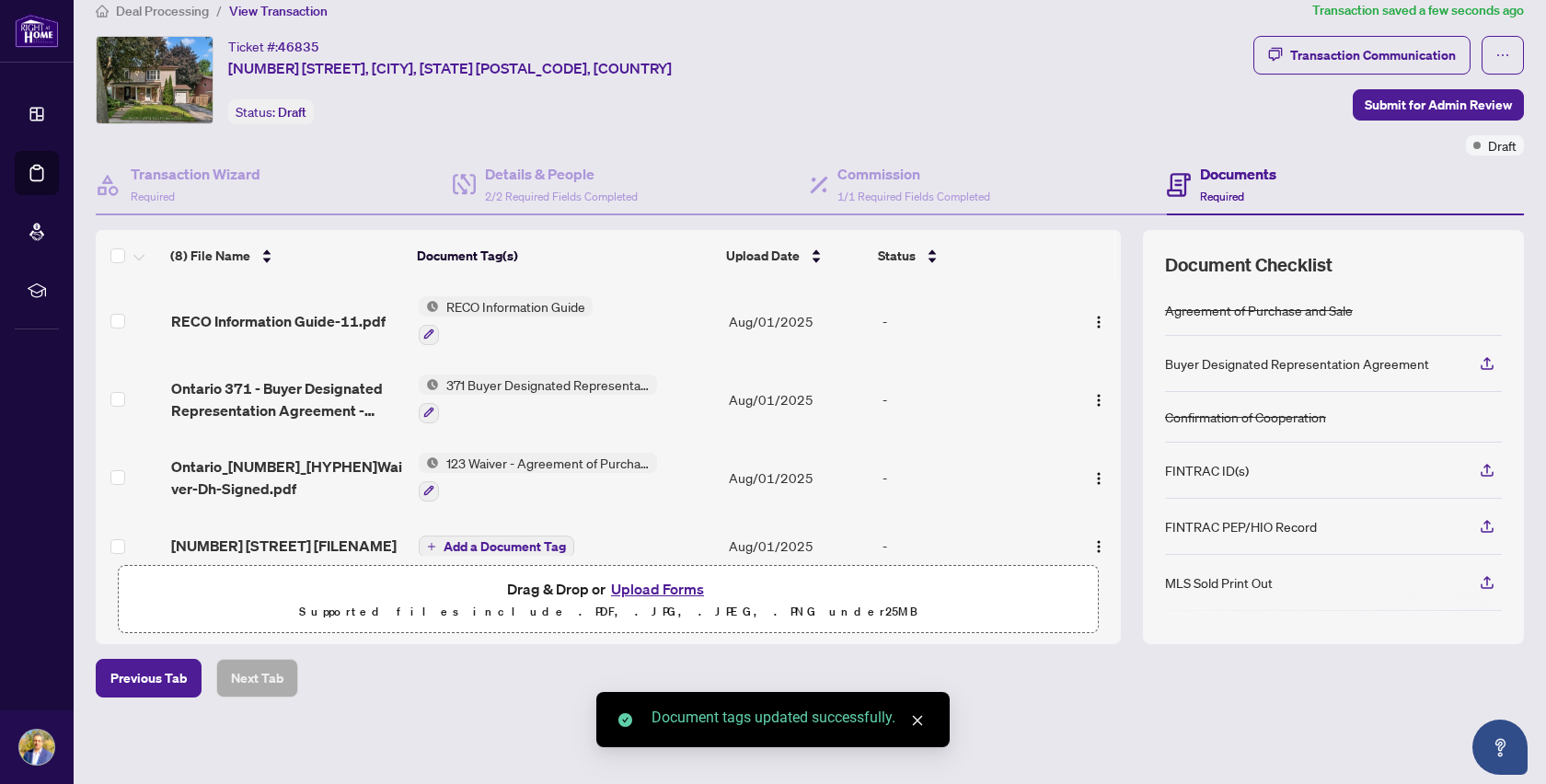 scroll, scrollTop: 21, scrollLeft: 0, axis: vertical 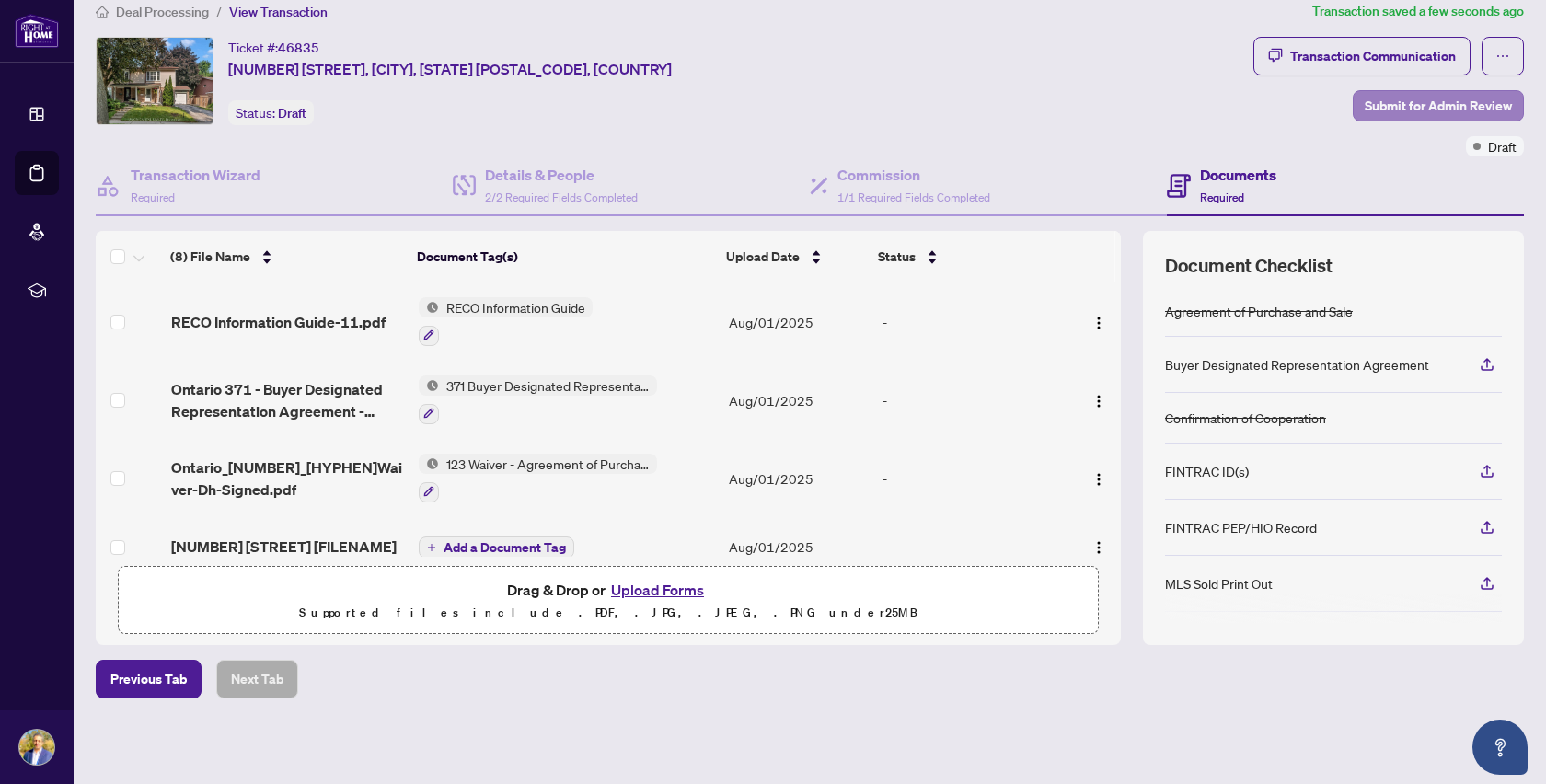 click on "Submit for Admin Review" at bounding box center (1438, 106) 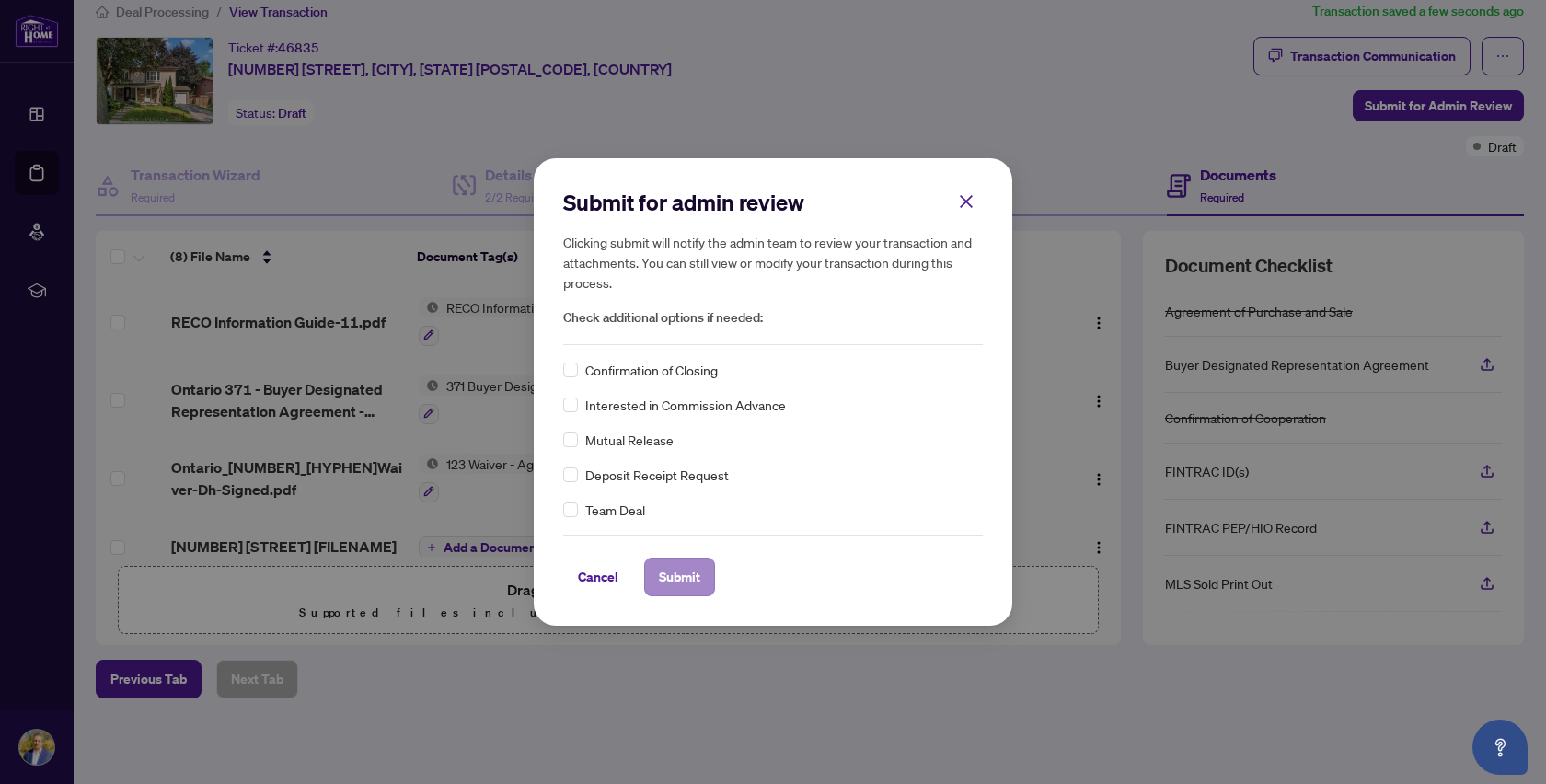 click on "Submit" at bounding box center (679, 577) 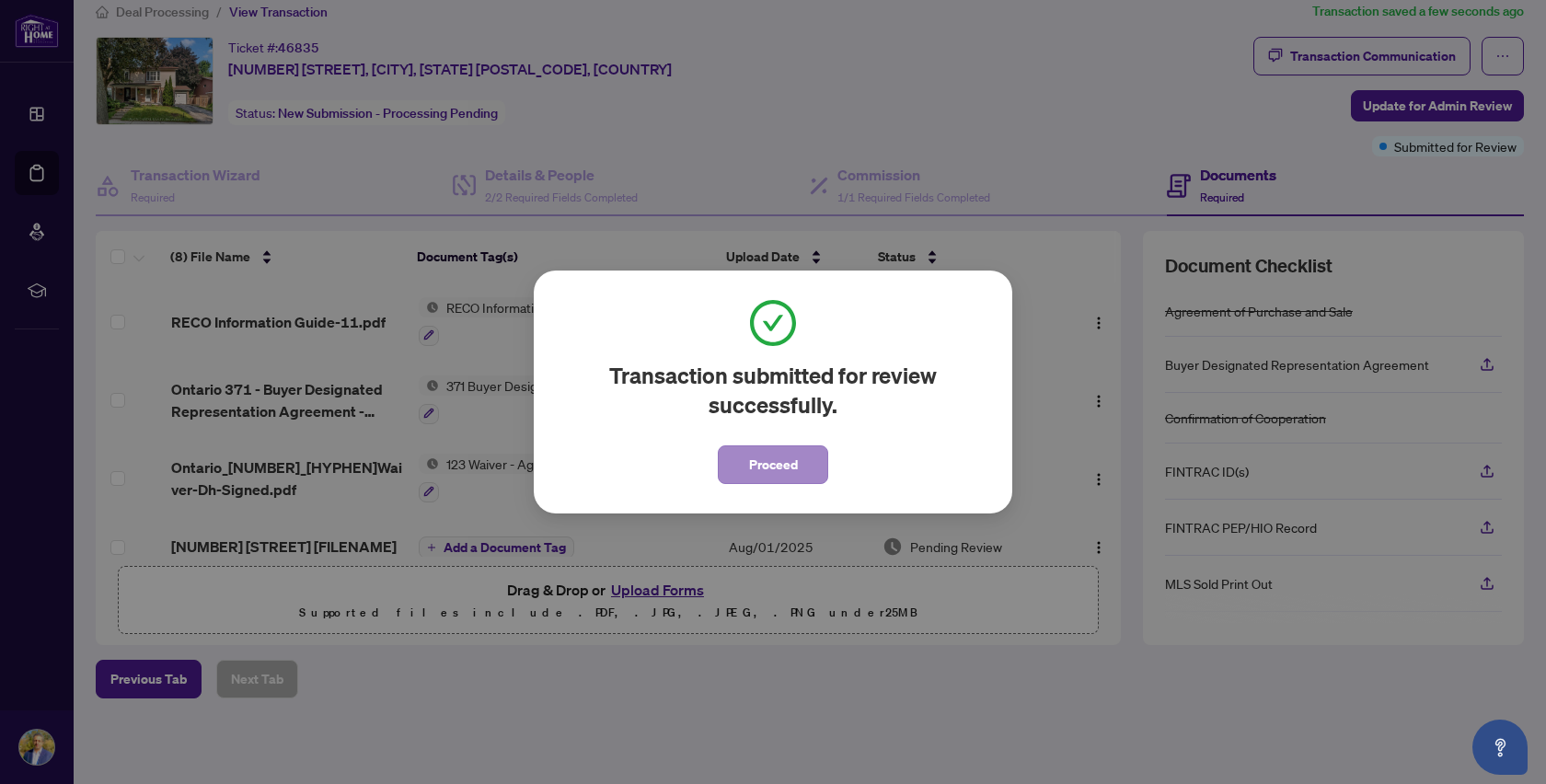 click on "Proceed" at bounding box center [773, 465] 